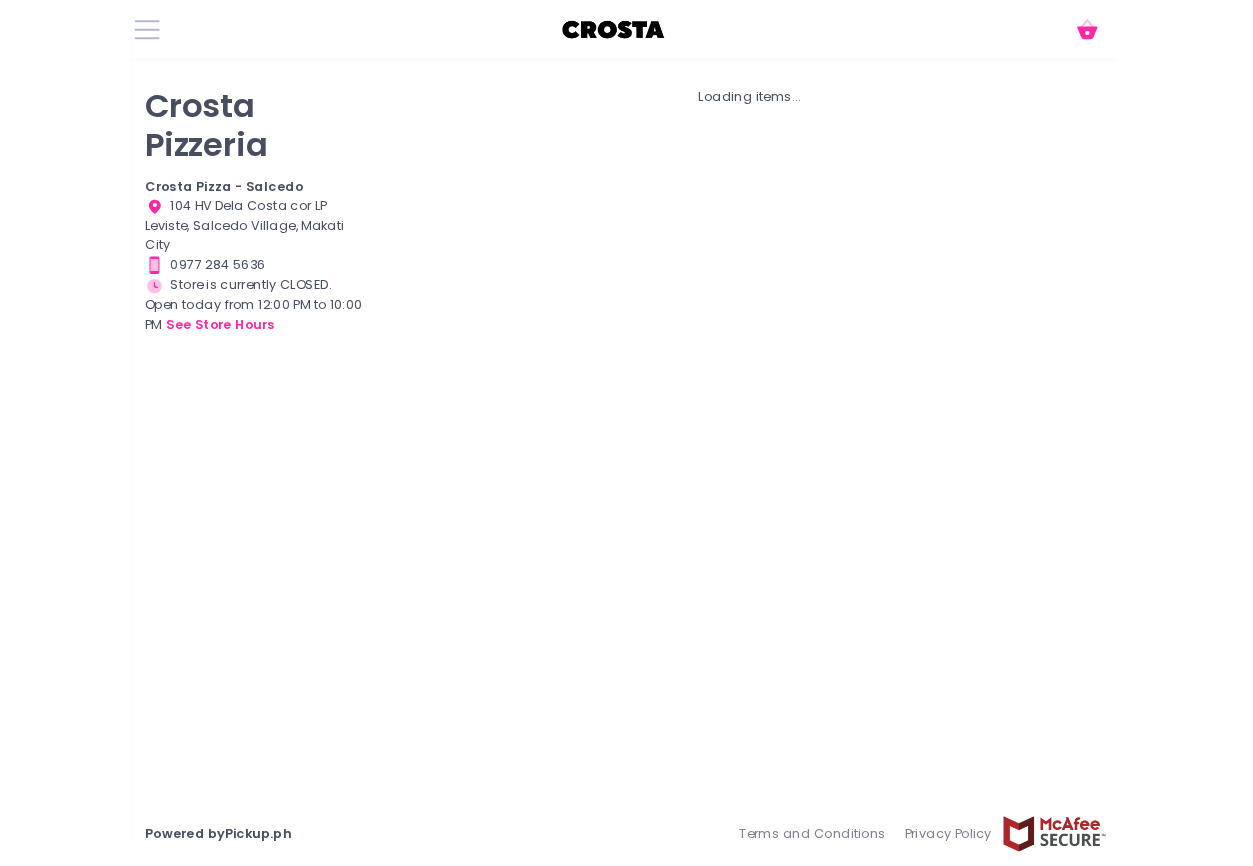 scroll, scrollTop: 0, scrollLeft: 0, axis: both 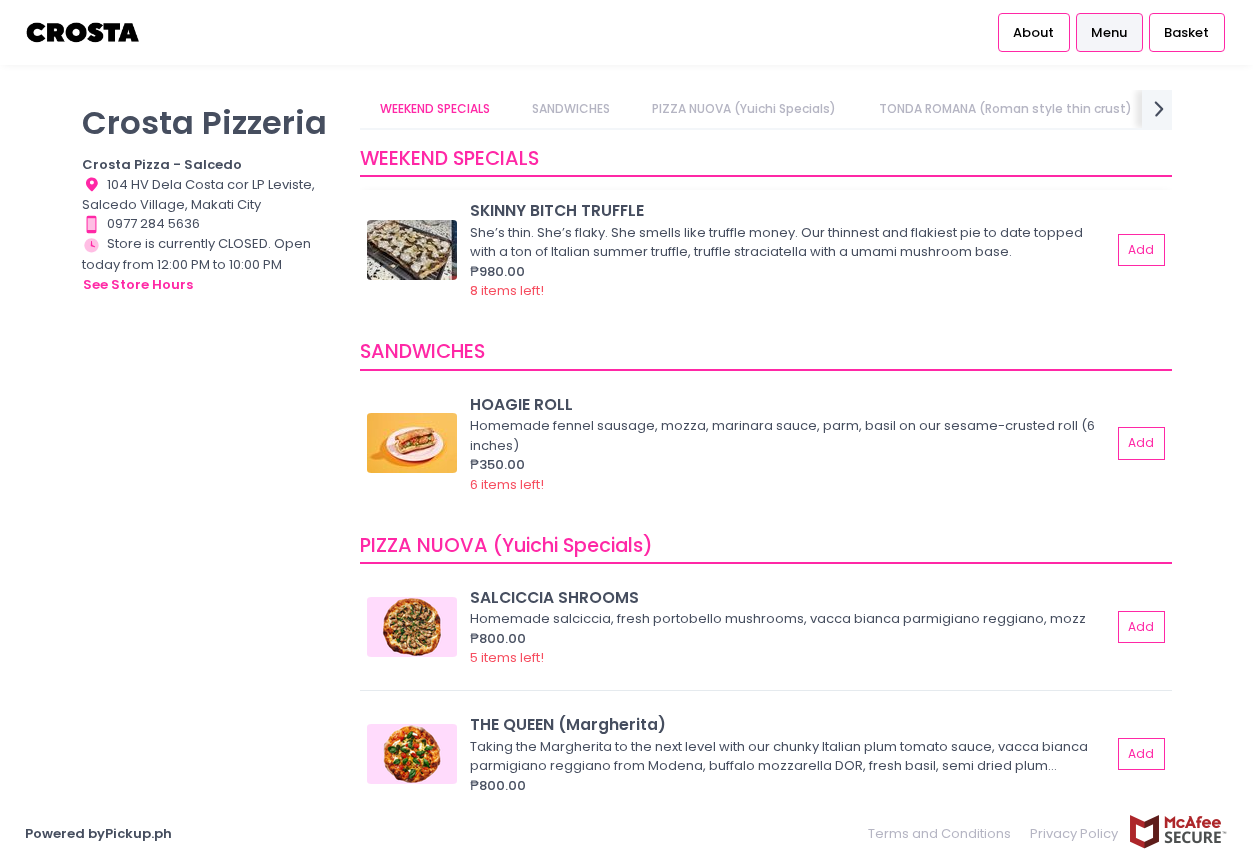 click on "SKINNY BITCH TRUFFLE" at bounding box center [790, 210] 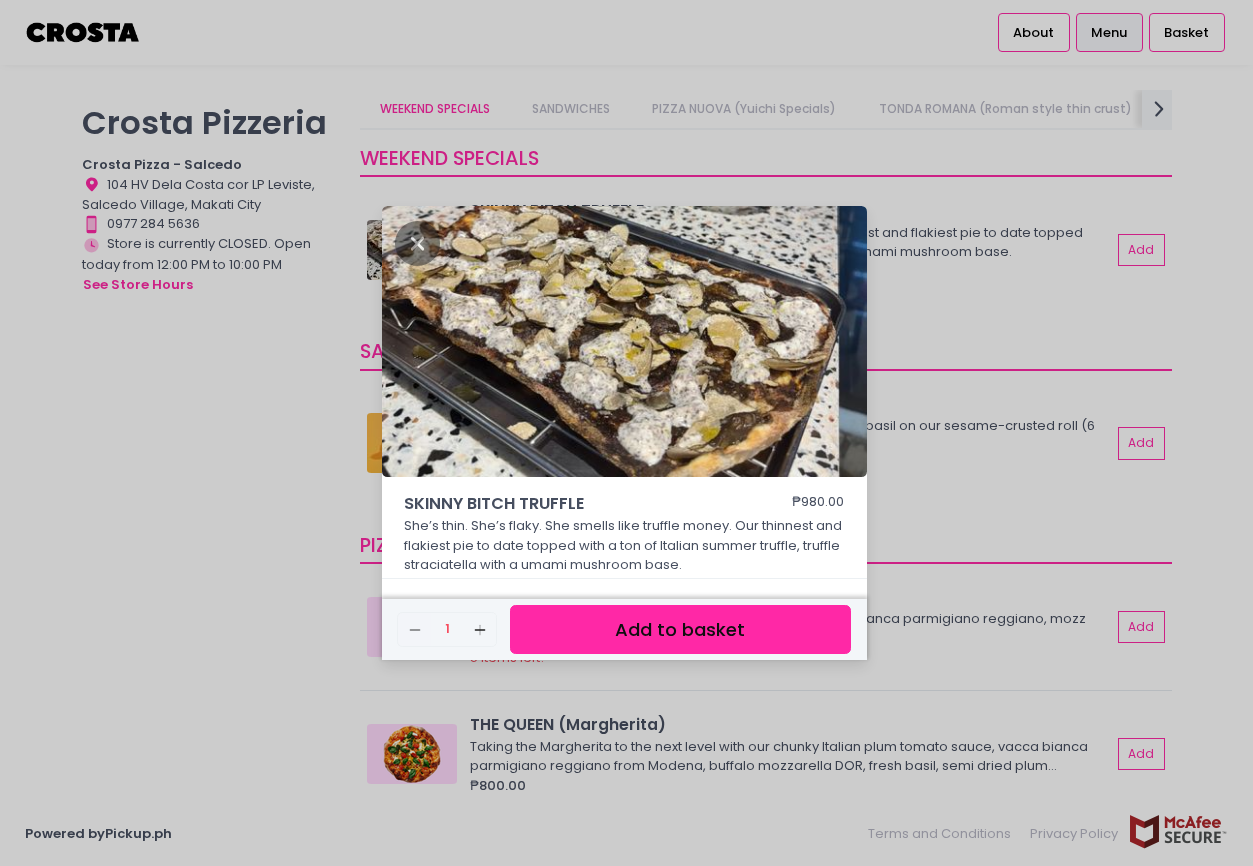 click on "SKINNY BITCH TRUFFLE   ₱980.00 She’s thin. She’s flaky. She smells like truffle money. Our thinnest and flakiest pie to date topped with a ton of Italian summer truffle, truffle straciatella with a umami mushroom base.  Remove Created with Sketch. 1 Add Created with Sketch. Add to basket" at bounding box center [626, 433] 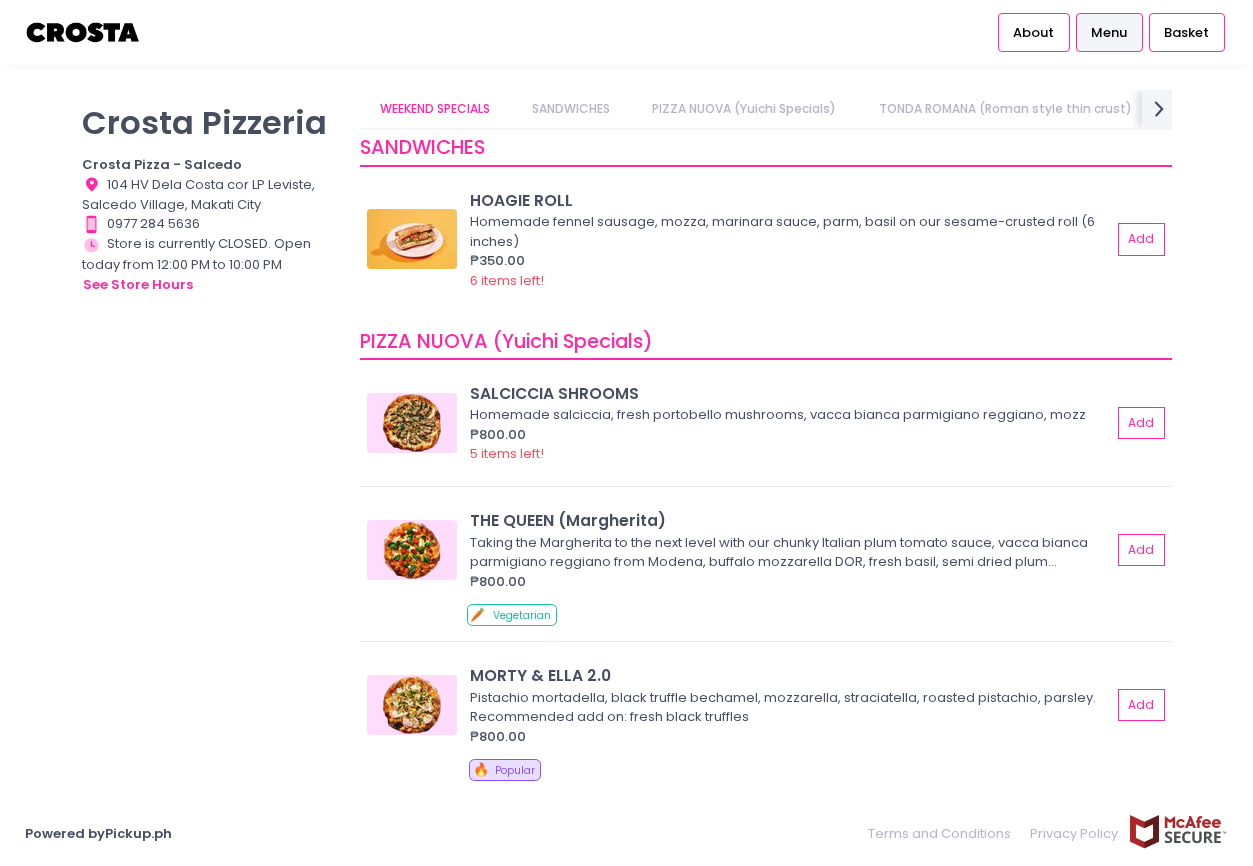scroll, scrollTop: 0, scrollLeft: 0, axis: both 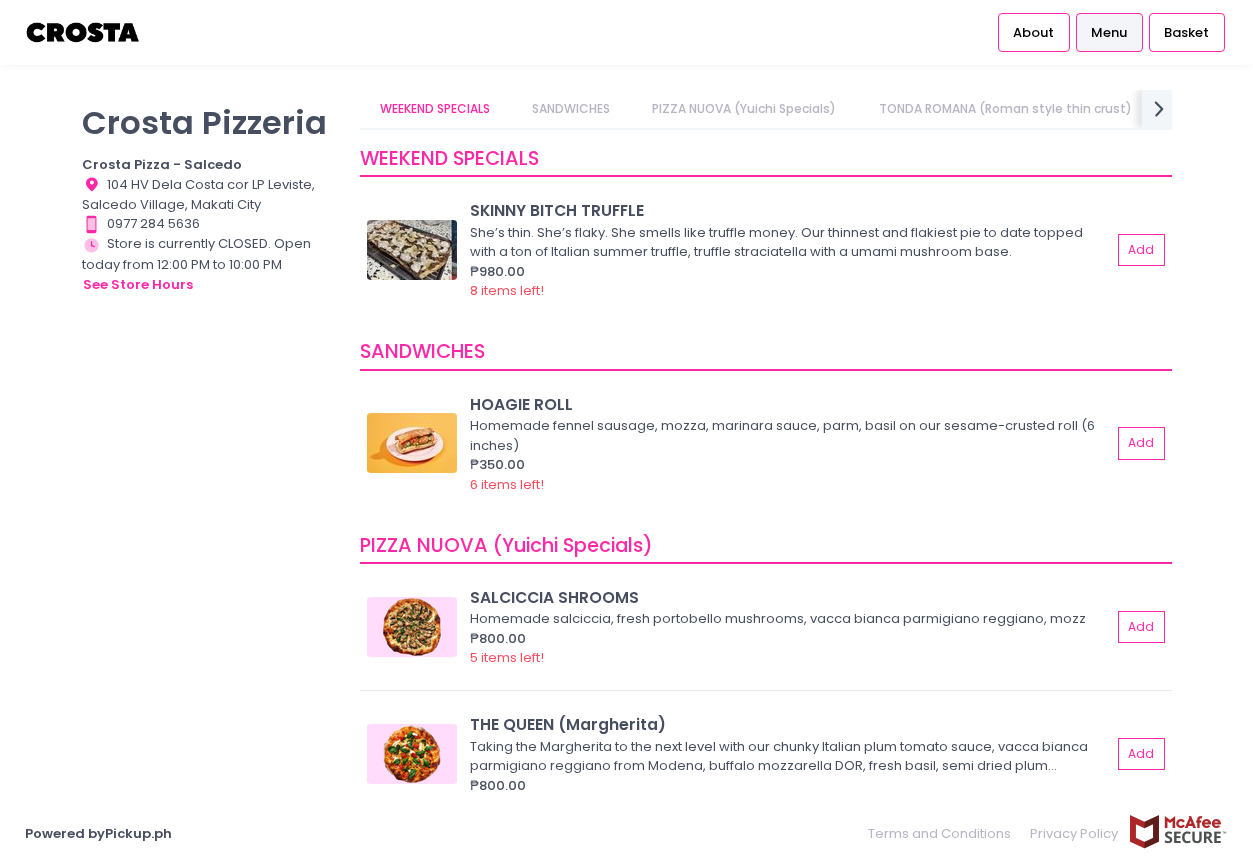 click on "PIZZA NUOVA (Yuichi Specials)" at bounding box center (744, 109) 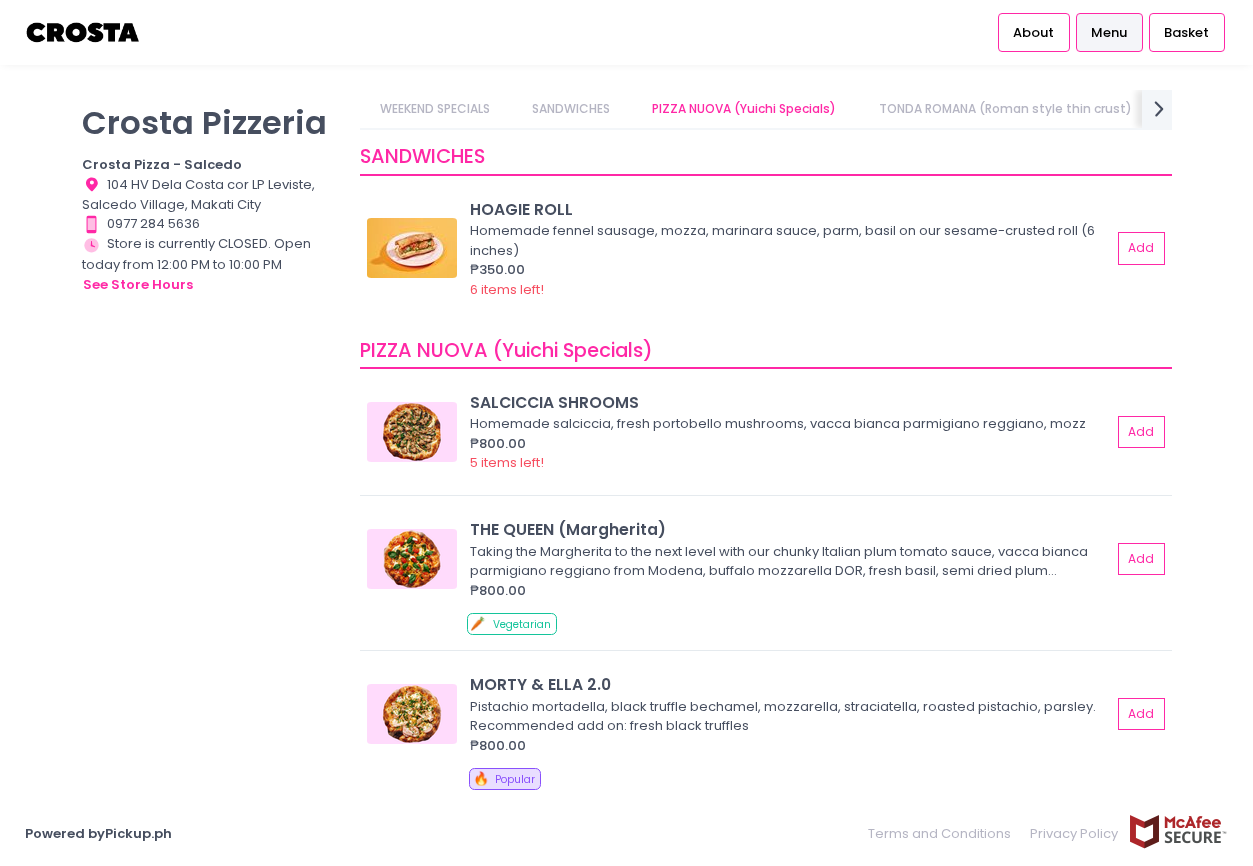 scroll, scrollTop: 338, scrollLeft: 0, axis: vertical 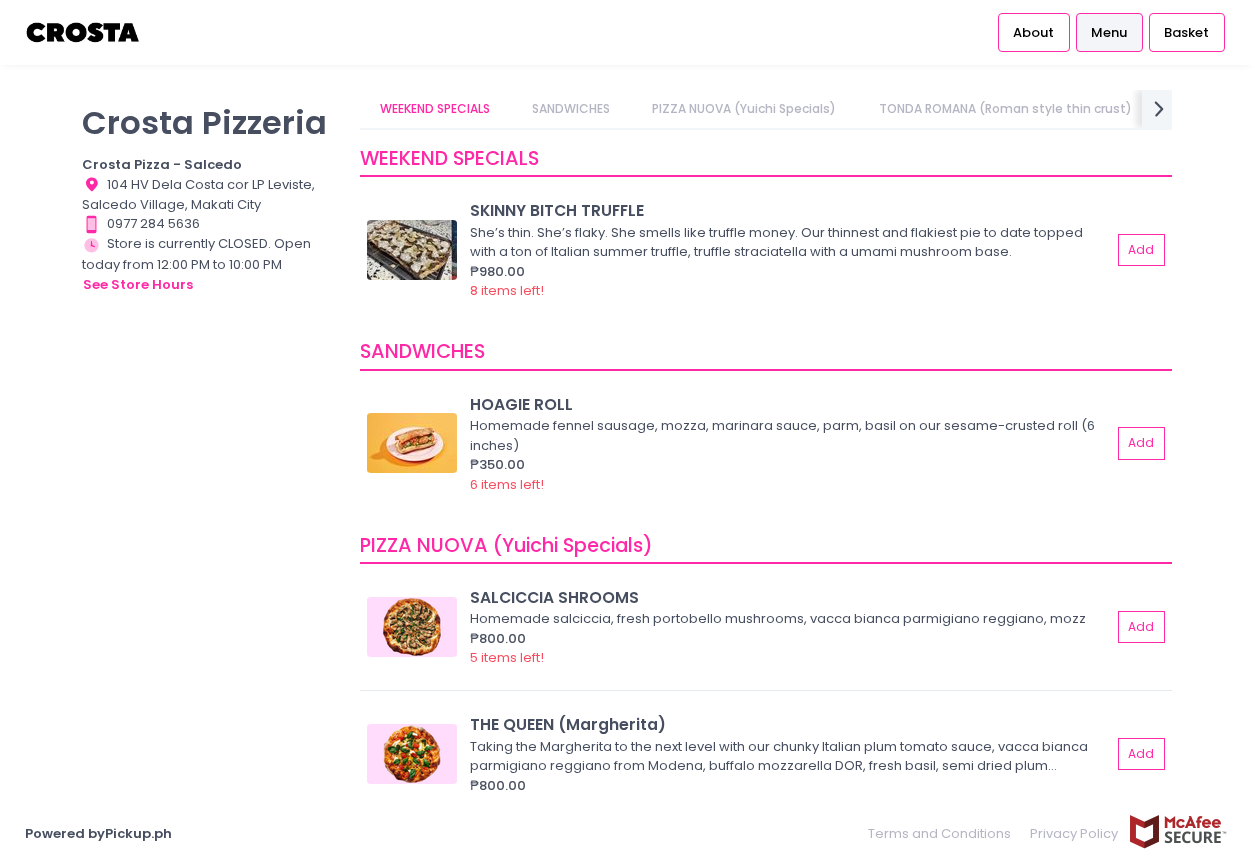click on "PIZZA NUOVA (Yuichi Specials)" at bounding box center [744, 109] 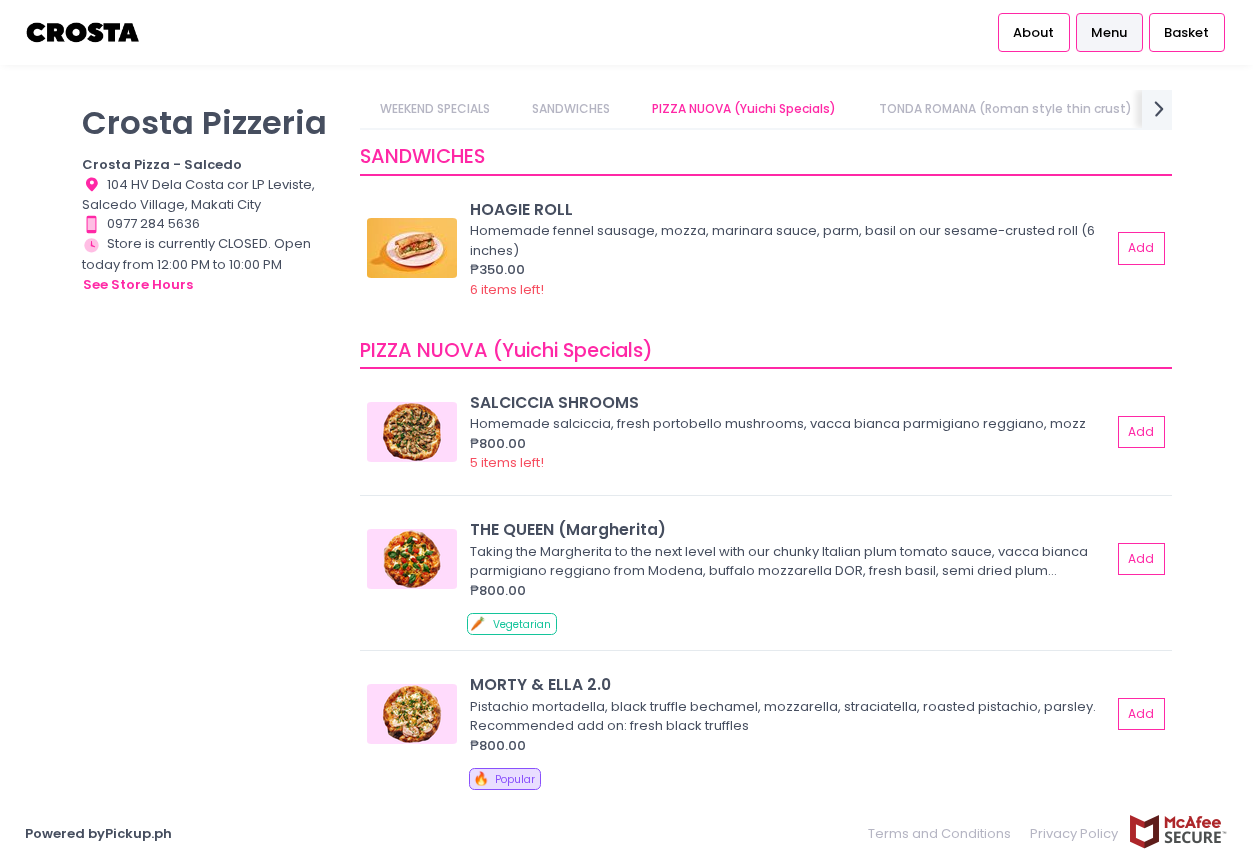 scroll, scrollTop: 338, scrollLeft: 0, axis: vertical 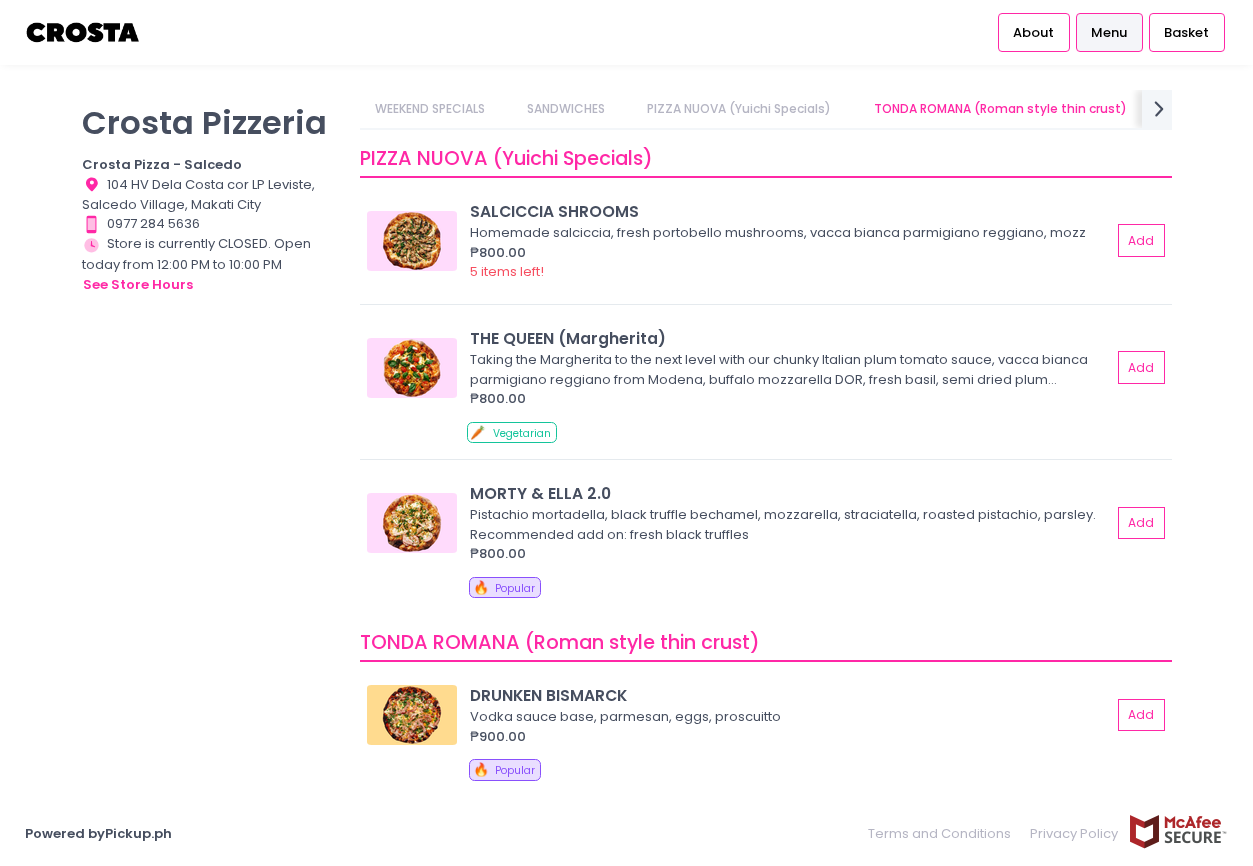 click on "PIZZA NUOVA (Yuichi Specials)" at bounding box center (739, 109) 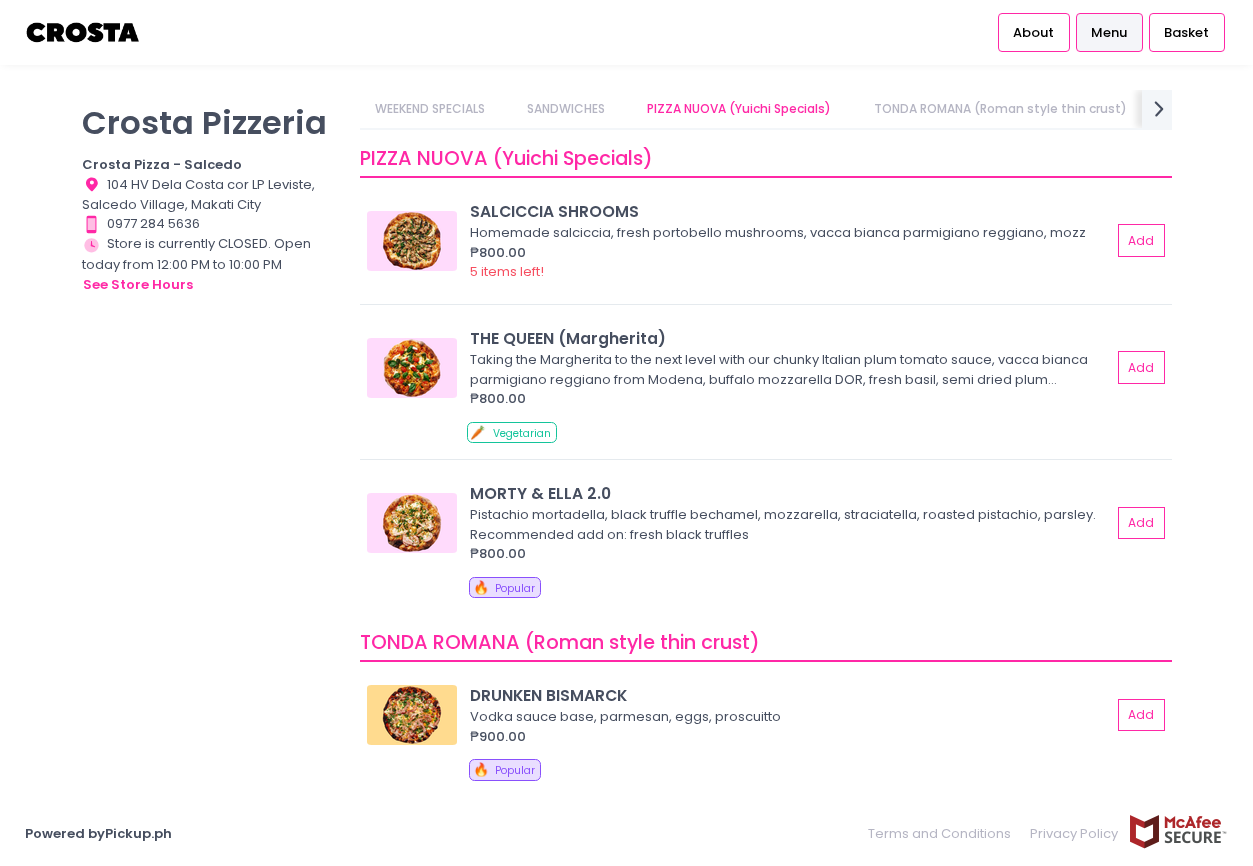 click on "Crosta Pizzeria       Crosta Pizza - Salcedo   Location Created with Sketch.     104 HV Dela Costa cor LP Leviste, [CITY], [STATE]     Contact Number Created with Sketch.   [PHONE] Store Hours Created with Sketch.   Store is currently CLOSED.  Open today from  12:00 PM to 10:00 PM    see store hours" at bounding box center [208, 423] 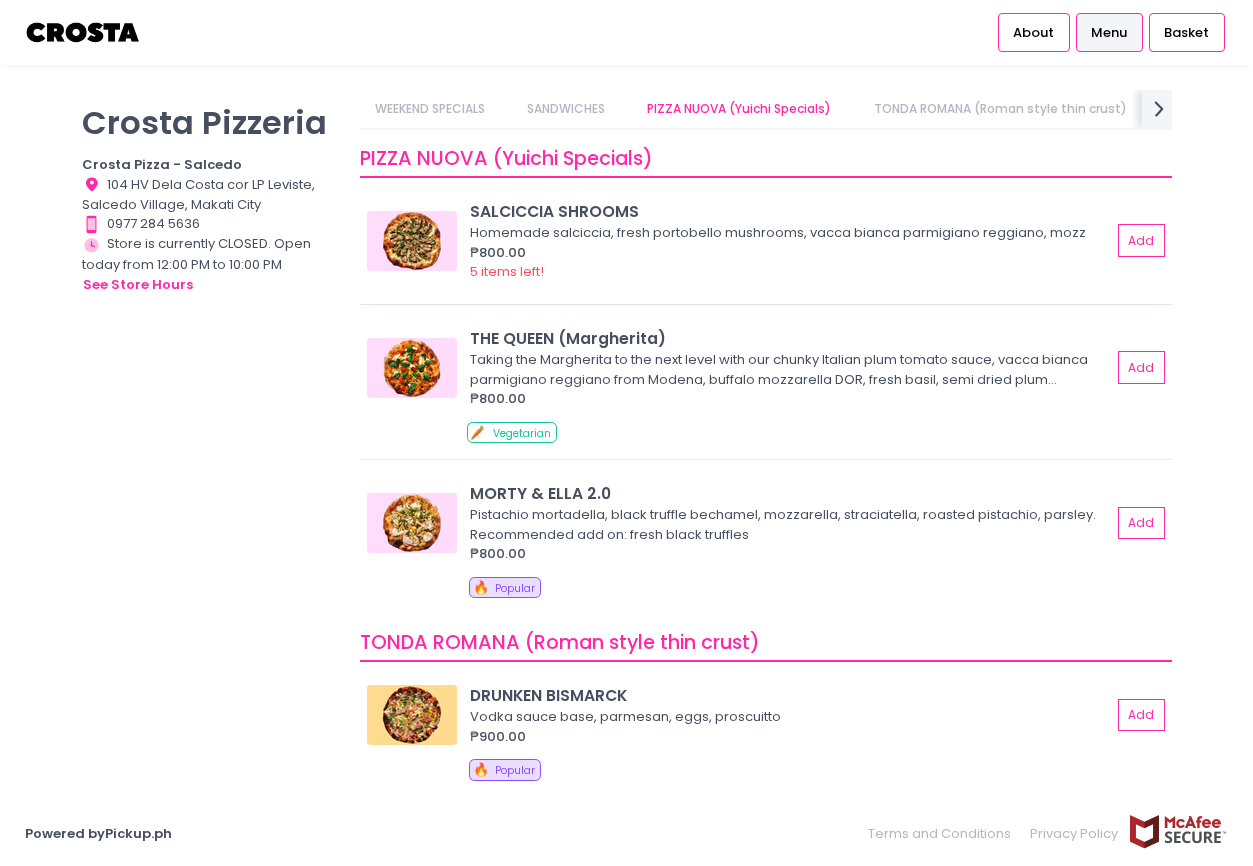 click on "SALCICCIA SHROOMS" at bounding box center (790, 211) 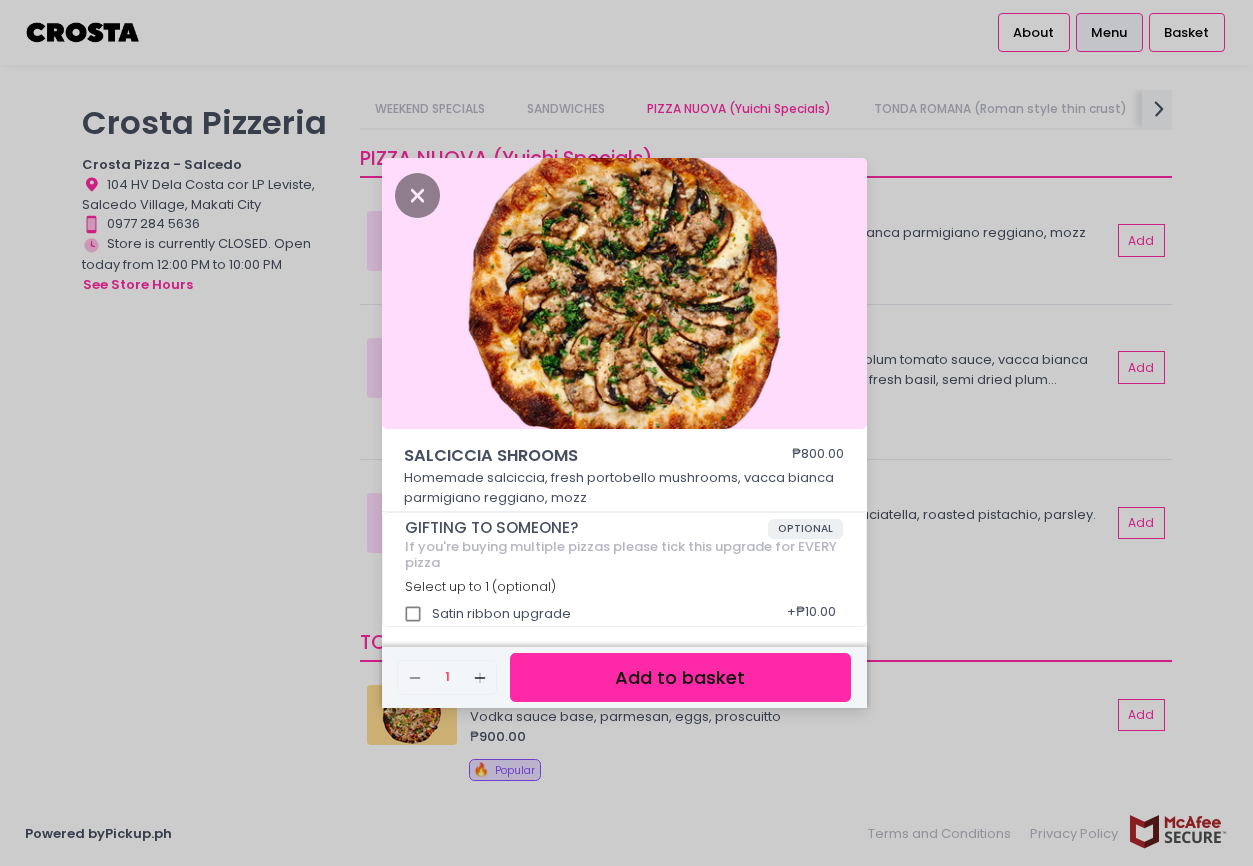 click on "Homemade salciccia, fresh portobello mushrooms, vacca bianca parmigiano reggiano, mozz" at bounding box center (624, 487) 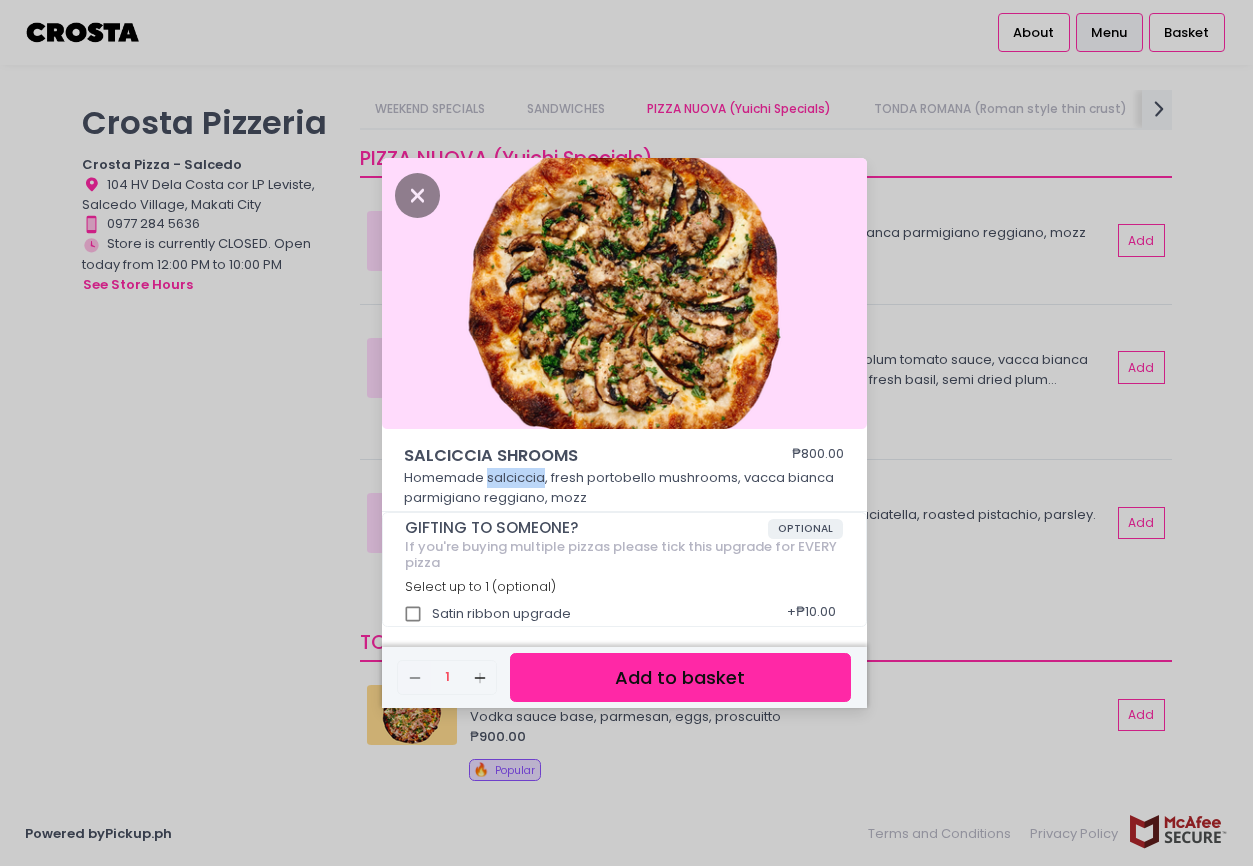 click on "Homemade salciccia, fresh portobello mushrooms, vacca bianca parmigiano reggiano, mozz" at bounding box center [624, 487] 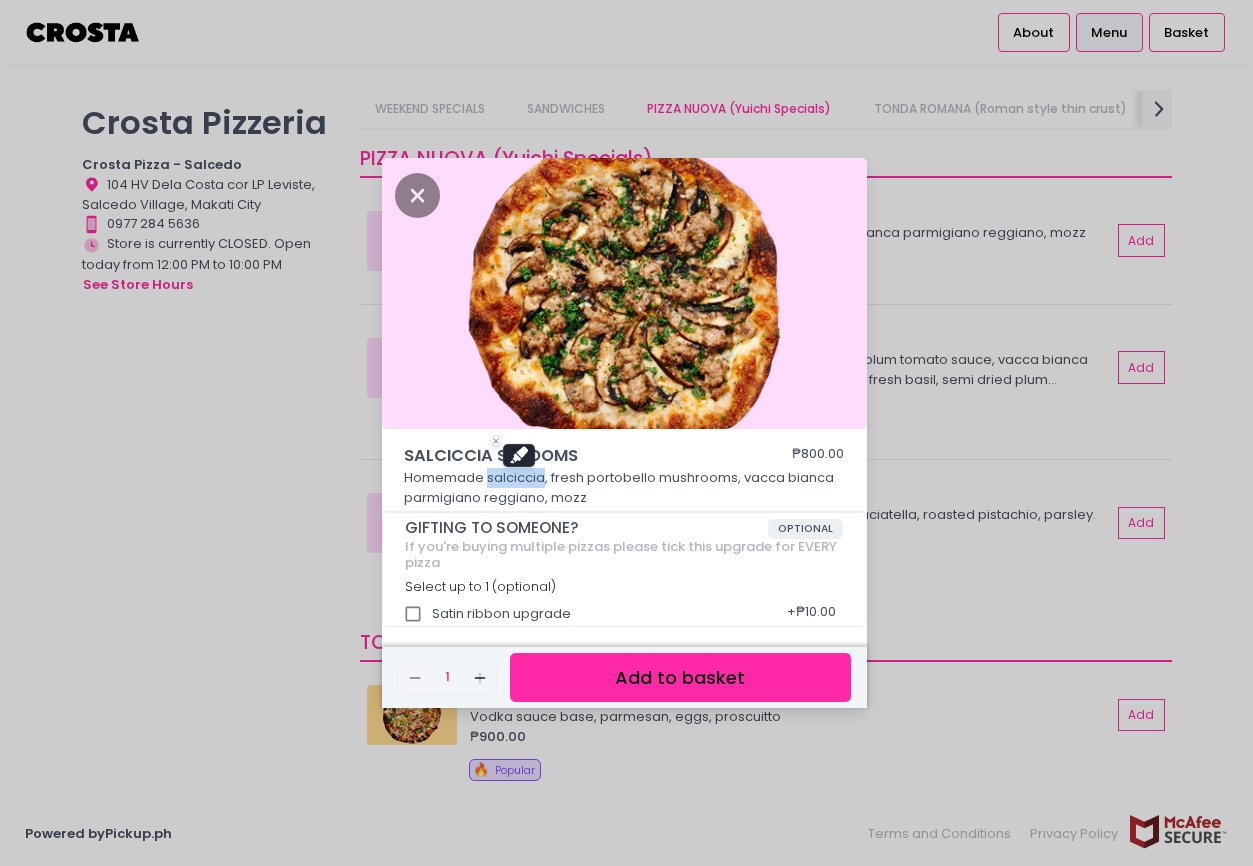 copy on "salciccia" 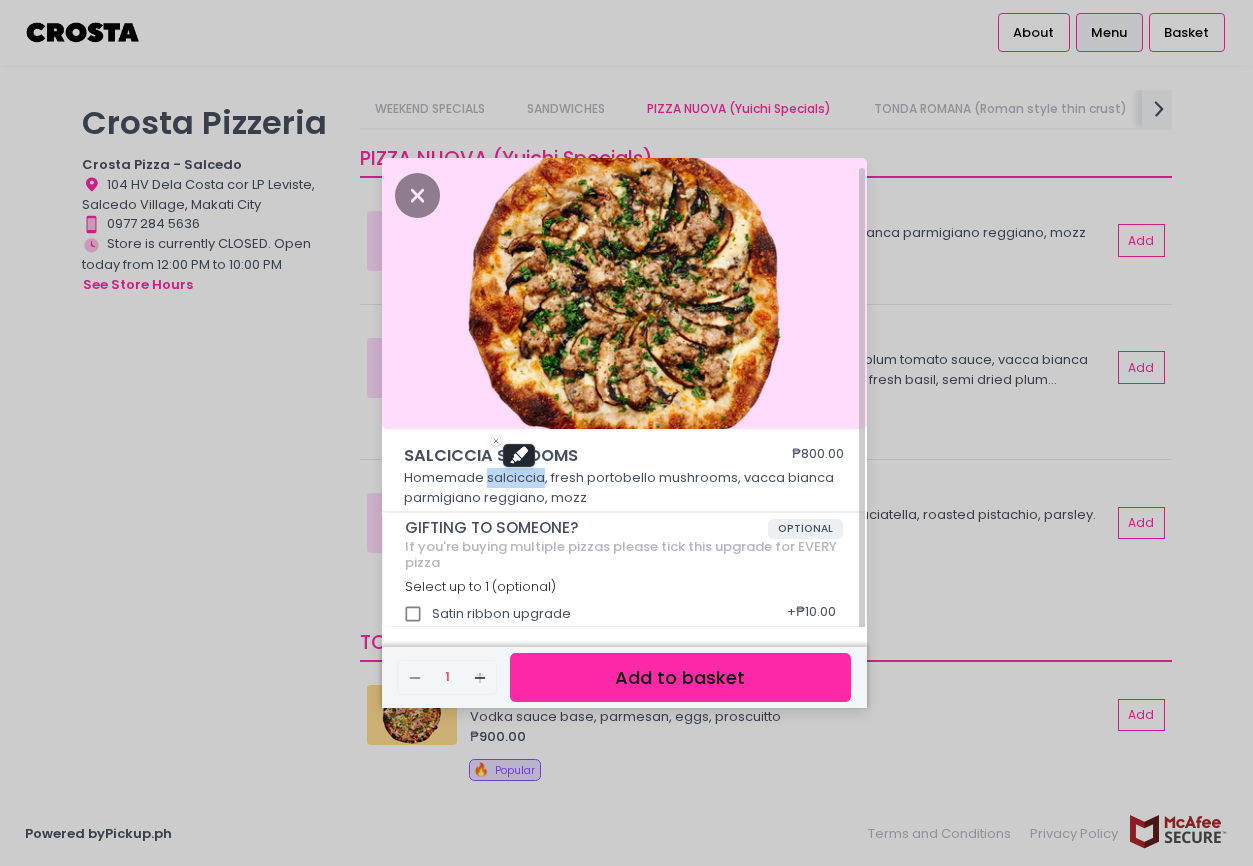 scroll, scrollTop: 5, scrollLeft: 0, axis: vertical 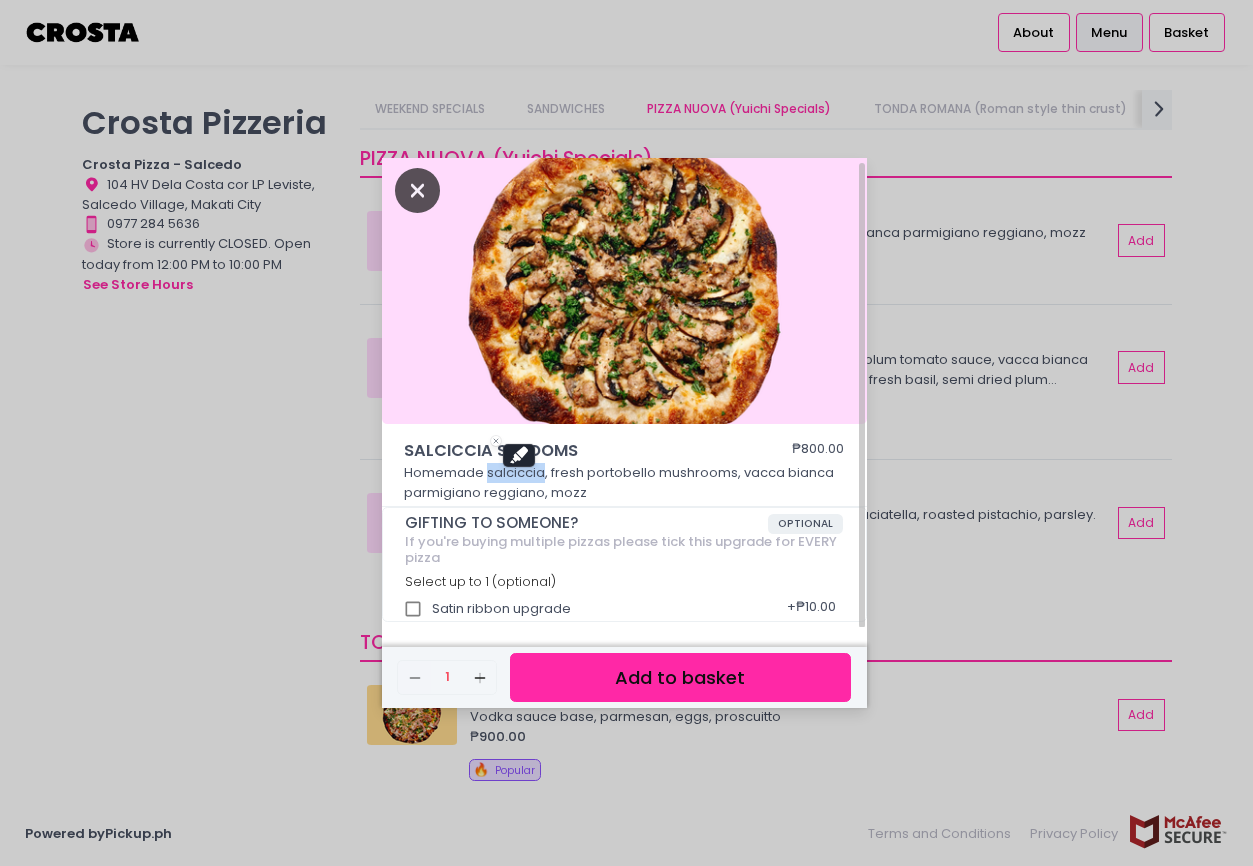 click at bounding box center [418, 190] 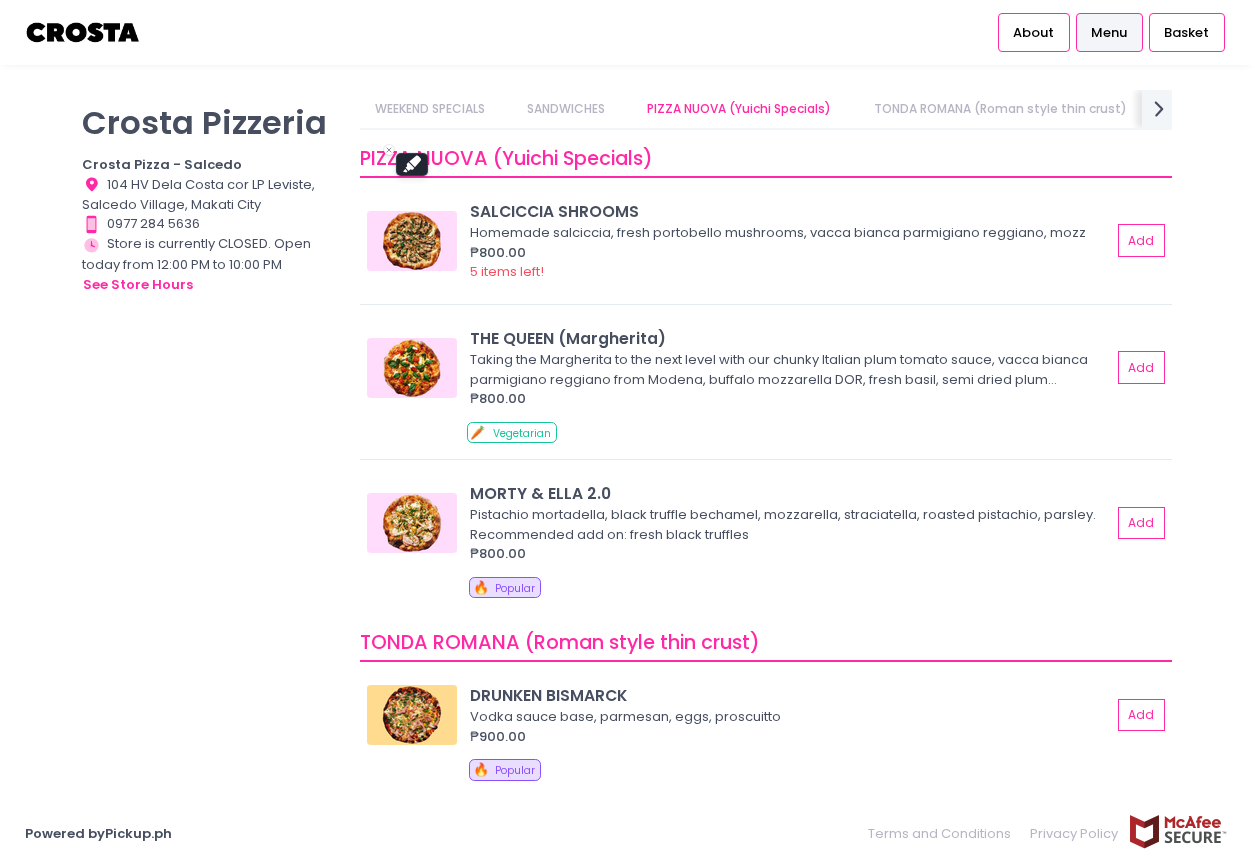click on "Crosta Pizzeria       Crosta Pizza - Salcedo   Location Created with Sketch.     104 HV Dela Costa cor LP Leviste, [CITY], [STATE]     Contact Number Created with Sketch.   [PHONE] Store Hours Created with Sketch.   Store is currently CLOSED.  Open today from  12:00 PM to 10:00 PM    see store hours" at bounding box center (208, 423) 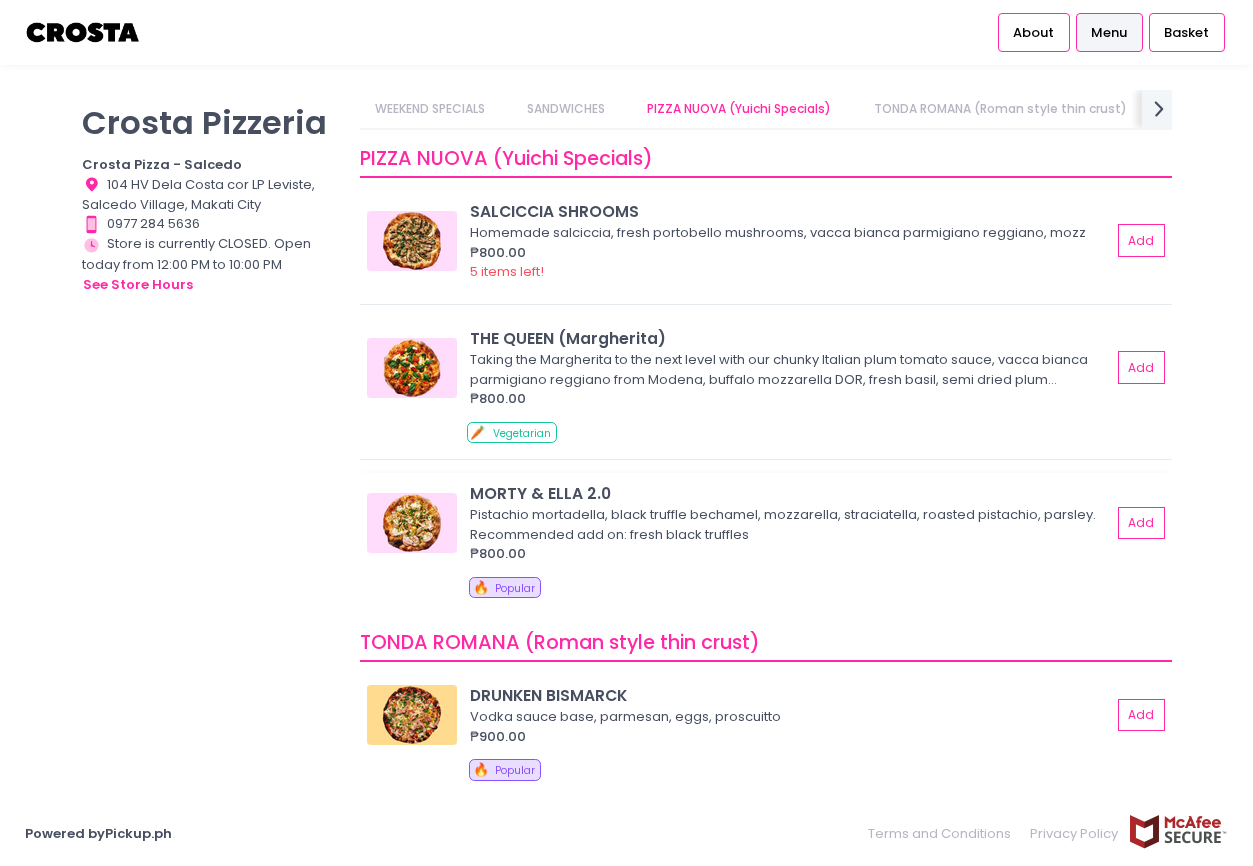 scroll, scrollTop: 479, scrollLeft: 0, axis: vertical 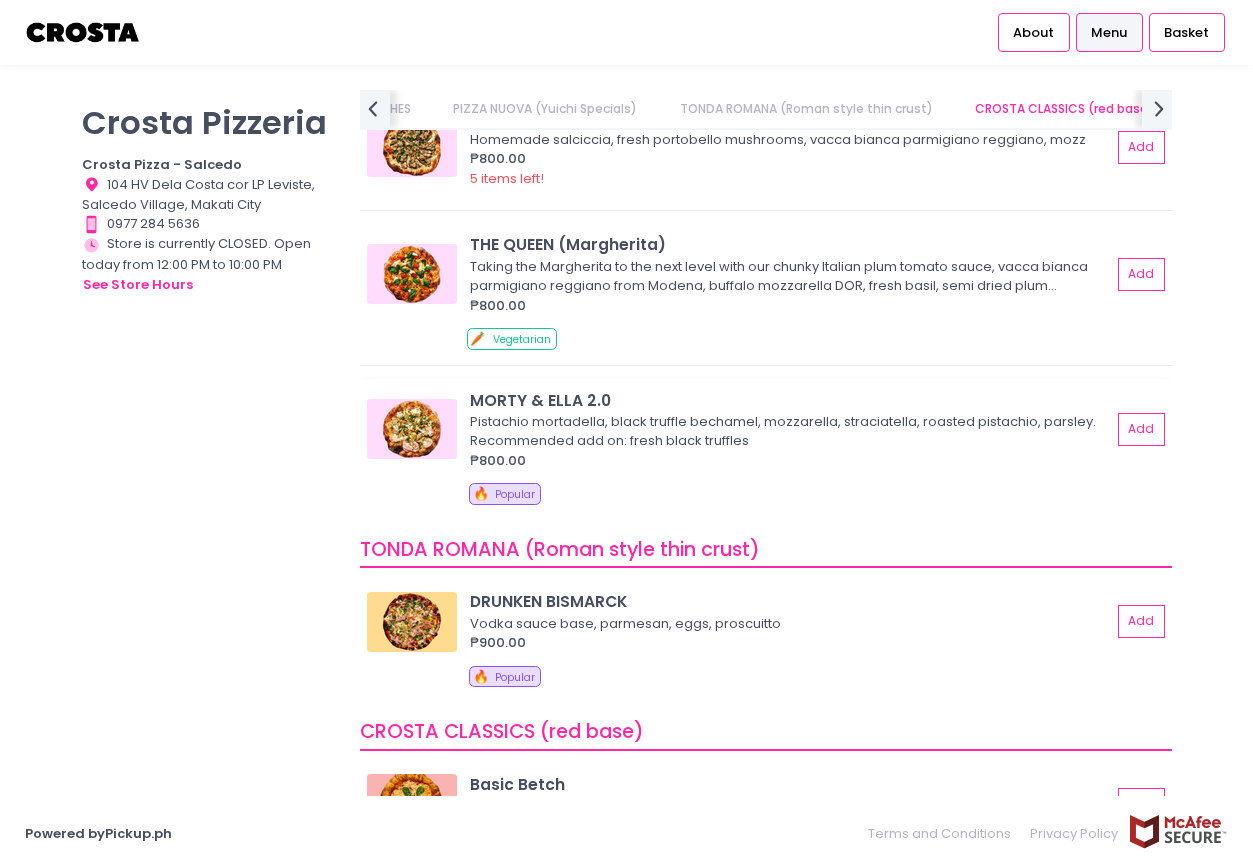 click at bounding box center (412, 429) 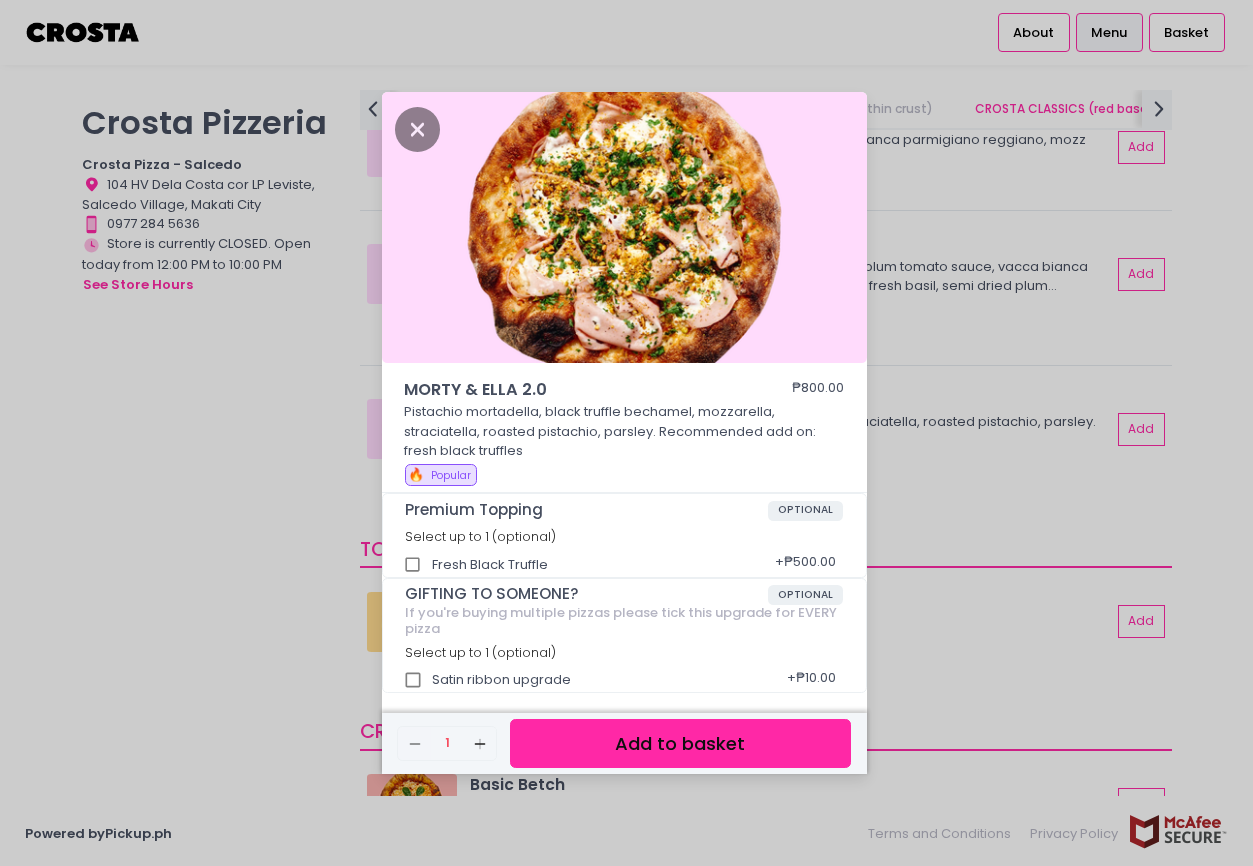 click on "MORTY & ELLA 2.0   ₱800.00 Pistachio mortadella, black truffle bechamel, mozzarella, straciatella, roasted pistachio, parsley. Recommended add on: fresh black truffles  🔥 Popular Premium Topping OPTIONAL   Select up to    1 (optional) Fresh Black Truffle   +  ₱500.00 GIFTING TO SOMEONE? OPTIONAL If you're buying multiple pizzas please tick this upgrade for EVERY pizza  Select up to    1 (optional) Satin ribbon upgrade    +  ₱10.00 Remove Created with Sketch. 1 Add Created with Sketch. Add to basket" at bounding box center (626, 433) 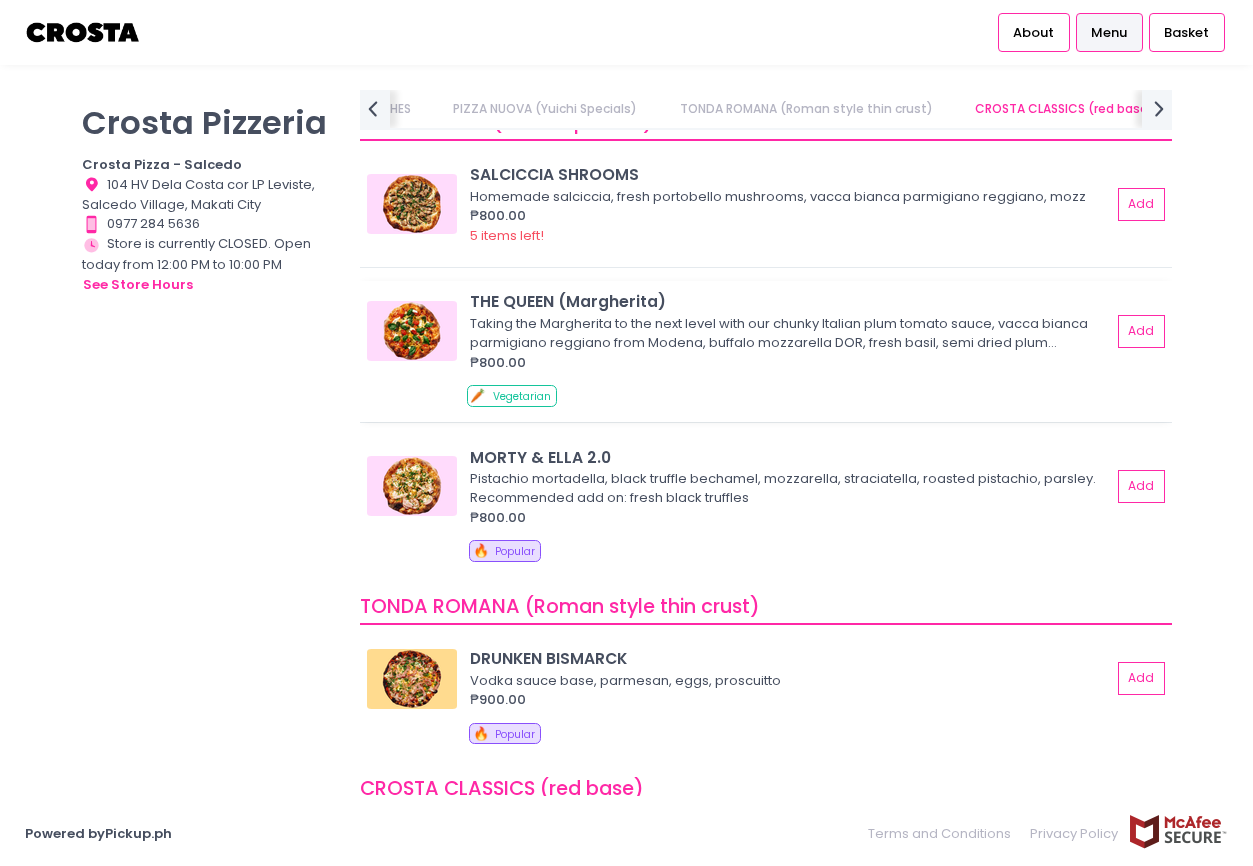 scroll, scrollTop: 404, scrollLeft: 0, axis: vertical 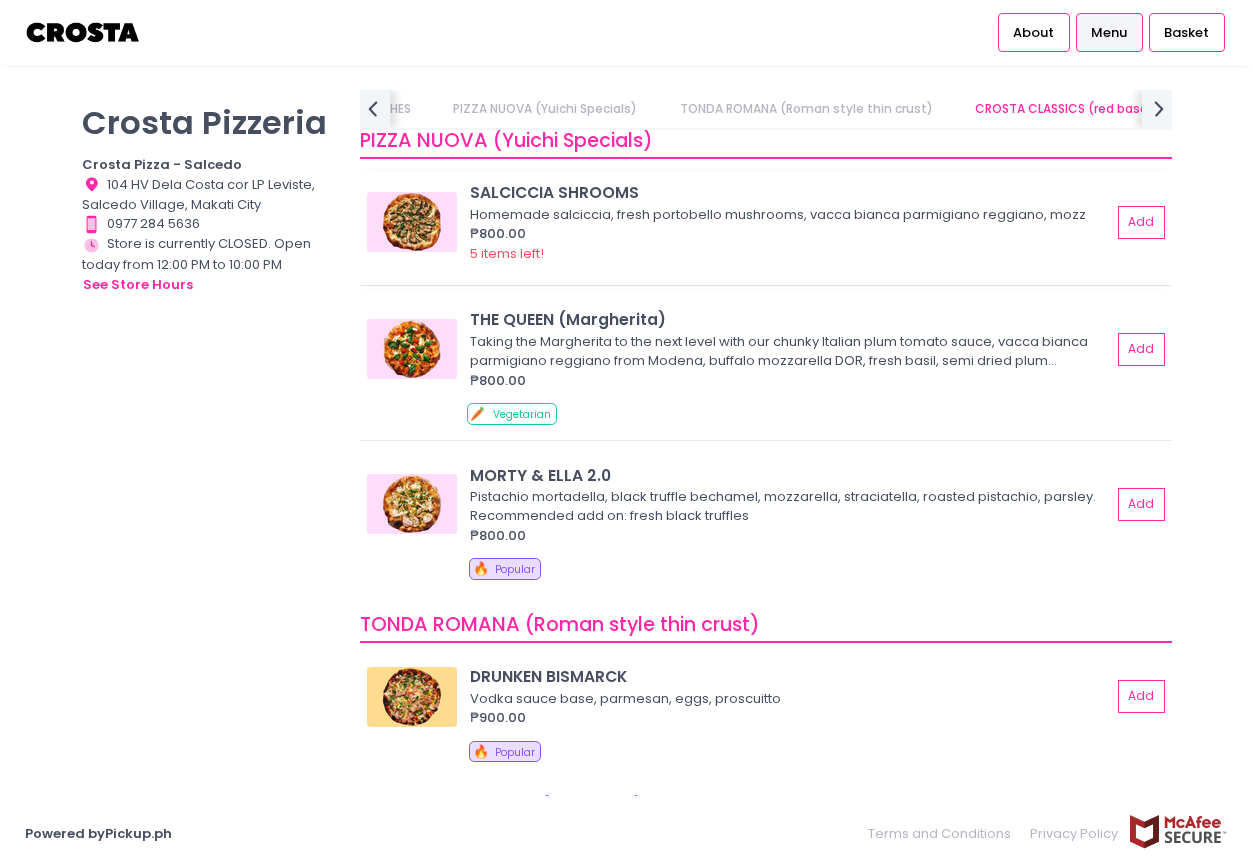 click at bounding box center (412, 222) 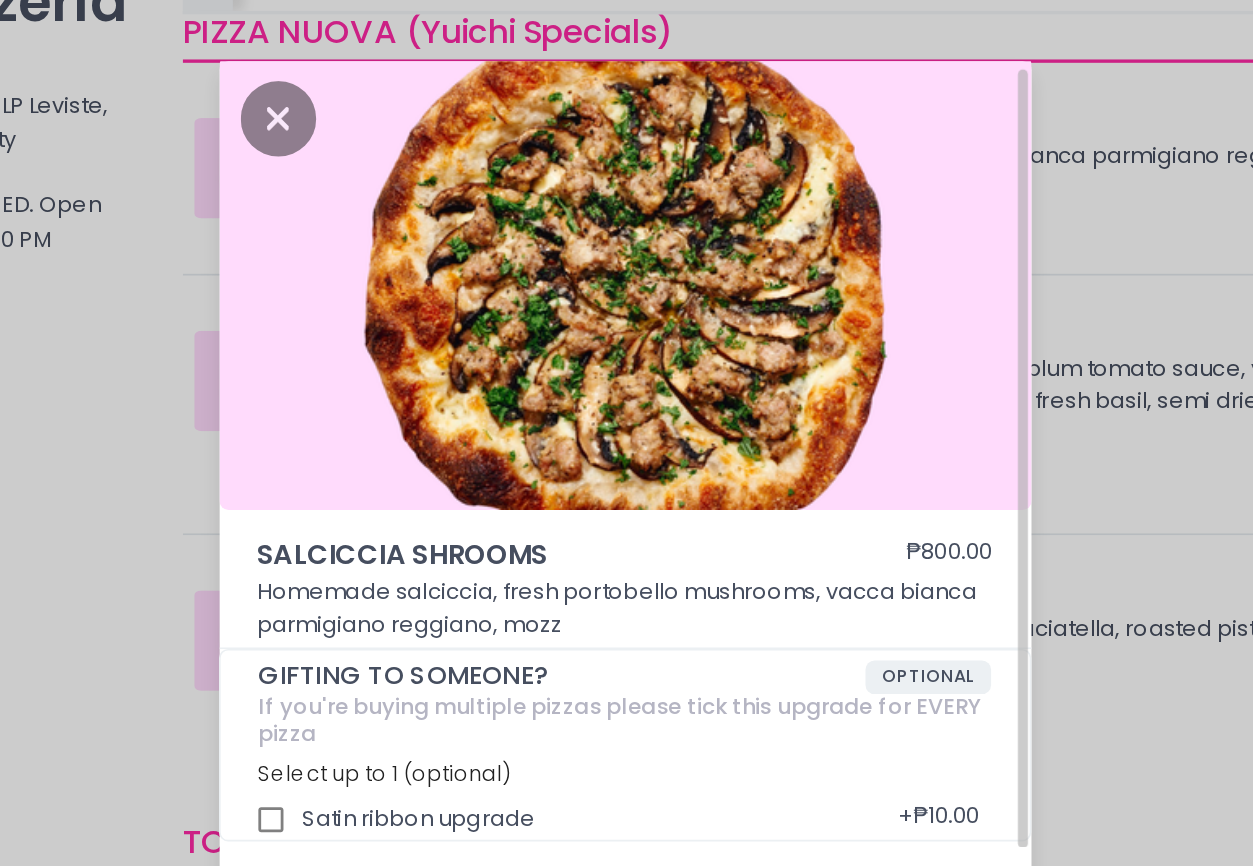 scroll, scrollTop: 5, scrollLeft: 0, axis: vertical 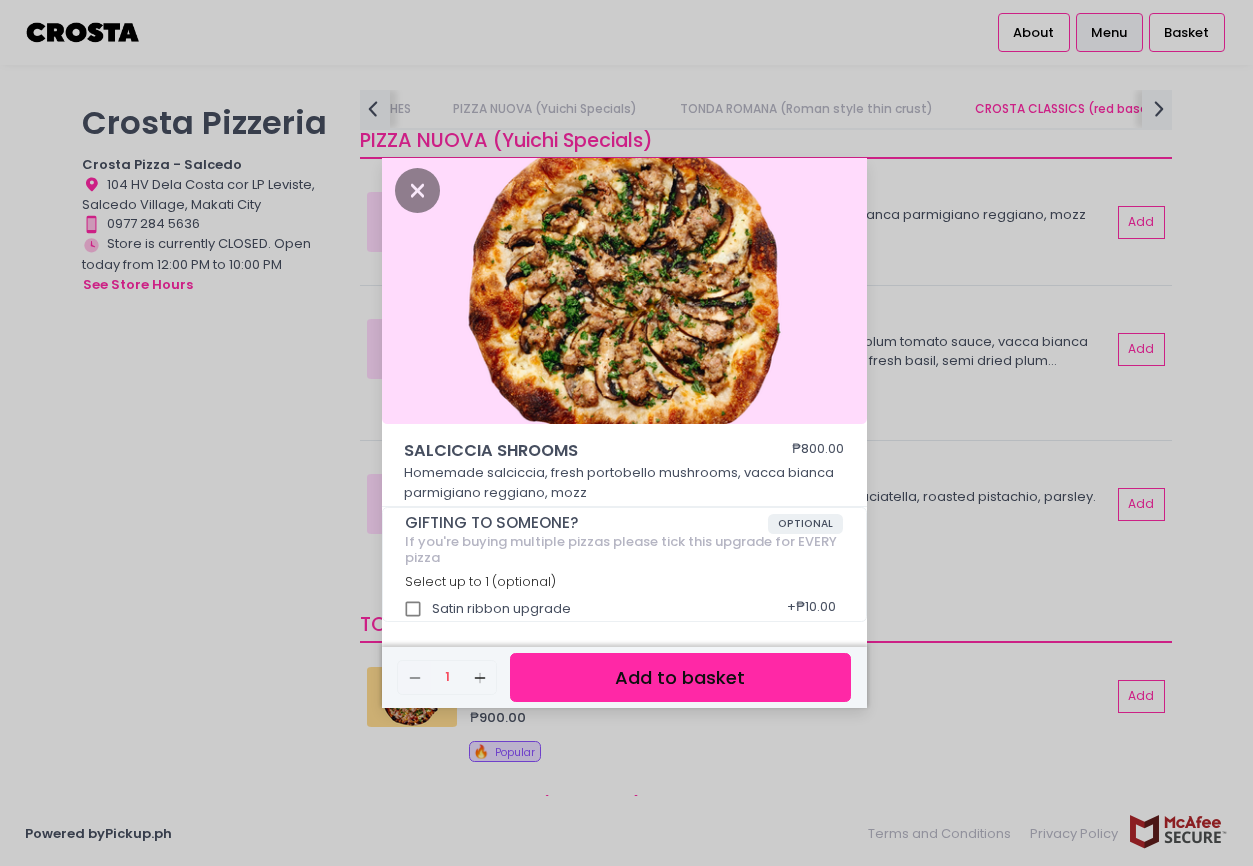 click on "Add to basket" at bounding box center (680, 677) 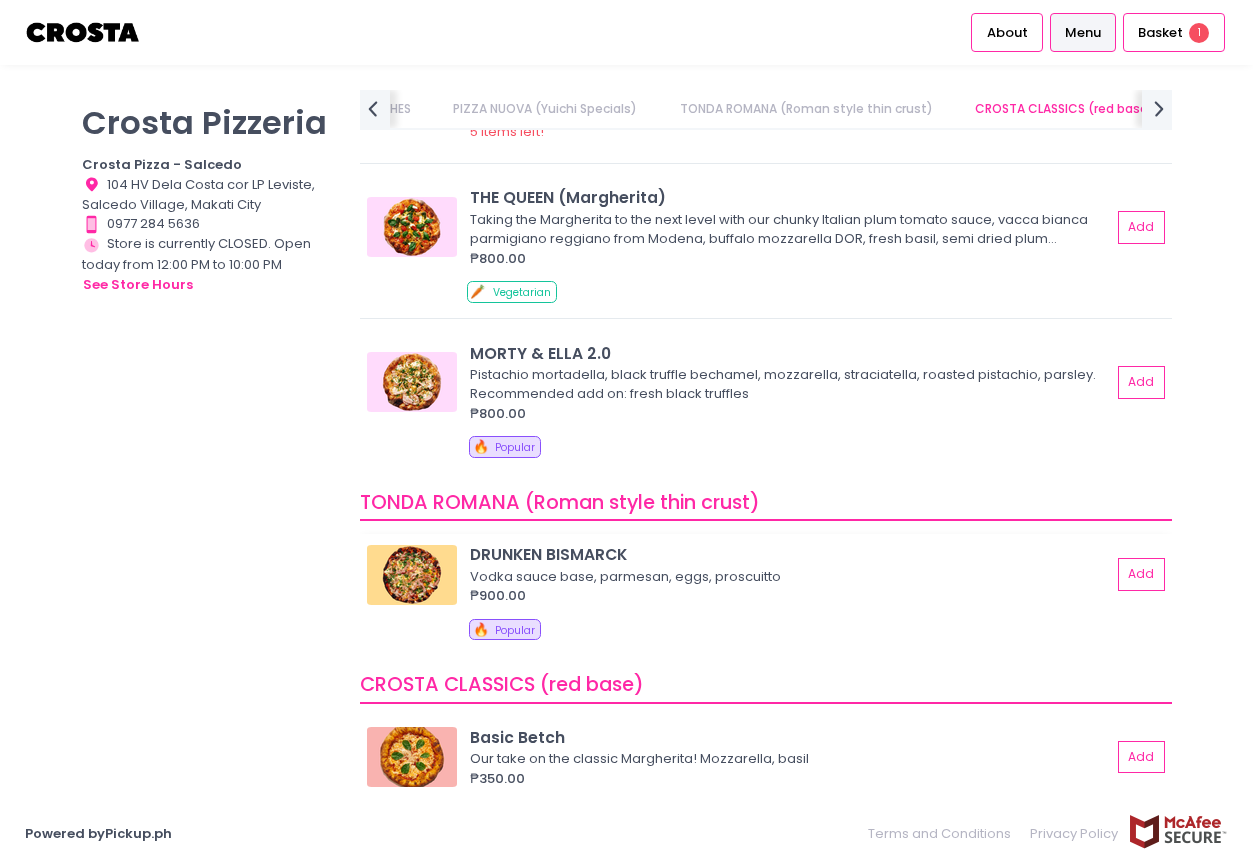 scroll, scrollTop: 528, scrollLeft: 0, axis: vertical 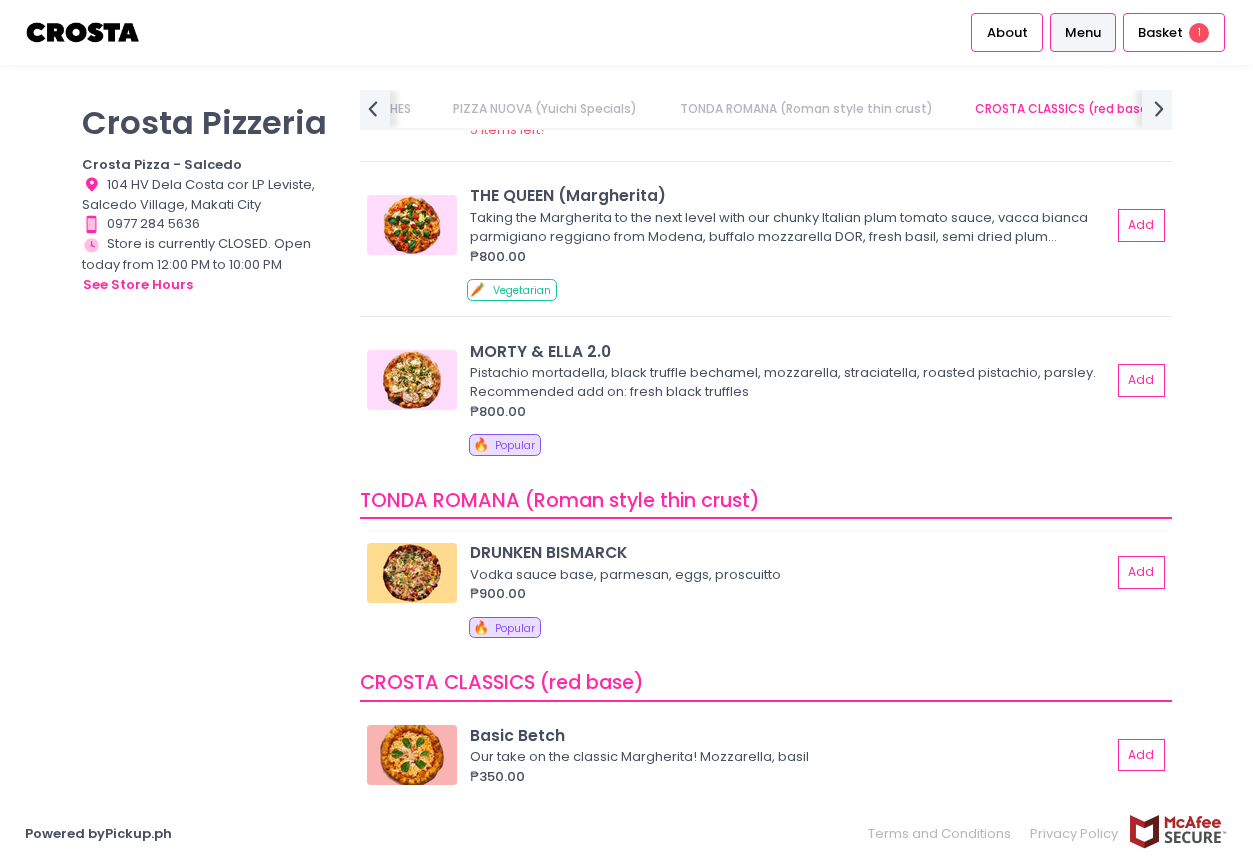 click at bounding box center [412, 573] 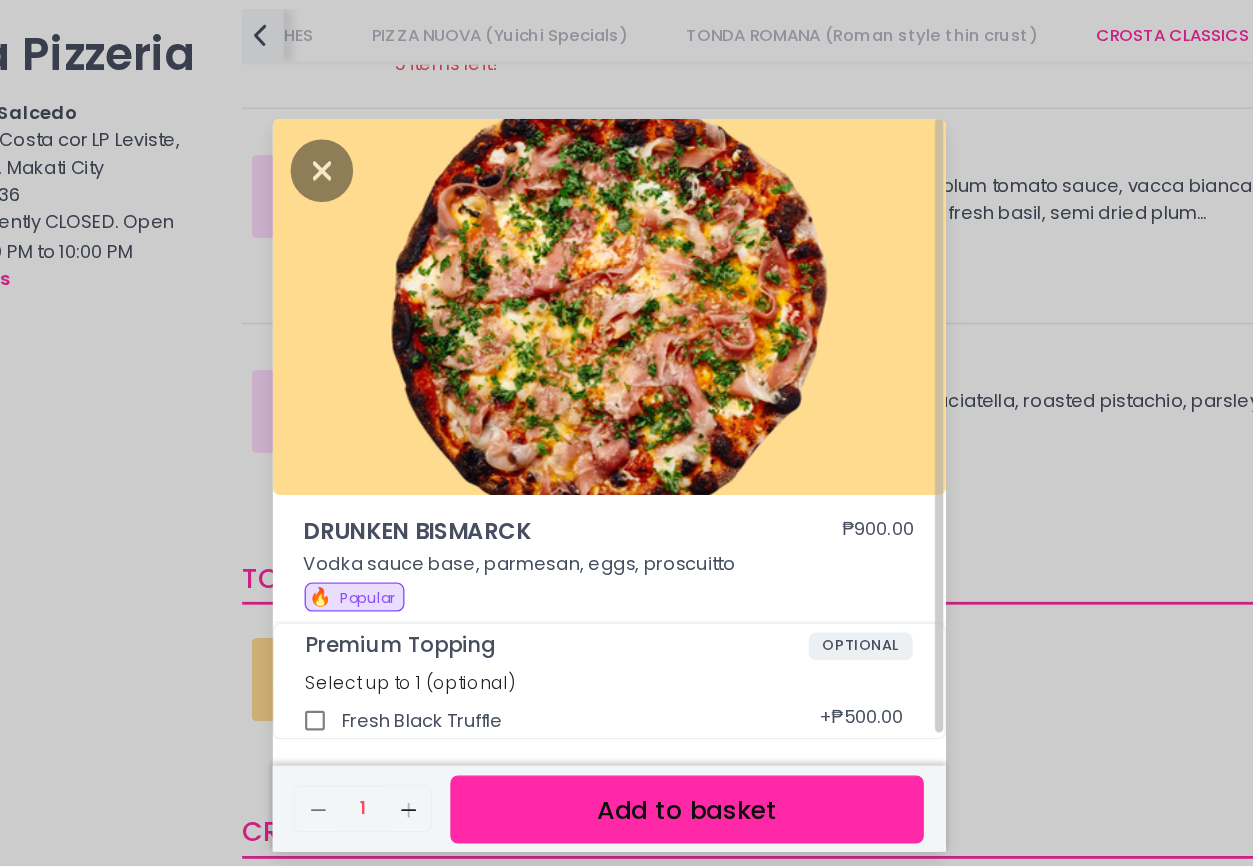 scroll, scrollTop: 5, scrollLeft: 0, axis: vertical 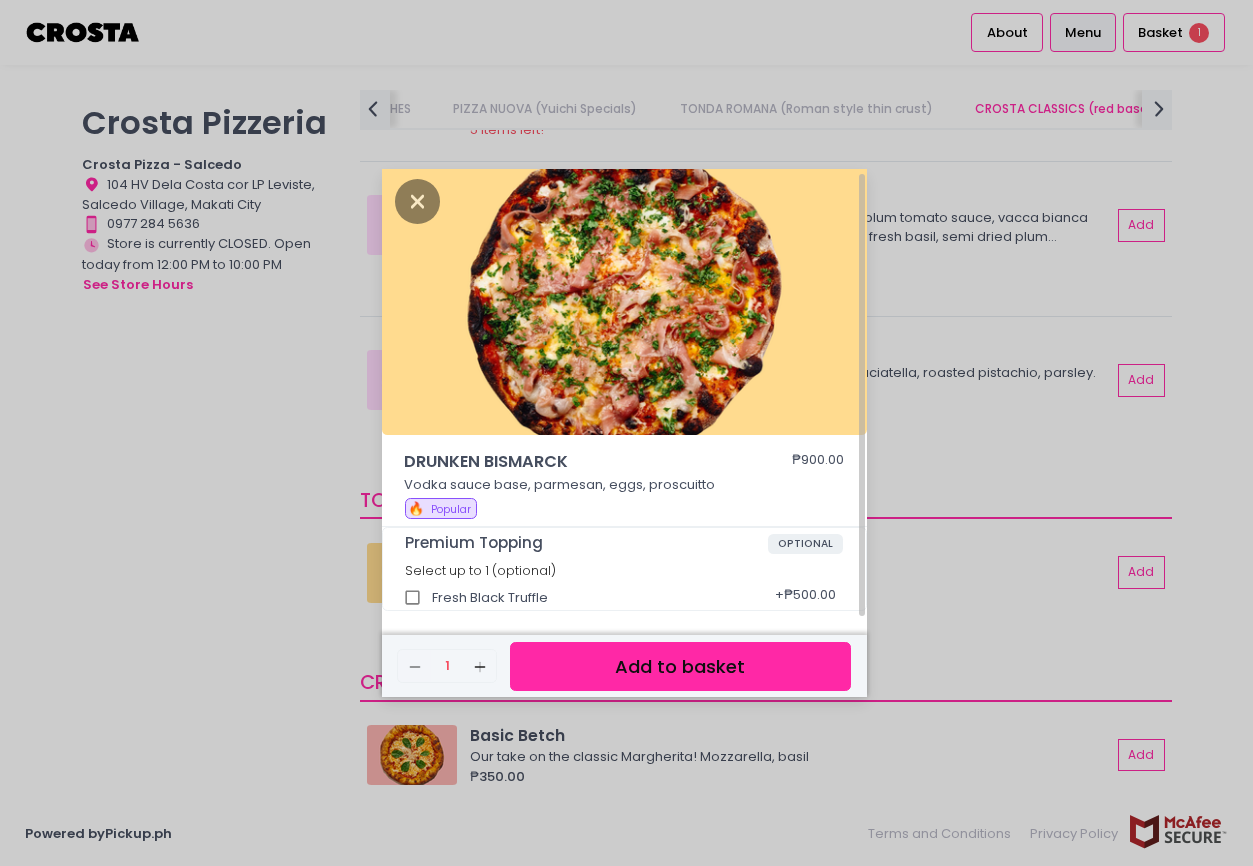 click on "DRUNKEN BISMARCK   ₱900.00 Vodka sauce base, parmesan, eggs, proscuitto 🔥 Popular Premium Topping OPTIONAL   Select up to    1 (optional) Fresh Black Truffle   +  ₱500.00 Remove Created with Sketch. 1 Add Created with Sketch. Add to basket" at bounding box center (626, 433) 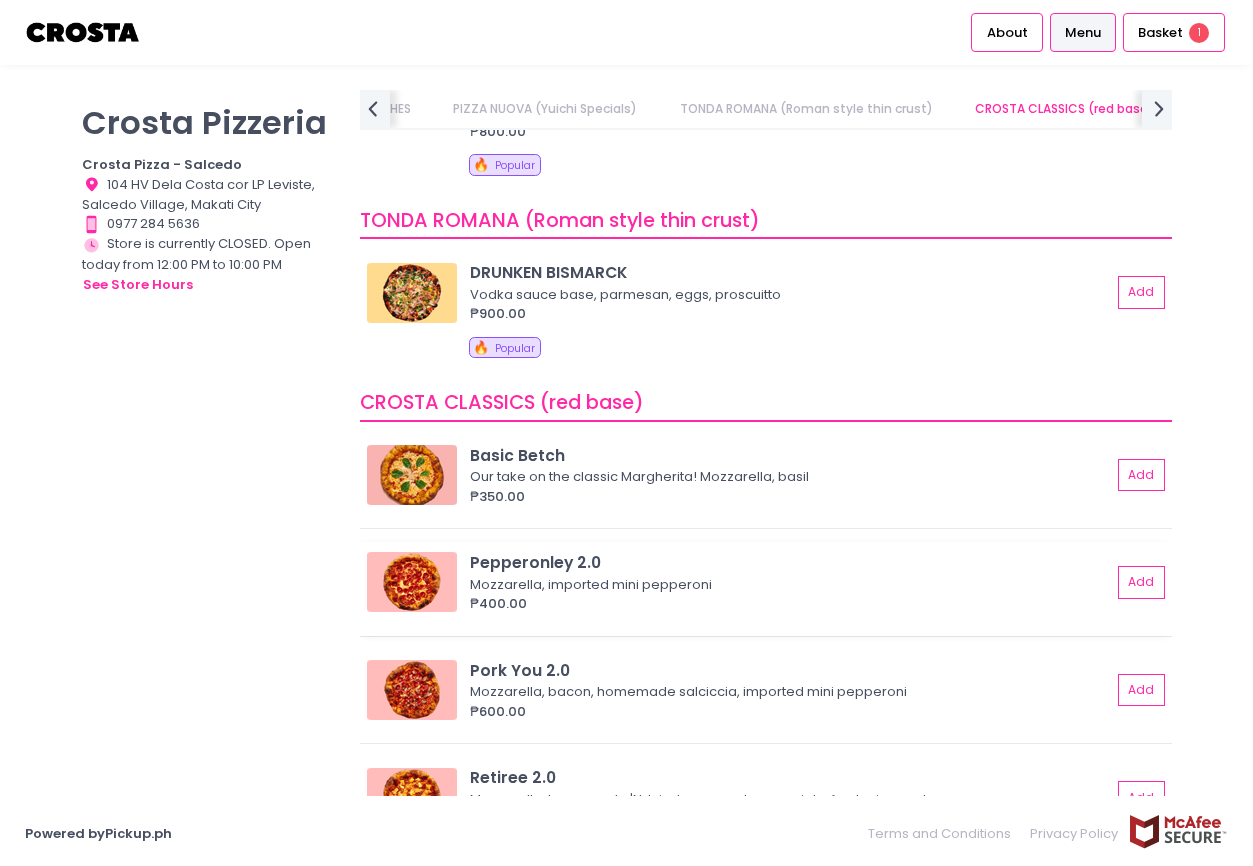 scroll, scrollTop: 928, scrollLeft: 0, axis: vertical 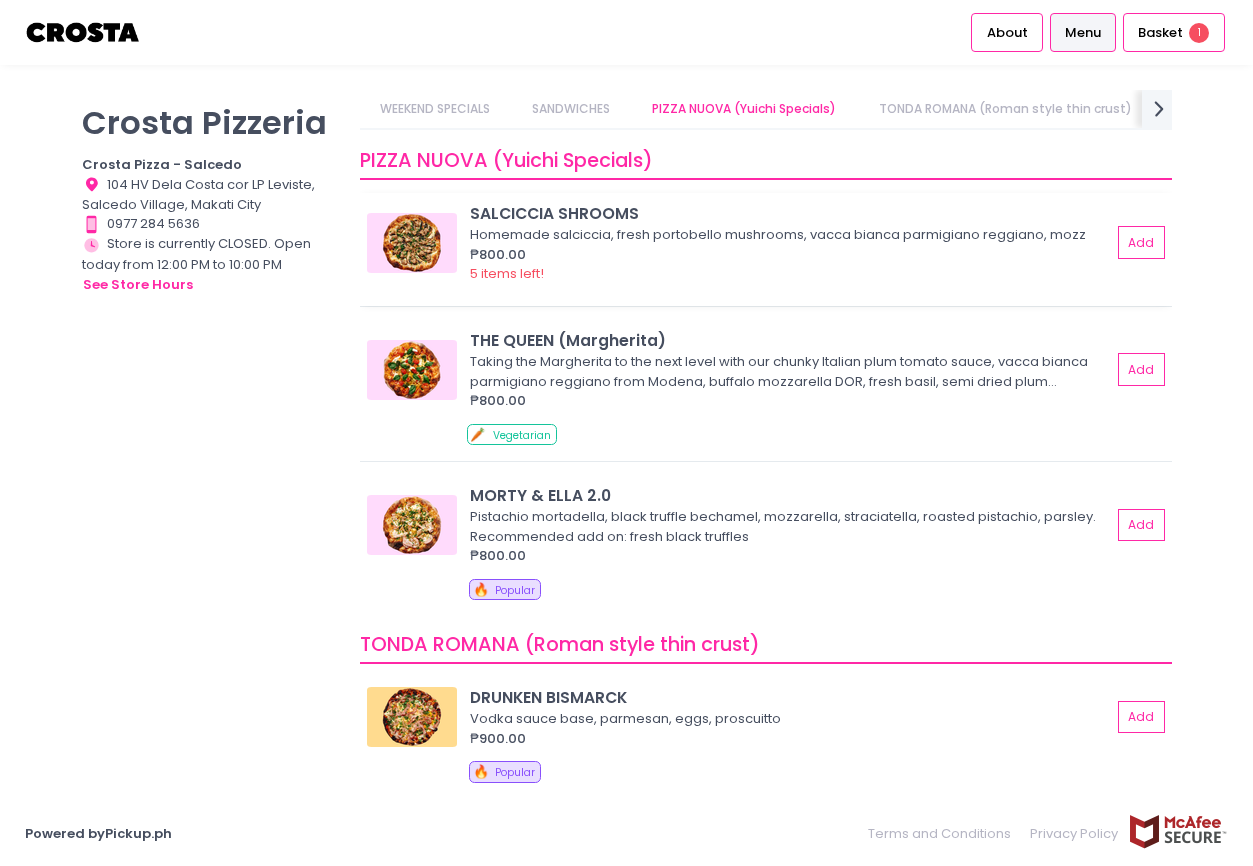 click at bounding box center [412, 243] 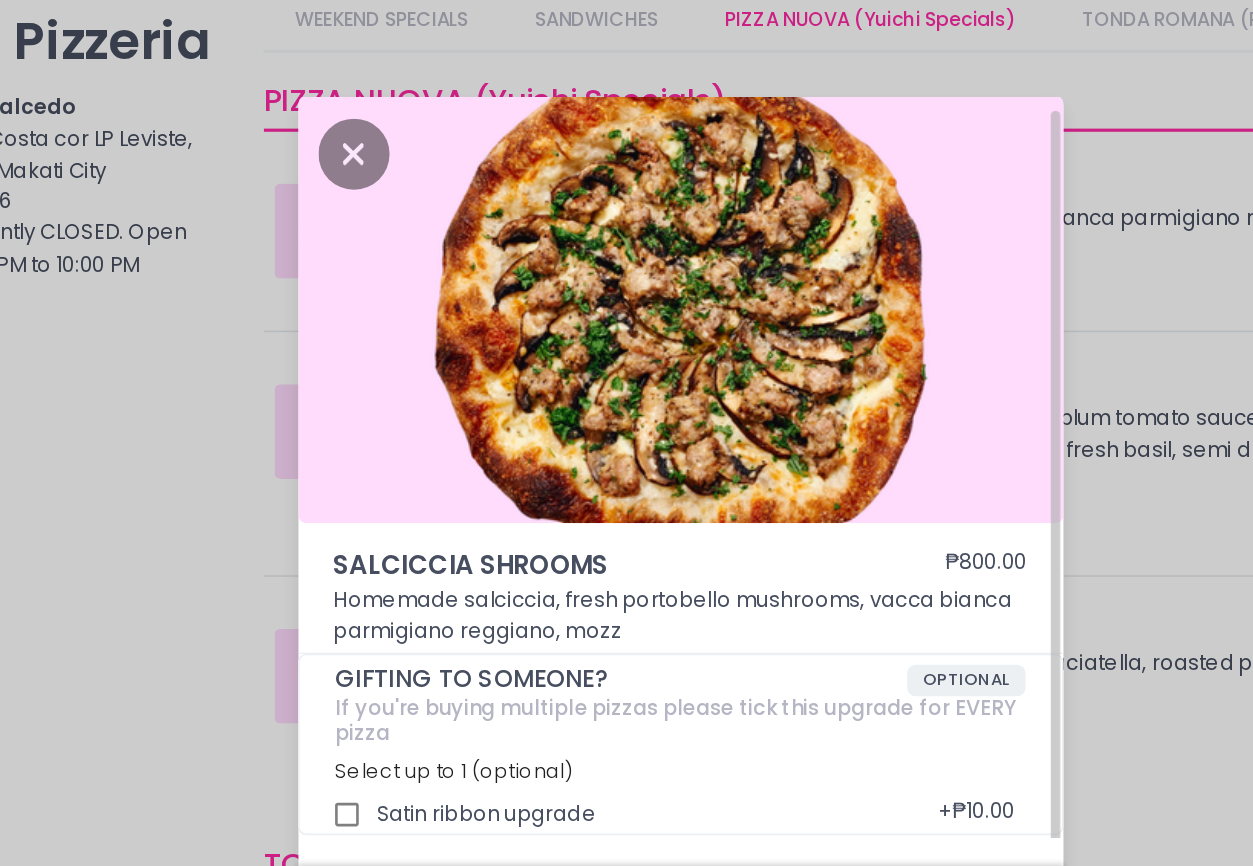 scroll, scrollTop: 5, scrollLeft: 0, axis: vertical 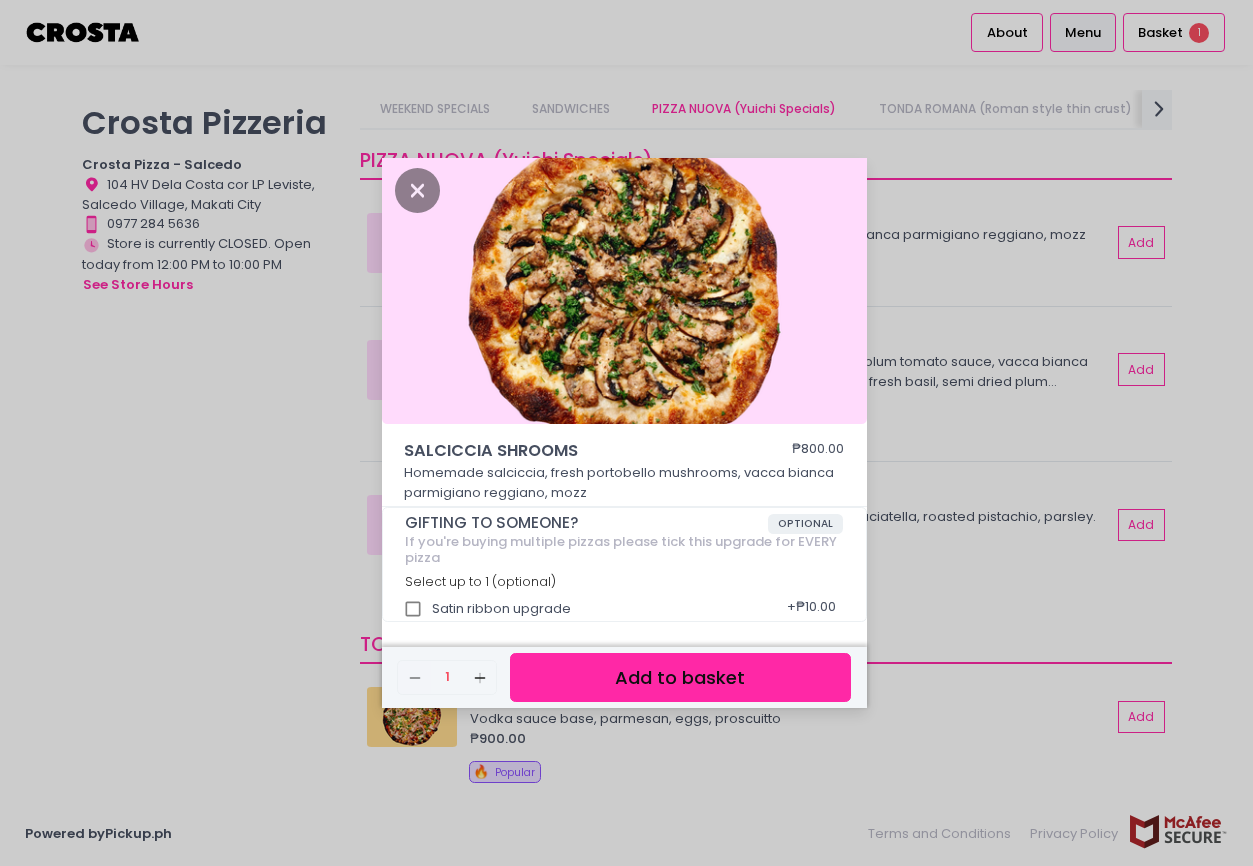click on "SALCICCIA SHROOMS   ₱800.00 Homemade salciccia, fresh portobello mushrooms, vacca bianca parmigiano reggiano, mozz GIFTING TO SOMEONE? OPTIONAL If you're buying multiple pizzas please tick this upgrade for EVERY pizza  Select up to    1 (optional) Satin ribbon upgrade    +  ₱10.00 Remove Created with Sketch. 1 Add Created with Sketch. Add to basket" at bounding box center [626, 433] 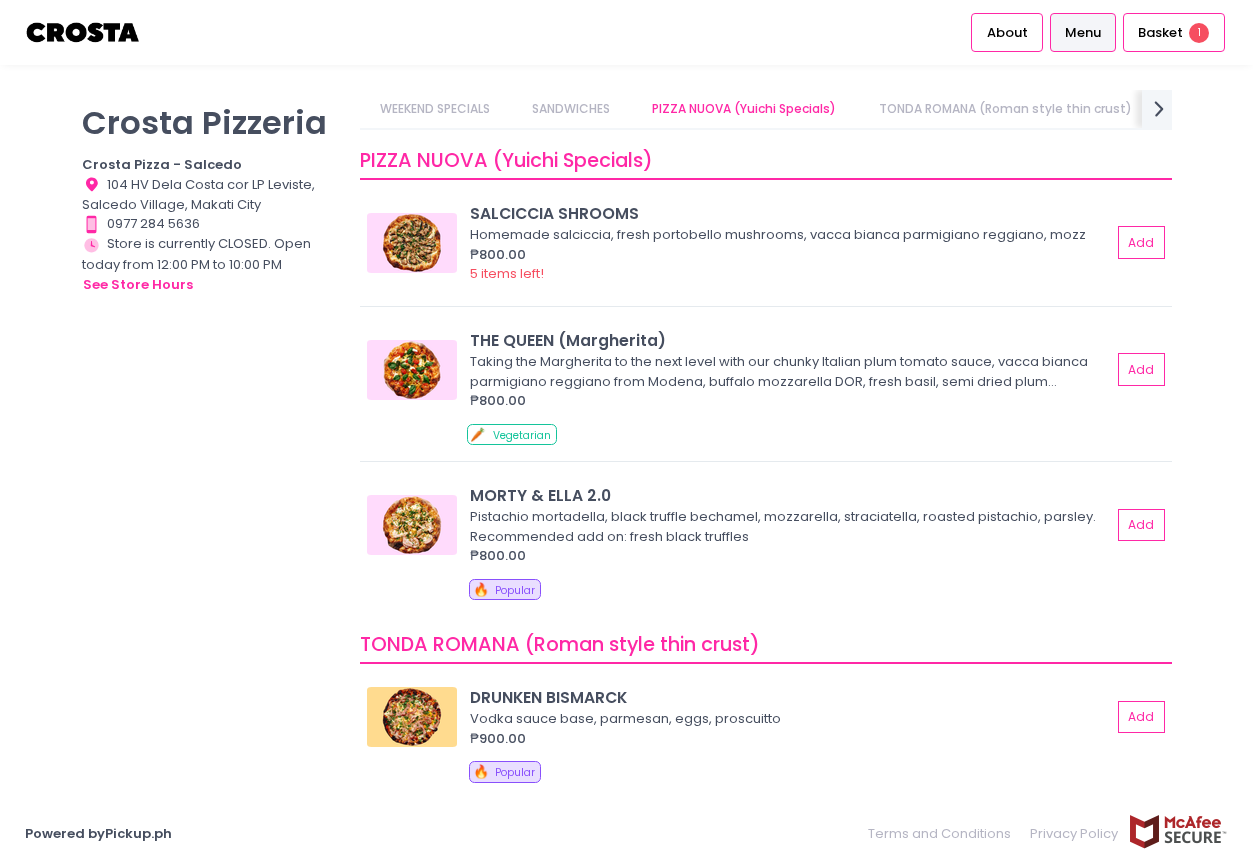 scroll, scrollTop: 510, scrollLeft: 0, axis: vertical 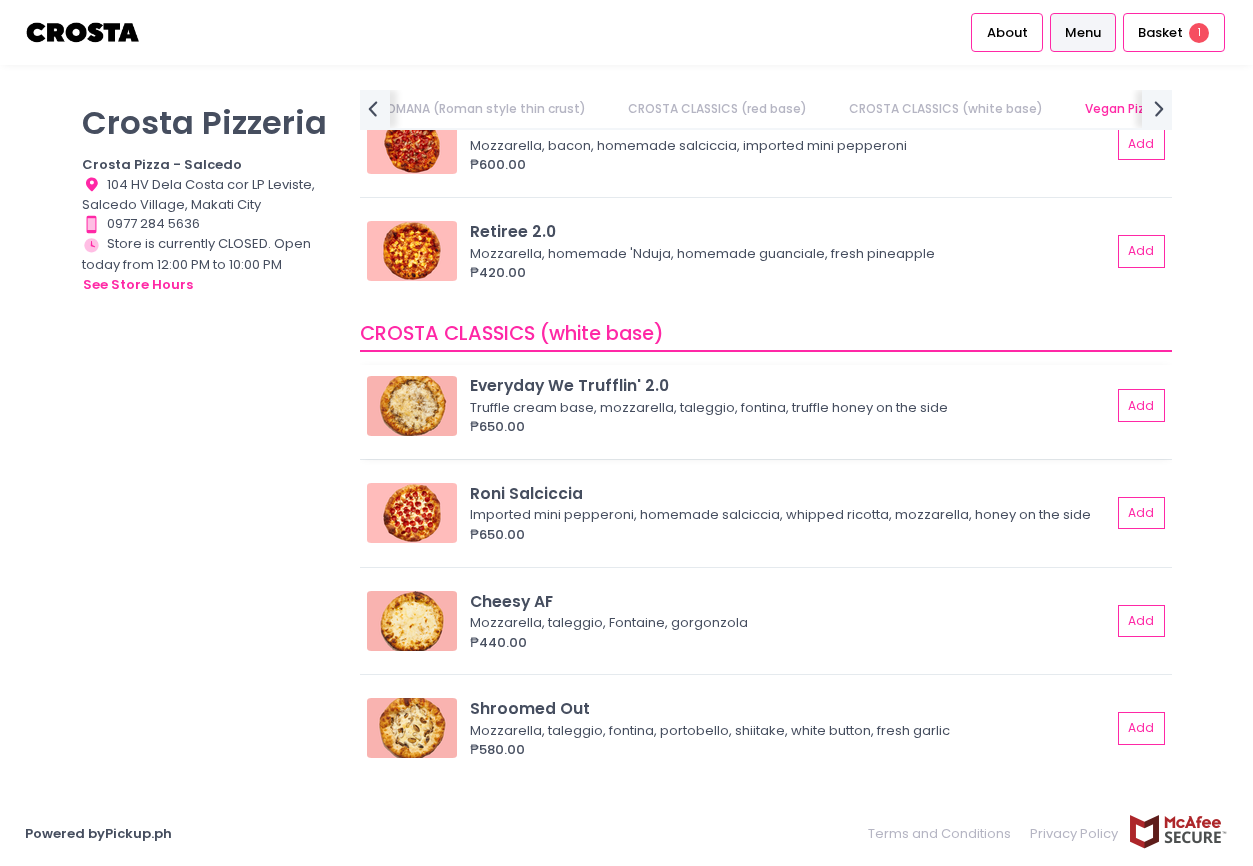 click at bounding box center [412, 406] 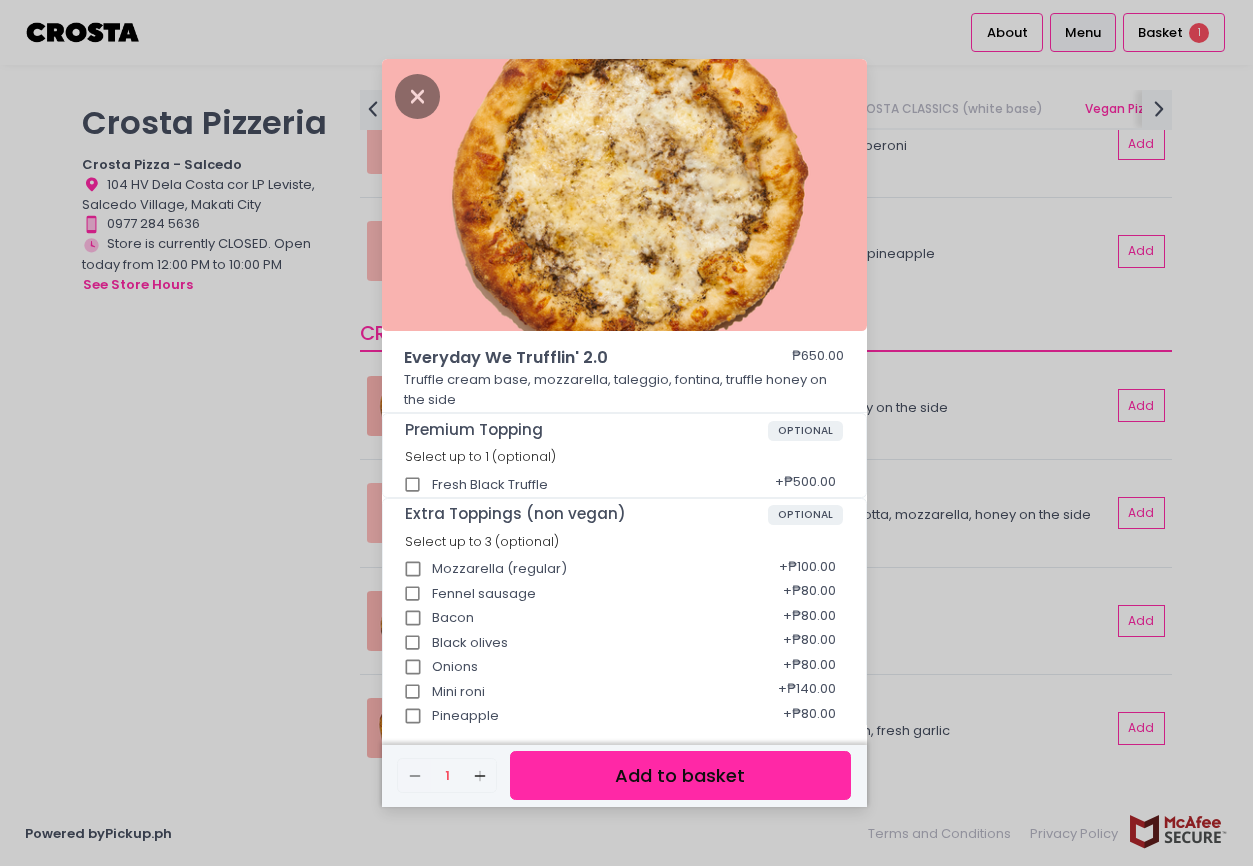 click on "Everyday We Trufflin' 2.0   ₱650.00 Truffle cream base, mozzarella, taleggio, fontina, truffle honey on the side Premium Topping OPTIONAL   Select up to    1 (optional) Fresh Black Truffle   +  ₱500.00 Extra Toppings (non vegan) OPTIONAL   Select up to    3 (optional) Mozzarella (regular)   +  ₱100.00 Fennel sausage    +  ₱80.00 Bacon   +  ₱80.00 Black olives   +  ₱80.00 Onions   +  ₱80.00 Mini roni   +  ₱140.00 Pineapple   +  ₱80.00 Garlic Confit   +  ₱80.00 Bellpepper   +  ₱80.00 Mixed Mushrooms   +  ₱120.00 Fresh Garlic   +  ₱80.00 GIFTING TO SOMEONE? OPTIONAL If you're buying multiple pizzas please tick this upgrade for EVERY pizza  Select up to    1 (optional) Satin ribbon upgrade    +  ₱10.00 UPGRADE TO STUFFED CRUST  OPTIONAL   Select up to    1 (optional) CREAMY SPINACH STUFFED CRUST   +  ₱150.00 Remove Created with Sketch. 1 Add Created with Sketch. Add to basket" at bounding box center [626, 433] 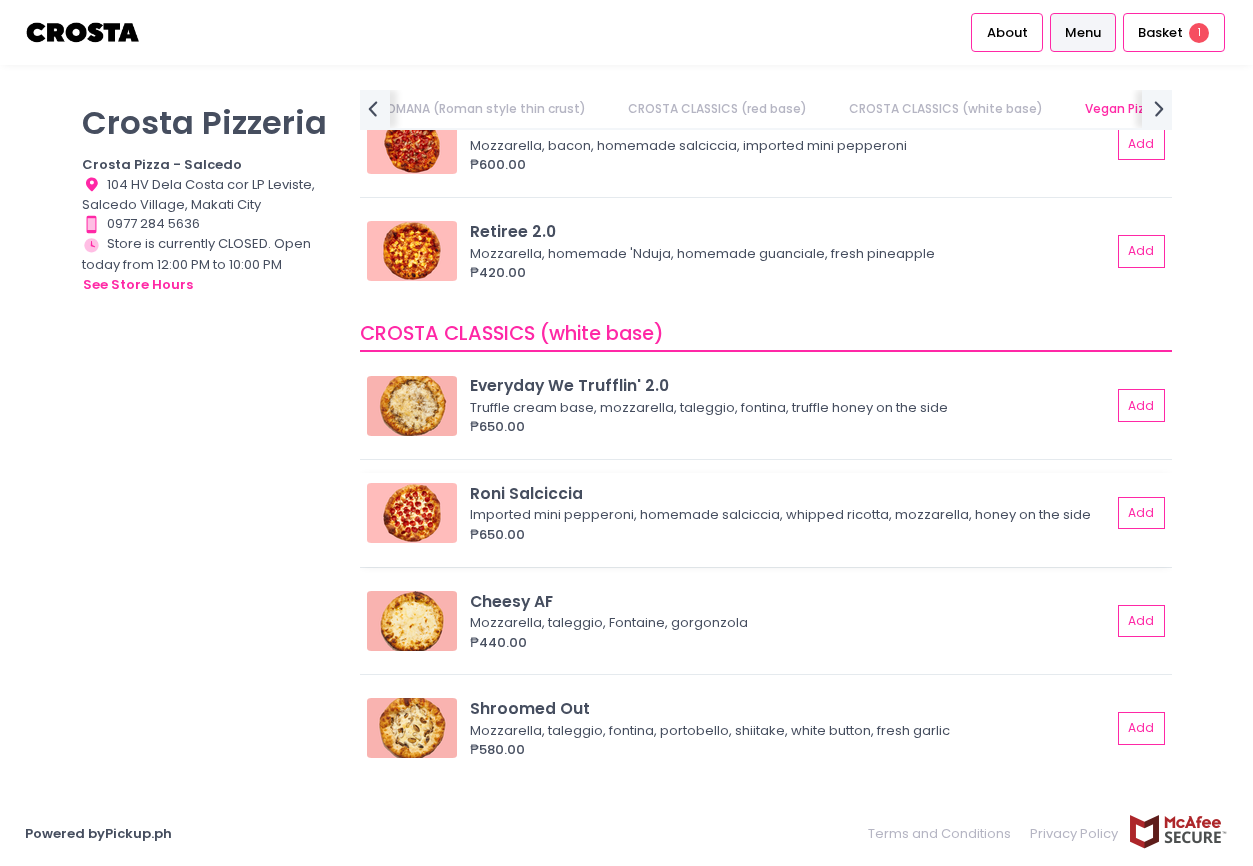 click at bounding box center (412, 513) 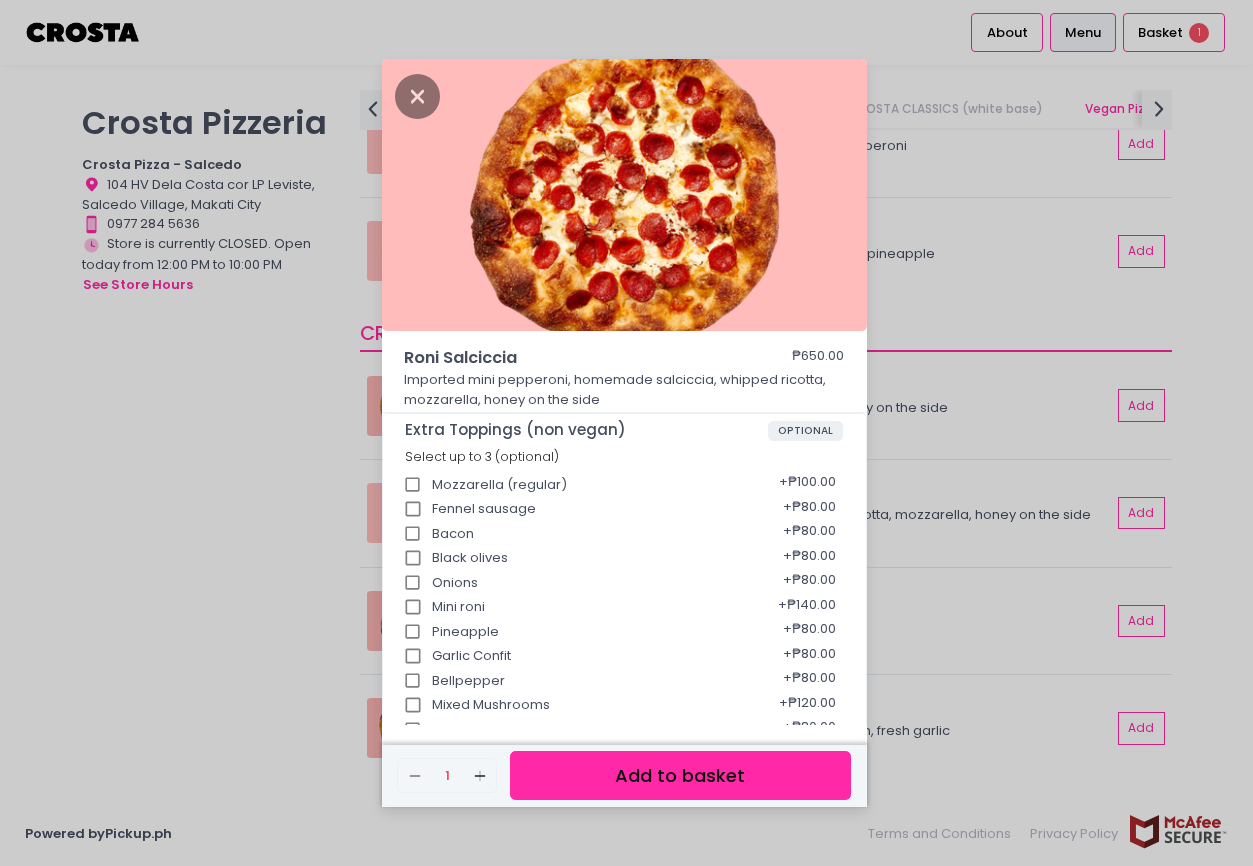 click on "Roni Salciccia   ₱650.00 Imported mini pepperoni, homemade salciccia, whipped ricotta, mozzarella, honey on the side Extra Toppings (non vegan) OPTIONAL   Select up to    3 (optional) Mozzarella (regular)   +  ₱100.00 Fennel sausage    +  ₱80.00 Bacon   +  ₱80.00 Black olives   +  ₱80.00 Onions   +  ₱80.00 Mini roni   +  ₱140.00 Pineapple   +  ₱80.00 Garlic Confit   +  ₱80.00 Bellpepper   +  ₱80.00 Mixed Mushrooms   +  ₱120.00 Fresh Garlic   +  ₱80.00 GIFTING TO SOMEONE? OPTIONAL If you're buying multiple pizzas please tick this upgrade for EVERY pizza  Select up to    1 (optional) Satin ribbon upgrade    +  ₱10.00 UPGRADE TO STUFFED CRUST  OPTIONAL   Select up to    1 (optional) CREAMY SPINACH STUFFED CRUST   +  ₱150.00 Remove Created with Sketch. 1 Add Created with Sketch. Add to basket" at bounding box center [626, 433] 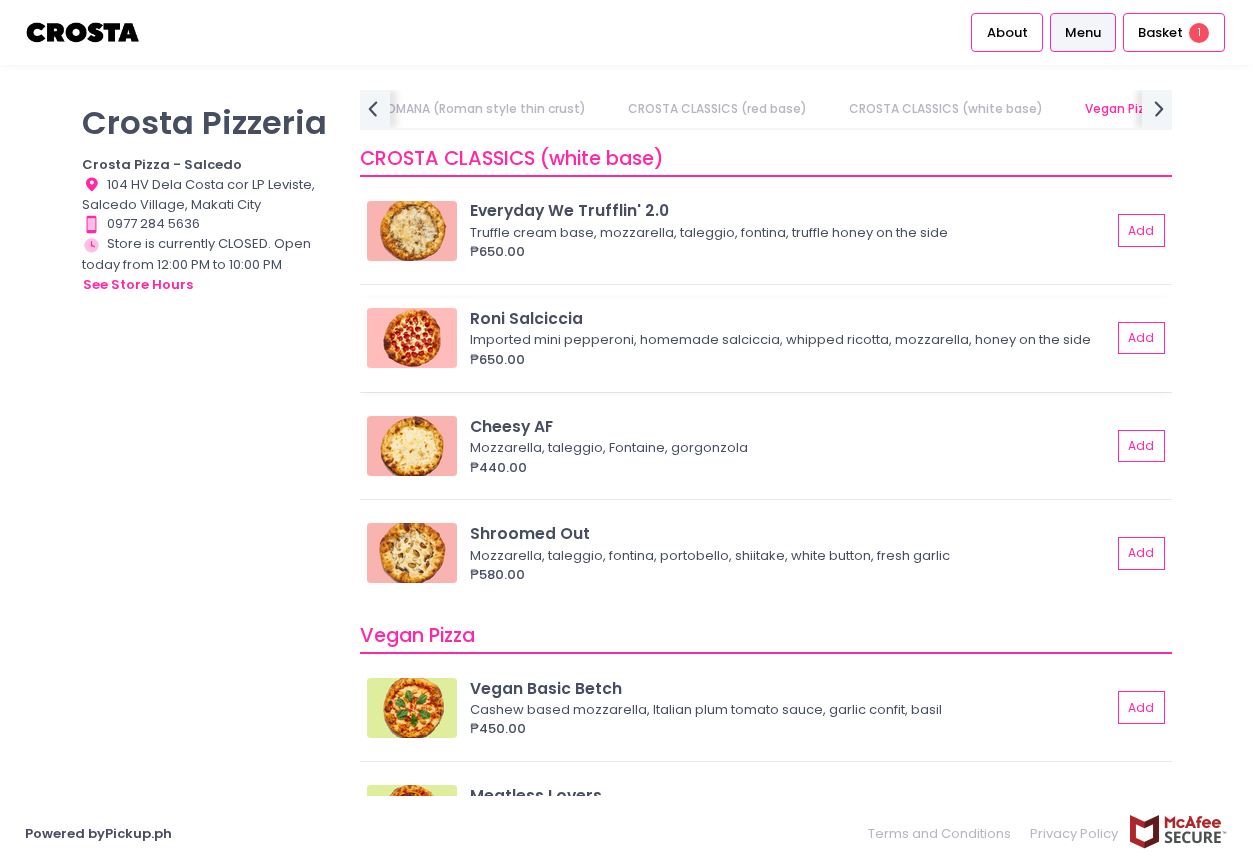 click at bounding box center [412, 338] 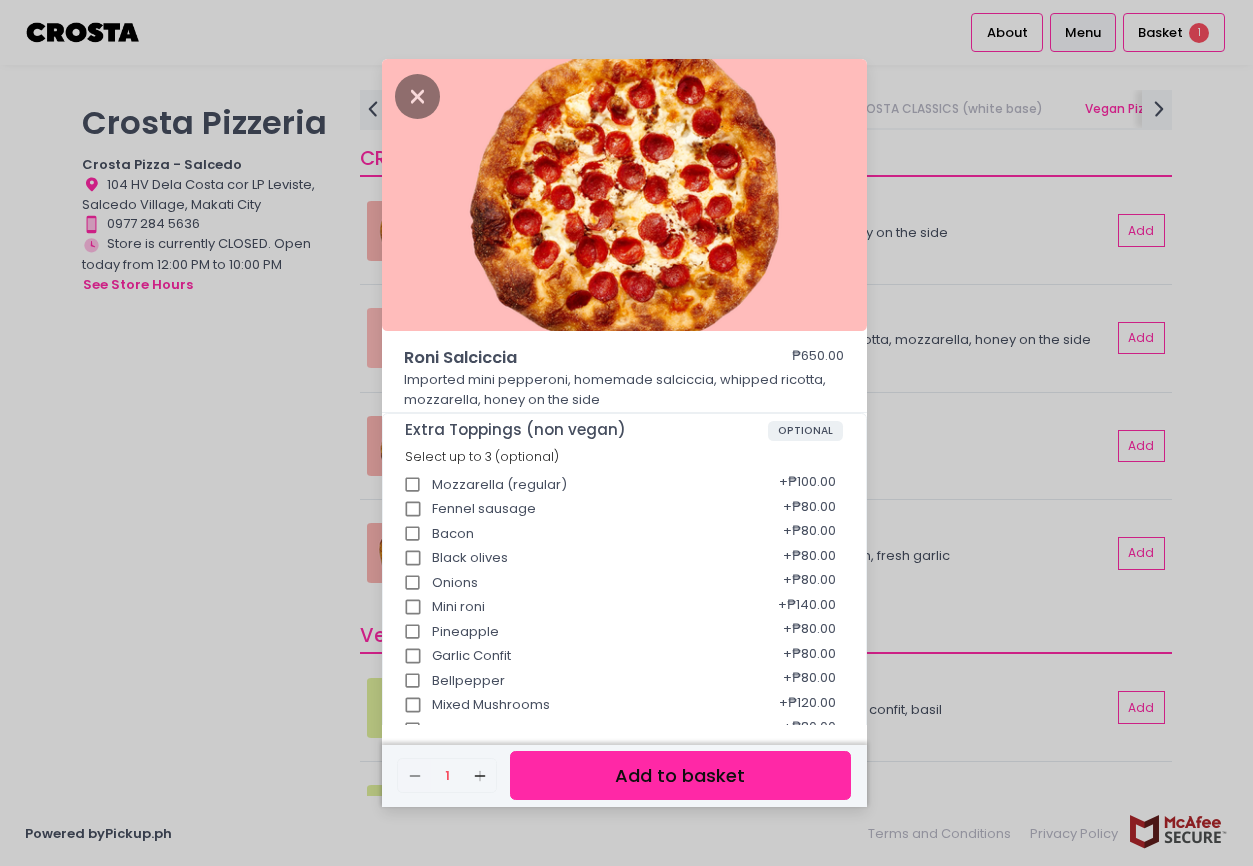 click on "Roni Salciccia   ₱650.00 Imported mini pepperoni, homemade salciccia, whipped ricotta, mozzarella, honey on the side Extra Toppings (non vegan) OPTIONAL   Select up to    3 (optional) Mozzarella (regular)   +  ₱100.00 Fennel sausage    +  ₱80.00 Bacon   +  ₱80.00 Black olives   +  ₱80.00 Onions   +  ₱80.00 Mini roni   +  ₱140.00 Pineapple   +  ₱80.00 Garlic Confit   +  ₱80.00 Bellpepper   +  ₱80.00 Mixed Mushrooms   +  ₱120.00 Fresh Garlic   +  ₱80.00 GIFTING TO SOMEONE? OPTIONAL If you're buying multiple pizzas please tick this upgrade for EVERY pizza  Select up to    1 (optional) Satin ribbon upgrade    +  ₱10.00 UPGRADE TO STUFFED CRUST  OPTIONAL   Select up to    1 (optional) CREAMY SPINACH STUFFED CRUST   +  ₱150.00 Remove Created with Sketch. 1 Add Created with Sketch. Add to basket" at bounding box center (626, 433) 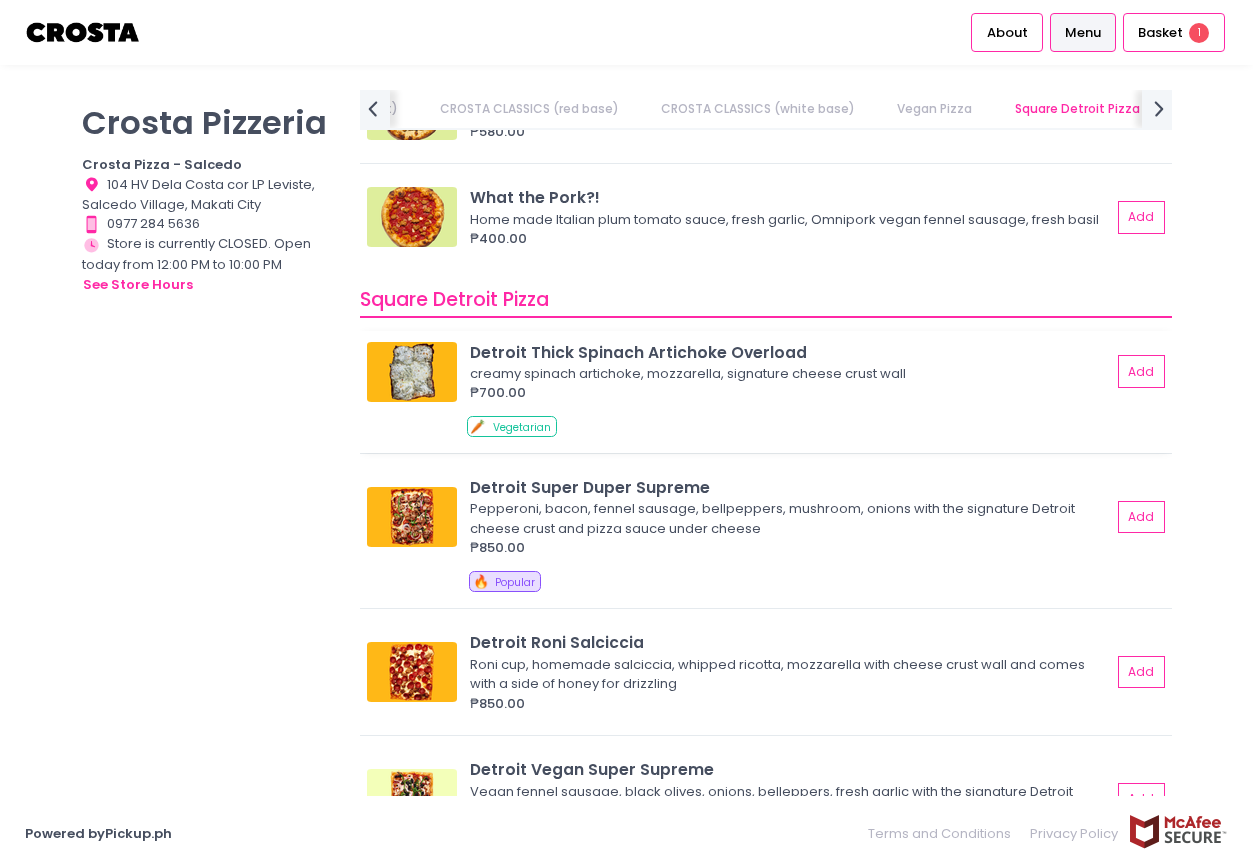 click at bounding box center [412, 372] 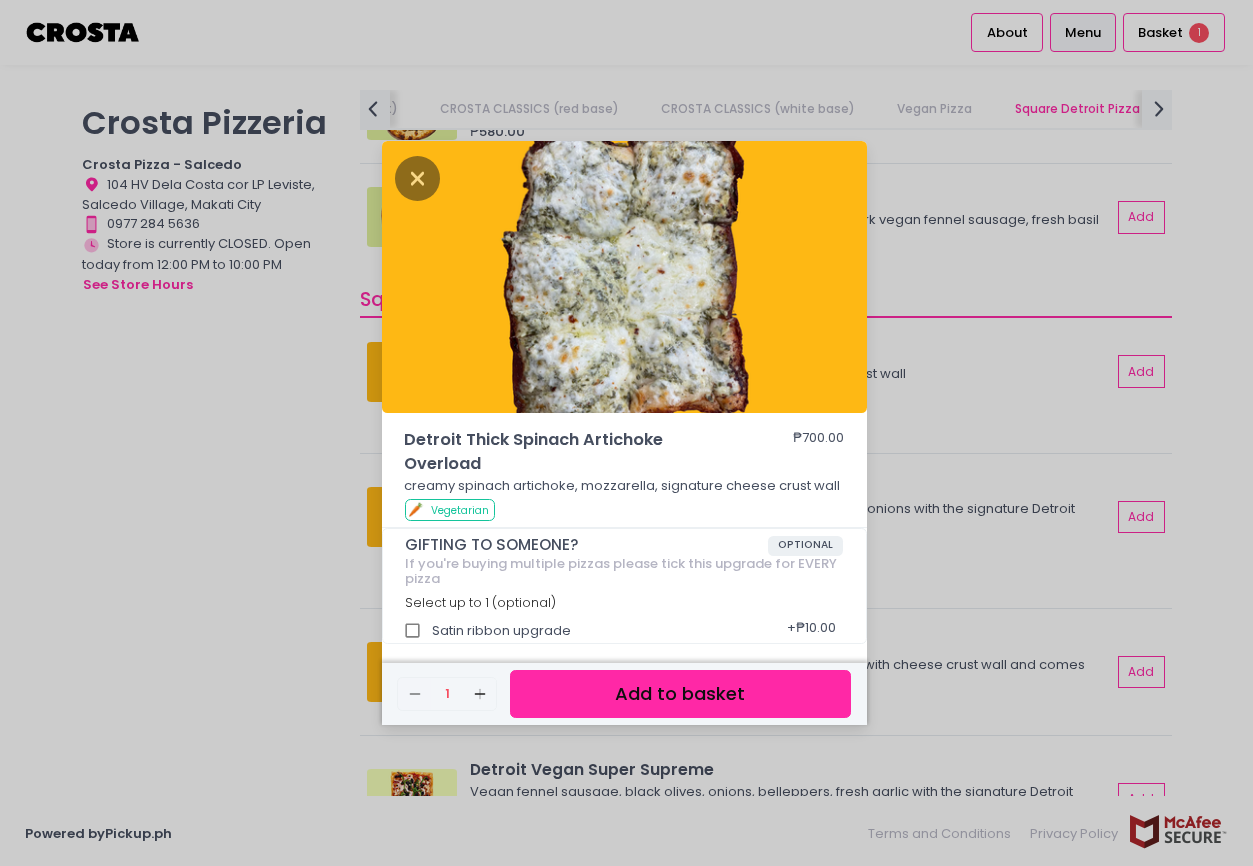 click on "Detroit Thick Spinach Artichoke Overload   ₱700.00 creamy spinach artichoke, mozzarella, signature cheese crust wall 🥕 Vegetarian GIFTING TO SOMEONE? OPTIONAL If you're buying multiple pizzas please tick this upgrade for EVERY pizza  Select up to    1 (optional) Satin ribbon upgrade    +  ₱10.00 Remove Created with Sketch. 1 Add Created with Sketch. Add to basket" at bounding box center [626, 433] 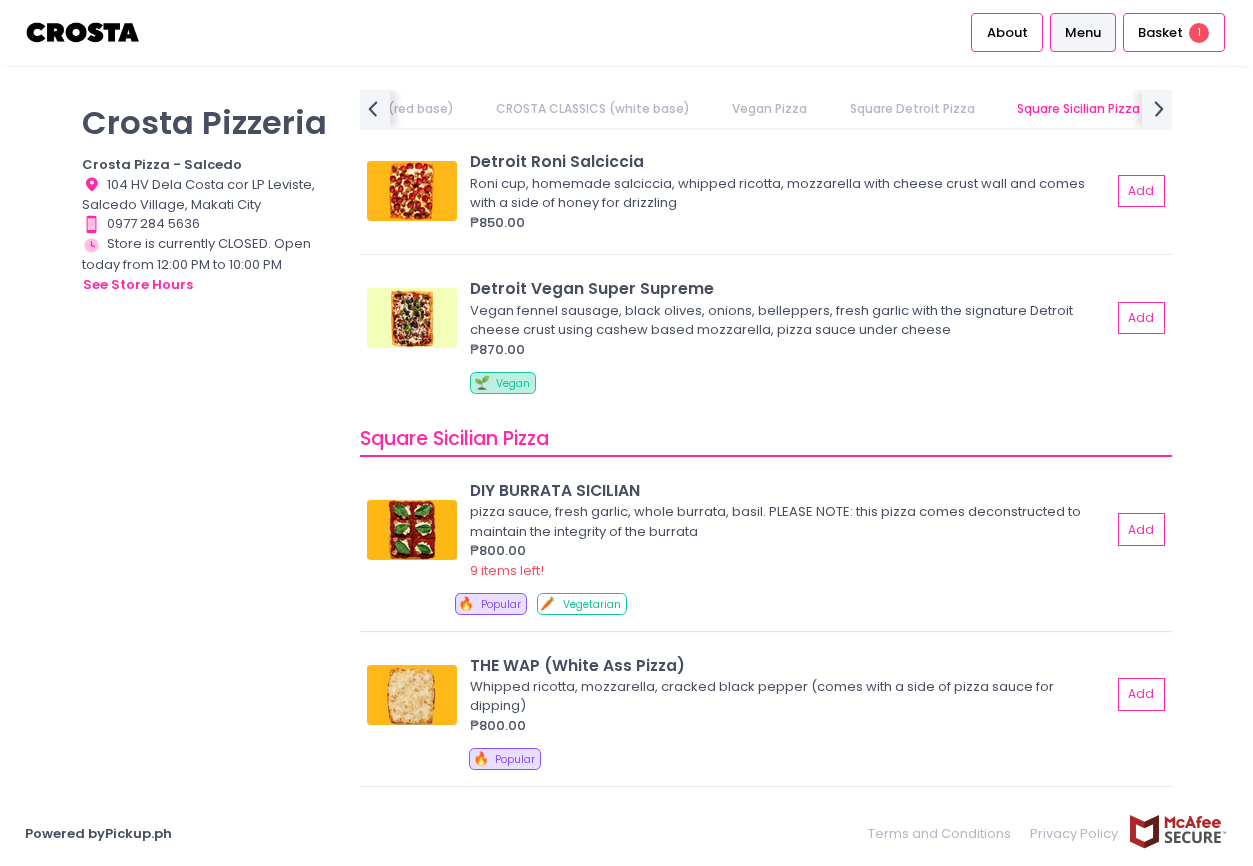 click at bounding box center (412, 530) 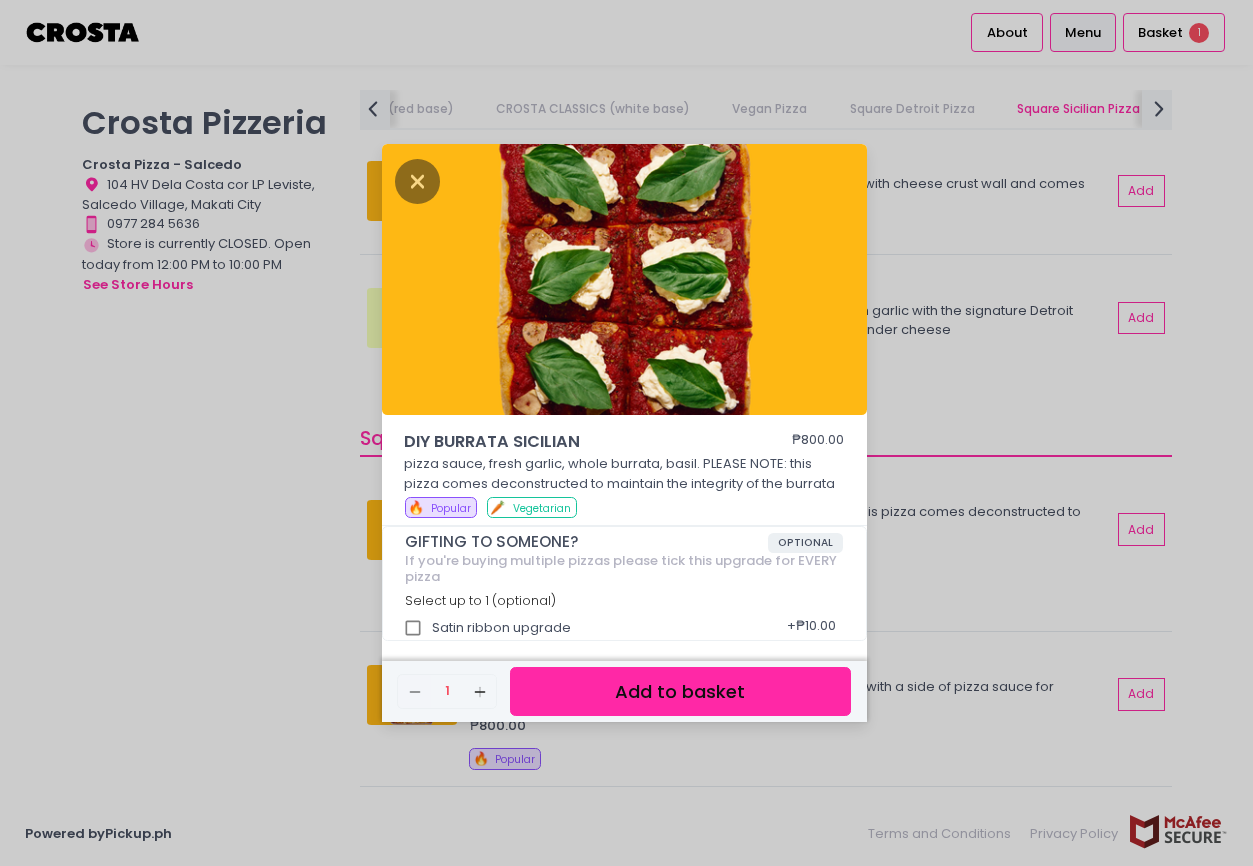 click on "DIY BURRATA SICILIAN   ₱800.00 pizza sauce, fresh garlic, whole burrata, basil. PLEASE NOTE: this pizza comes deconstructed to maintain the integrity of the burrata  🔥 Popular 🥕 Vegetarian GIFTING TO SOMEONE? OPTIONAL If you're buying multiple pizzas please tick this upgrade for EVERY pizza  Select up to    1 (optional) Satin ribbon upgrade    +  ₱10.00 Remove Created with Sketch. 1 Add Created with Sketch. Add to basket" at bounding box center [626, 433] 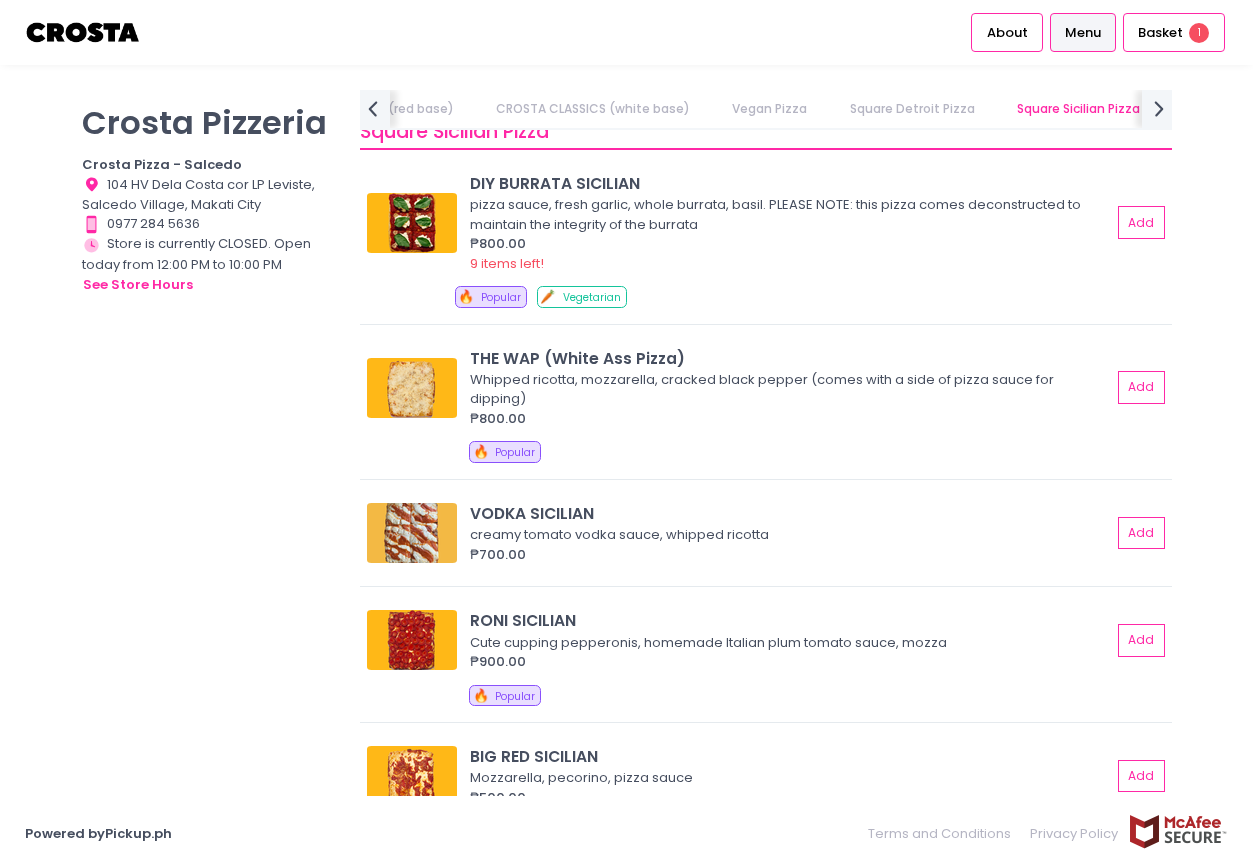 scroll, scrollTop: 3147, scrollLeft: 0, axis: vertical 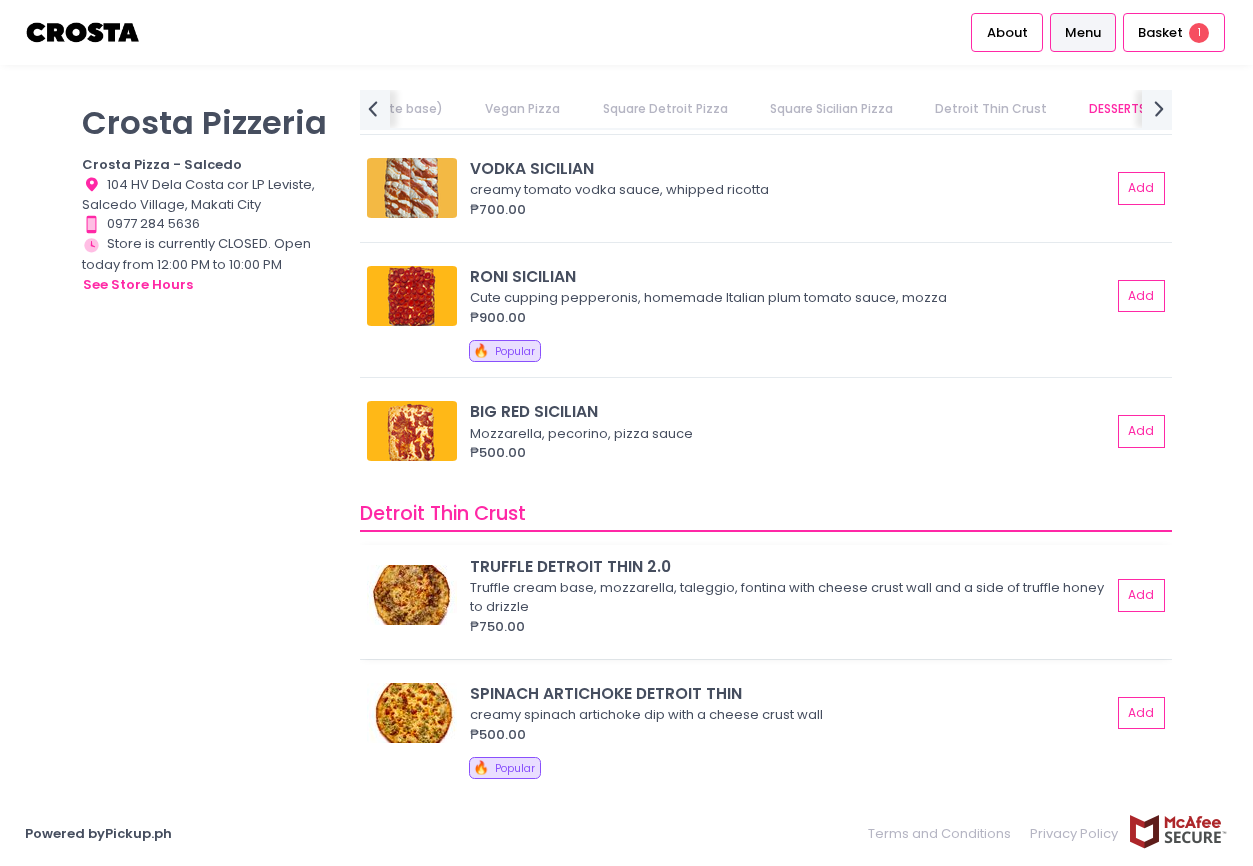 click at bounding box center [412, 595] 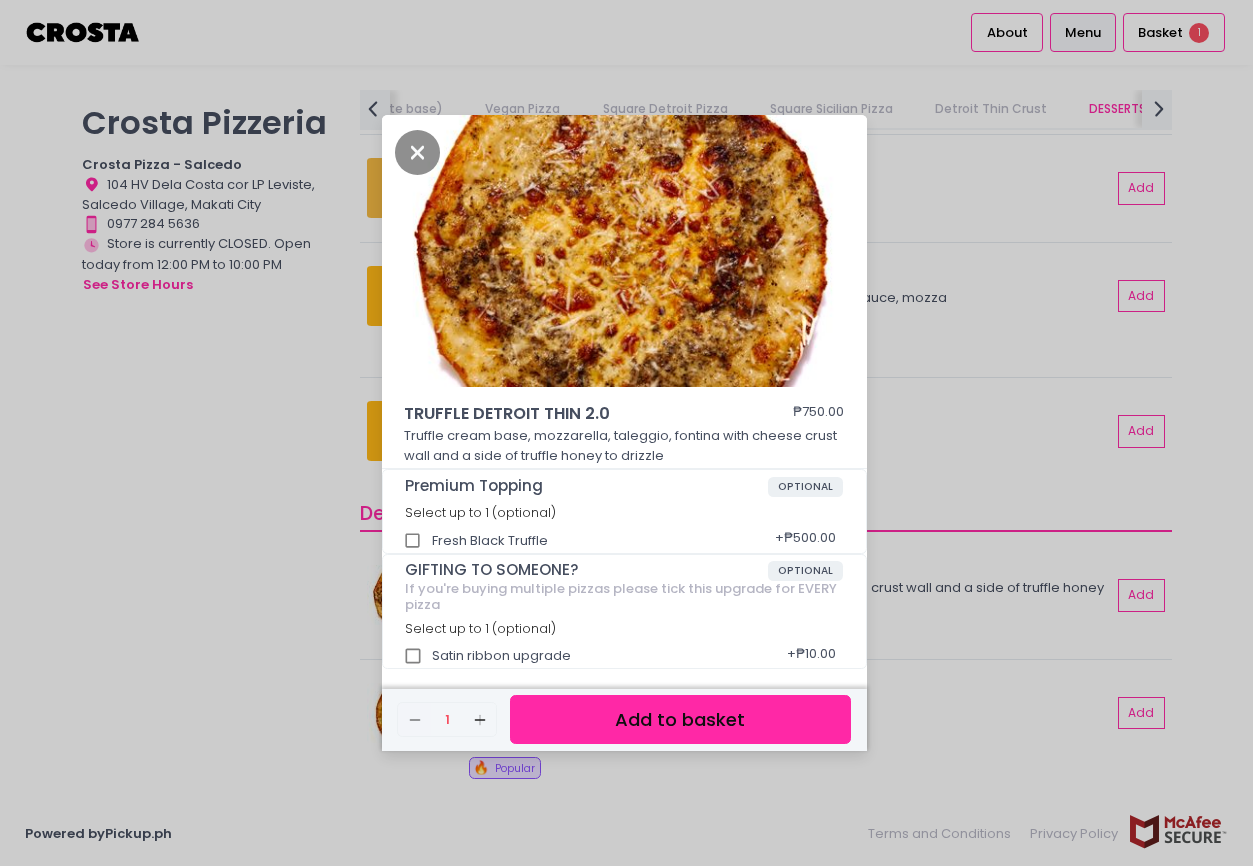 click on "TRUFFLE DETROIT THIN 2.0   ₱750.00 Truffle cream base, mozzarella, taleggio, fontina with cheese crust wall and a side of truffle honey to drizzle Premium Topping OPTIONAL   Select up to    1 (optional) Fresh Black Truffle   +  ₱500.00 GIFTING TO SOMEONE? OPTIONAL If you're buying multiple pizzas please tick this upgrade for EVERY pizza  Select up to    1 (optional) Satin ribbon upgrade    +  ₱10.00 Remove Created with Sketch. 1 Add Created with Sketch. Add to basket" at bounding box center [626, 433] 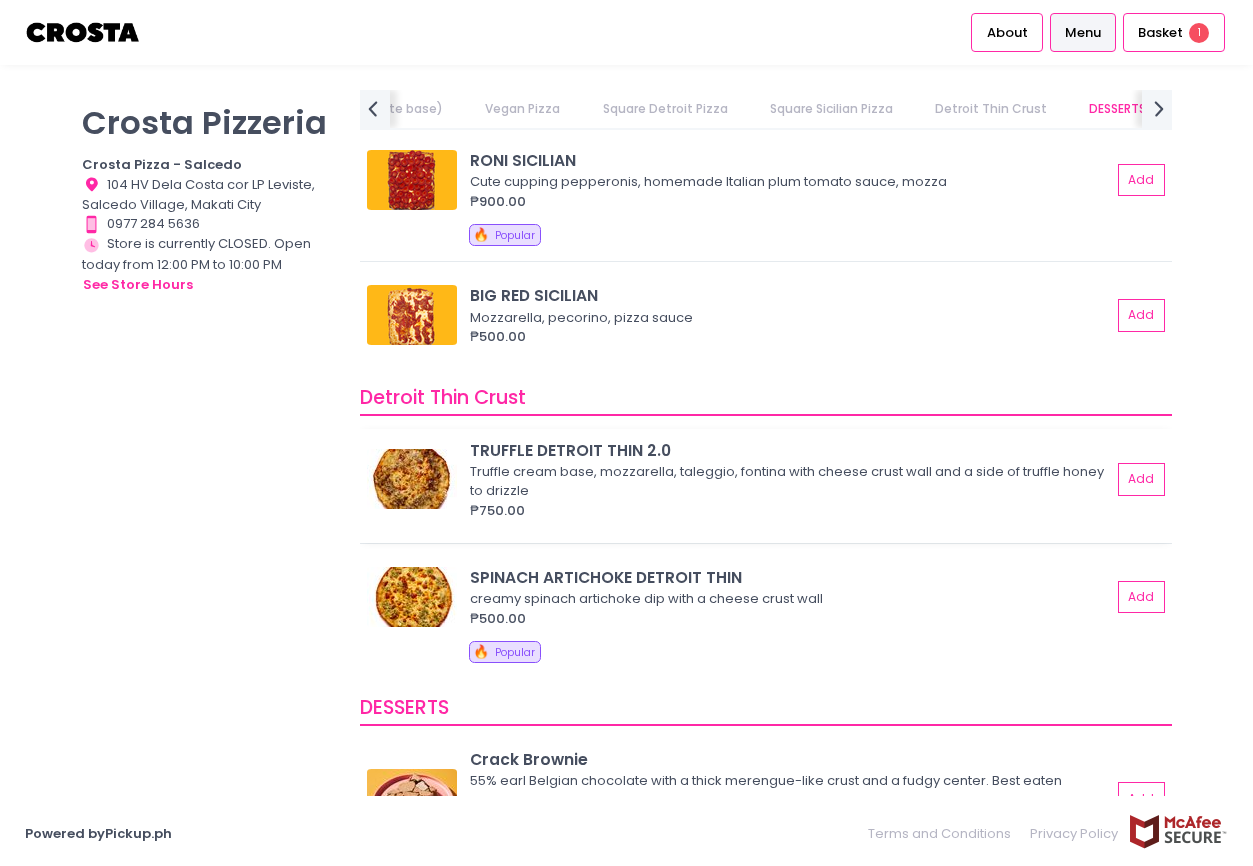 click at bounding box center [412, 479] 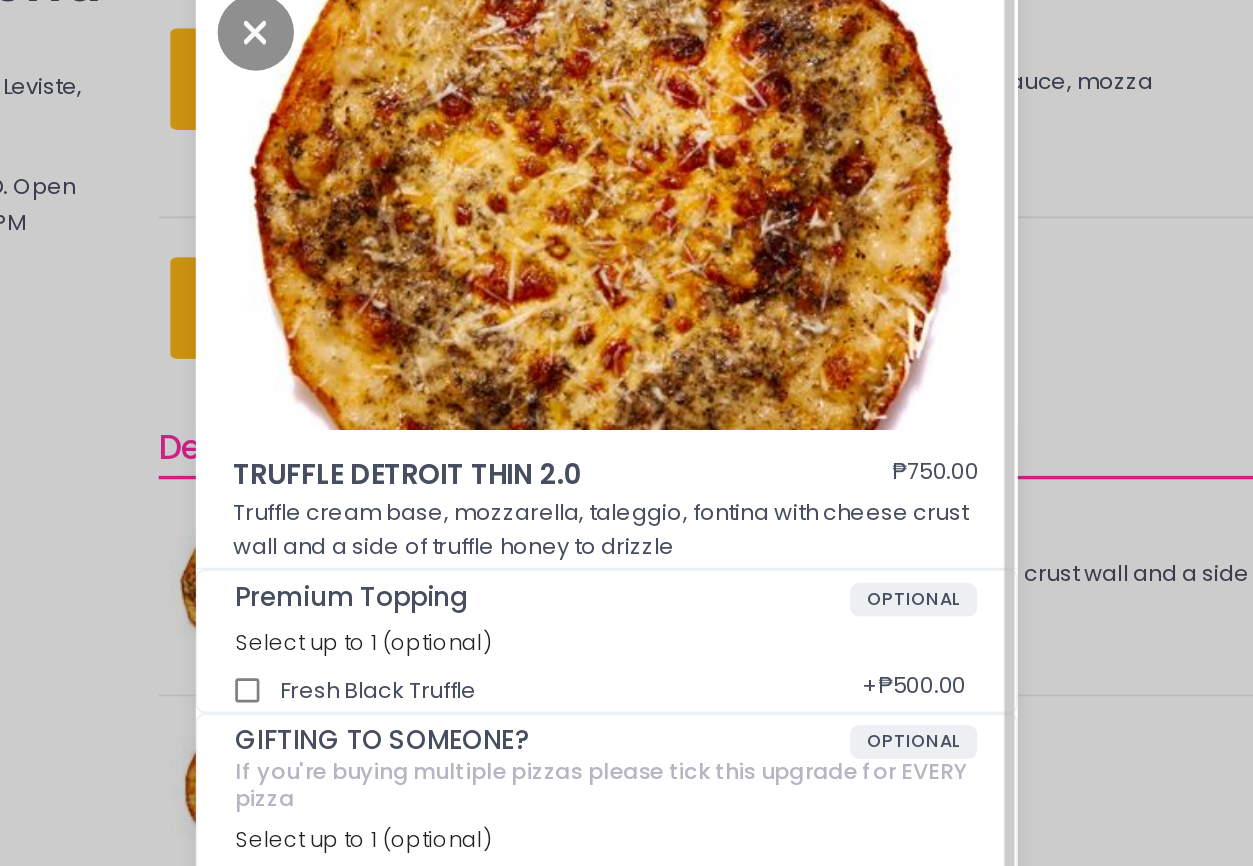 scroll, scrollTop: 5, scrollLeft: 0, axis: vertical 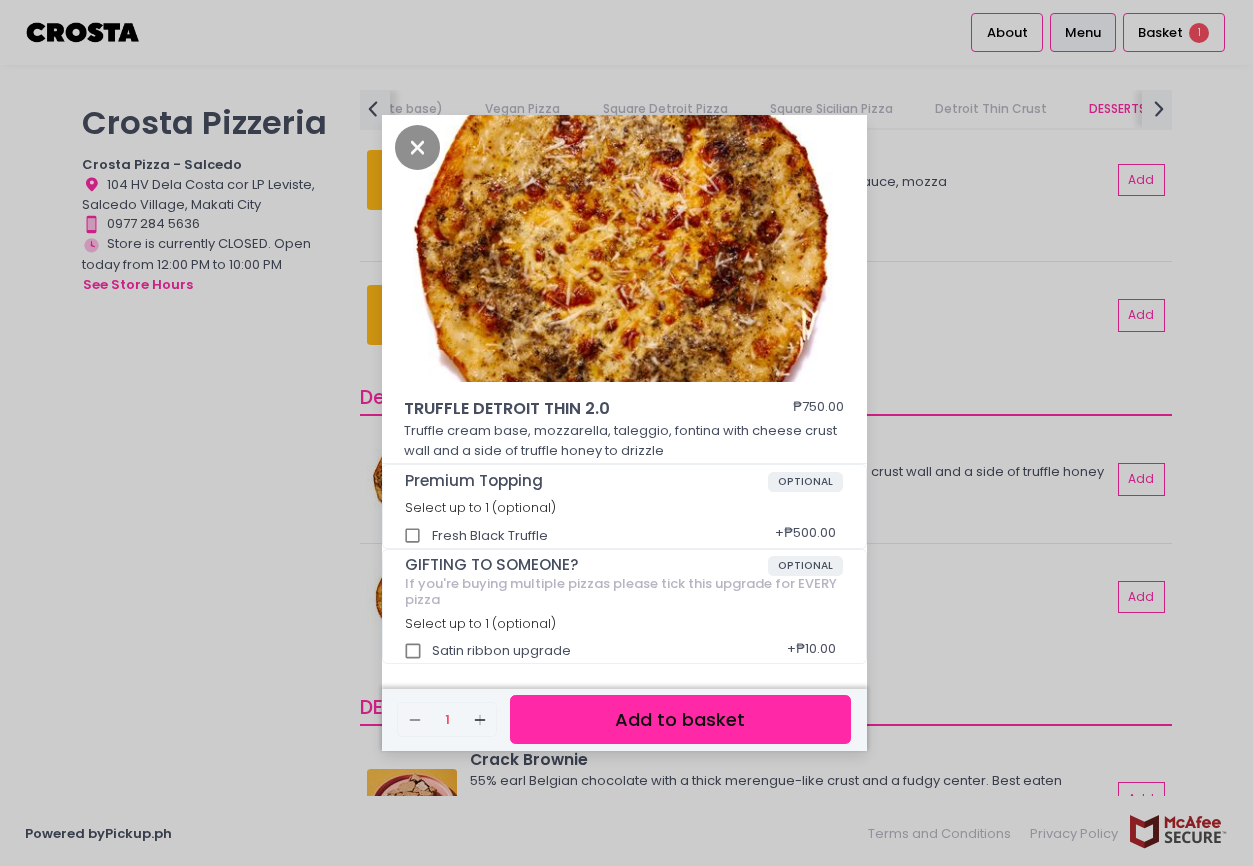 click on "TRUFFLE DETROIT THIN 2.0   ₱750.00 Truffle cream base, mozzarella, taleggio, fontina with cheese crust wall and a side of truffle honey to drizzle Premium Topping OPTIONAL   Select up to    1 (optional) Fresh Black Truffle   +  ₱500.00 GIFTING TO SOMEONE? OPTIONAL If you're buying multiple pizzas please tick this upgrade for EVERY pizza  Select up to    1 (optional) Satin ribbon upgrade    +  ₱10.00 Remove Created with Sketch. 1 Add Created with Sketch. Add to basket" at bounding box center (626, 433) 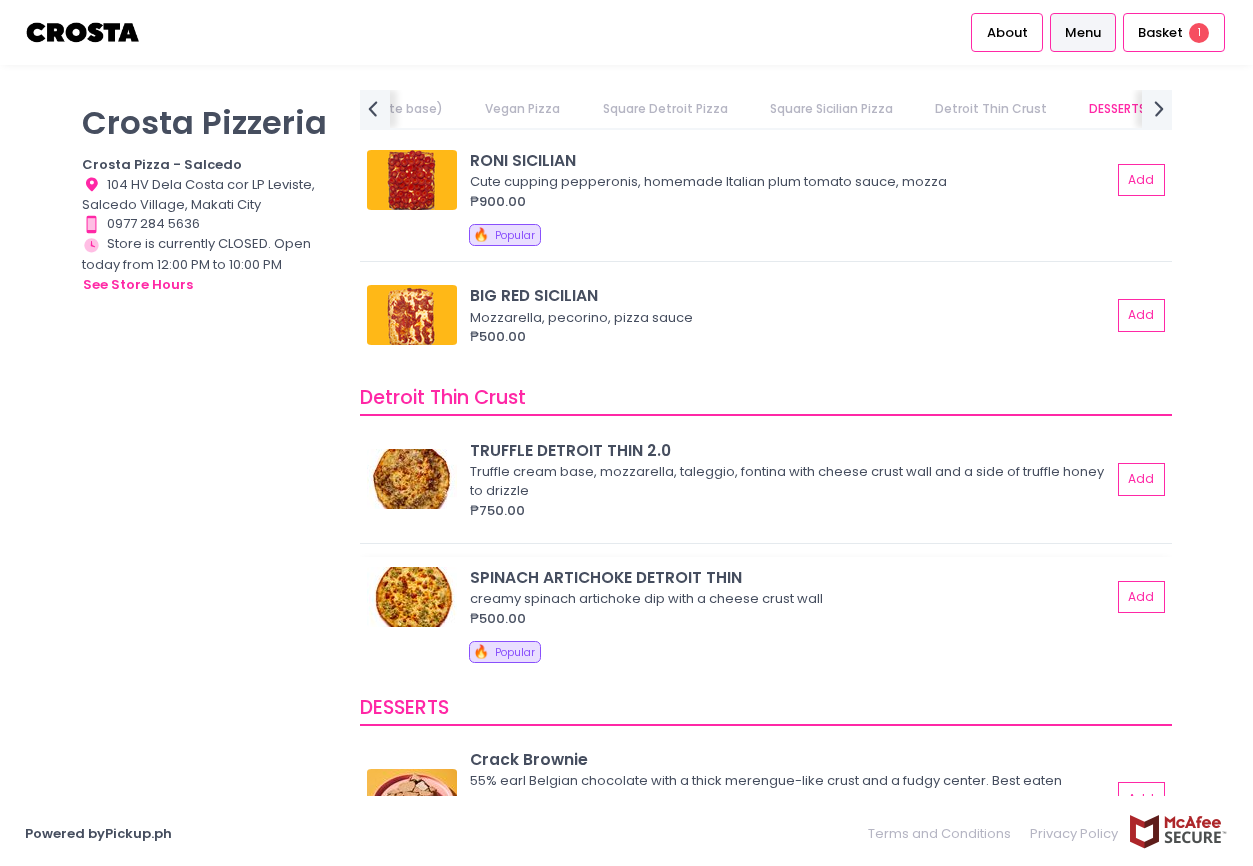 click at bounding box center [412, 597] 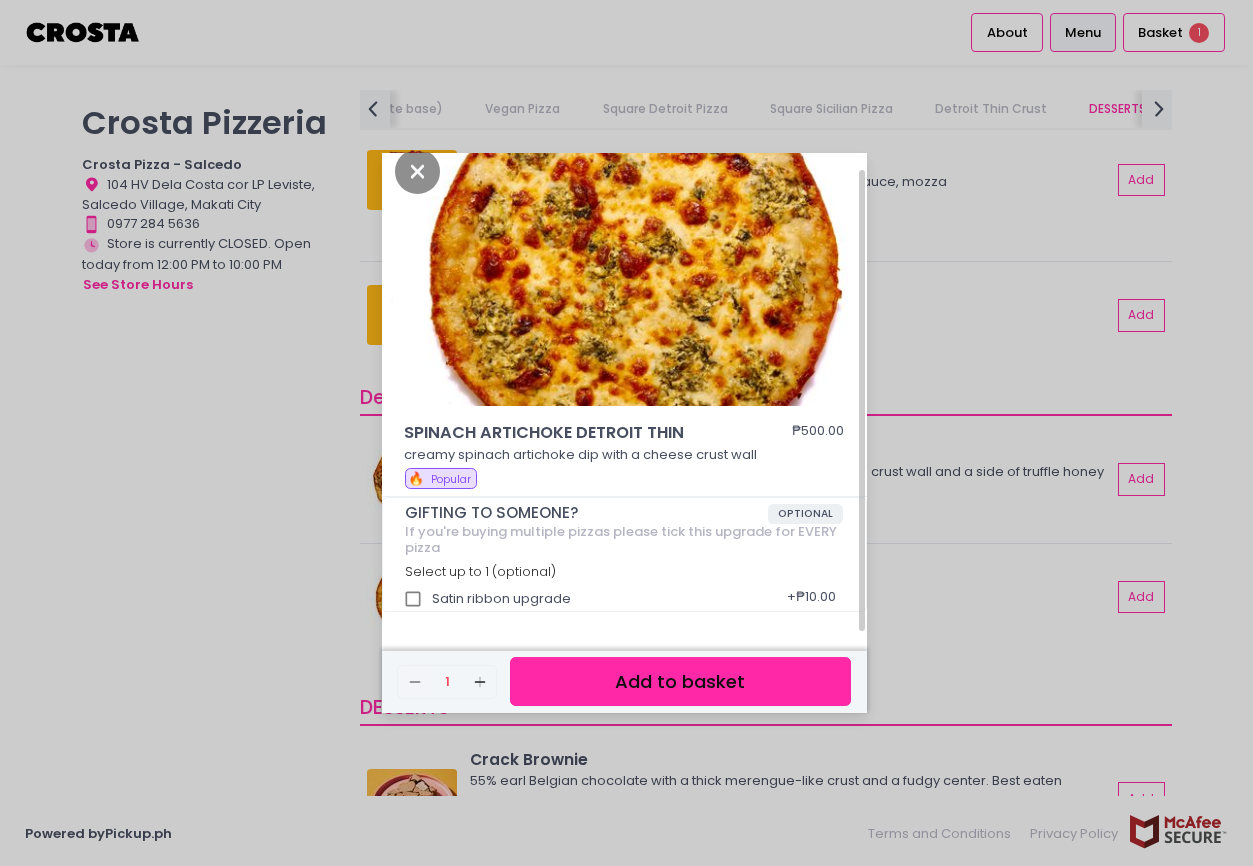 scroll, scrollTop: 0, scrollLeft: 0, axis: both 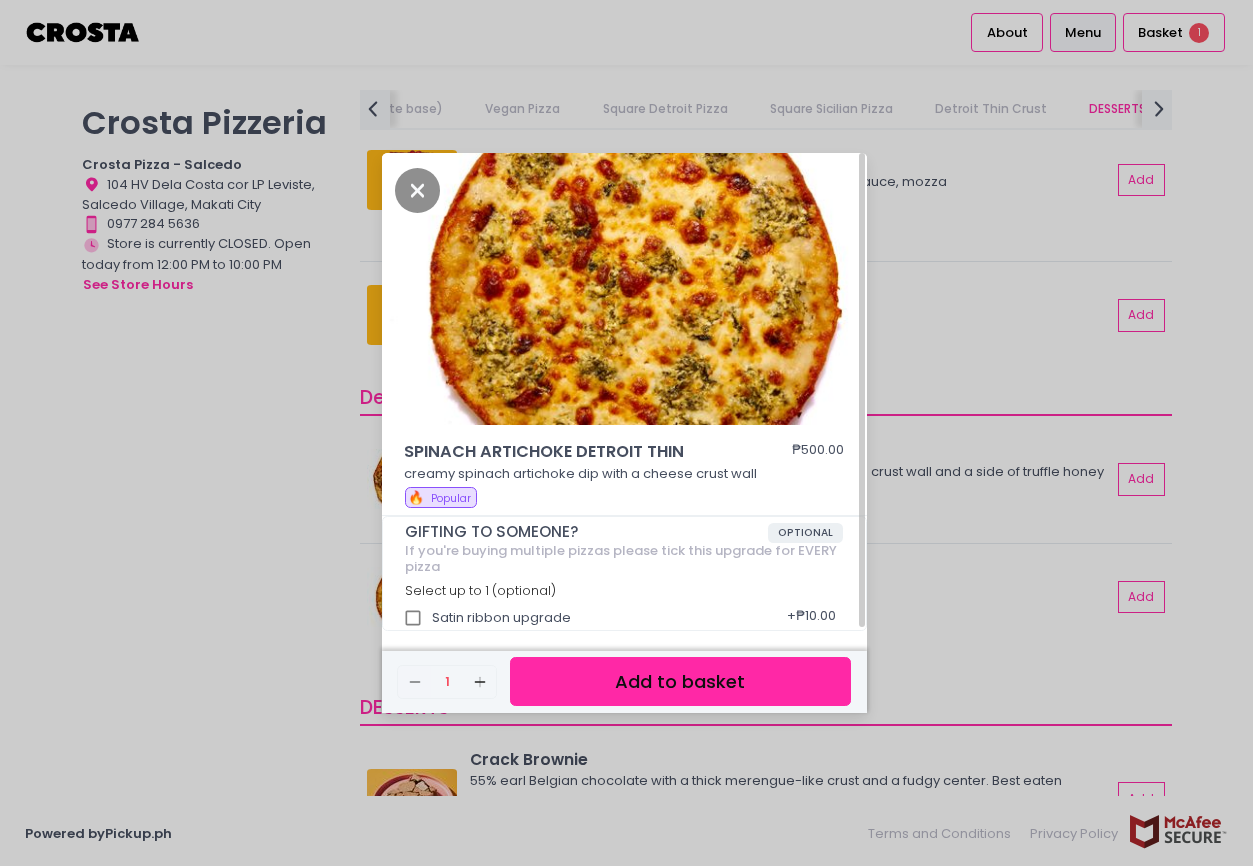 click on "Add to basket" at bounding box center (680, 681) 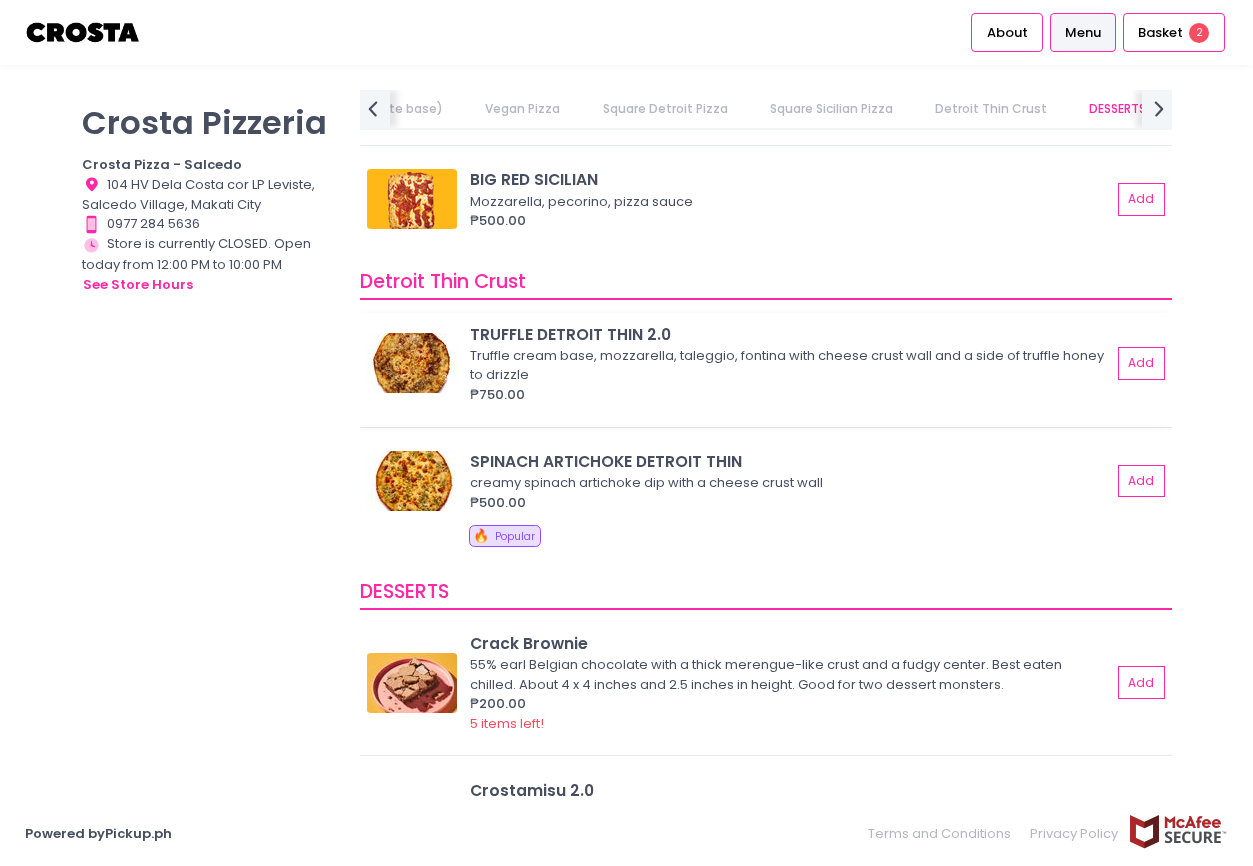 scroll, scrollTop: 3962, scrollLeft: 0, axis: vertical 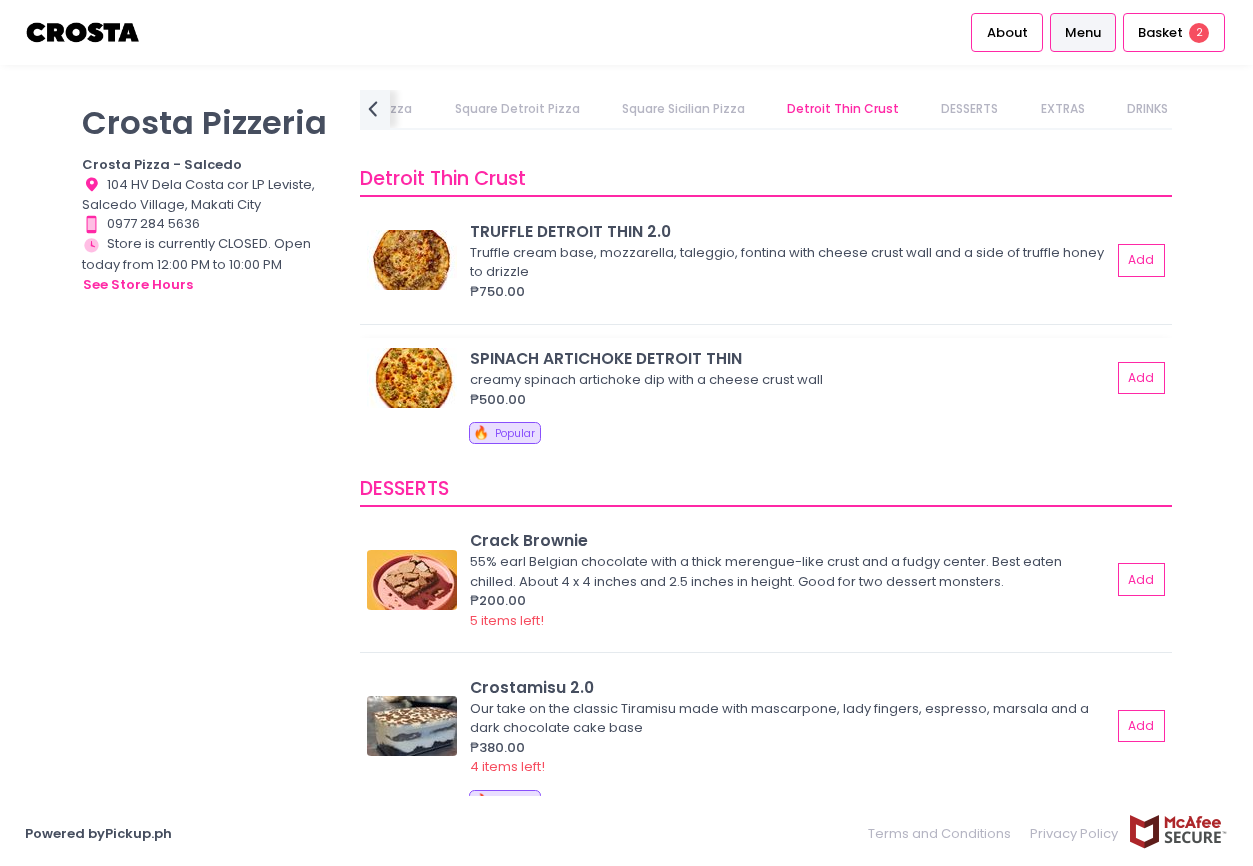 click at bounding box center [412, 378] 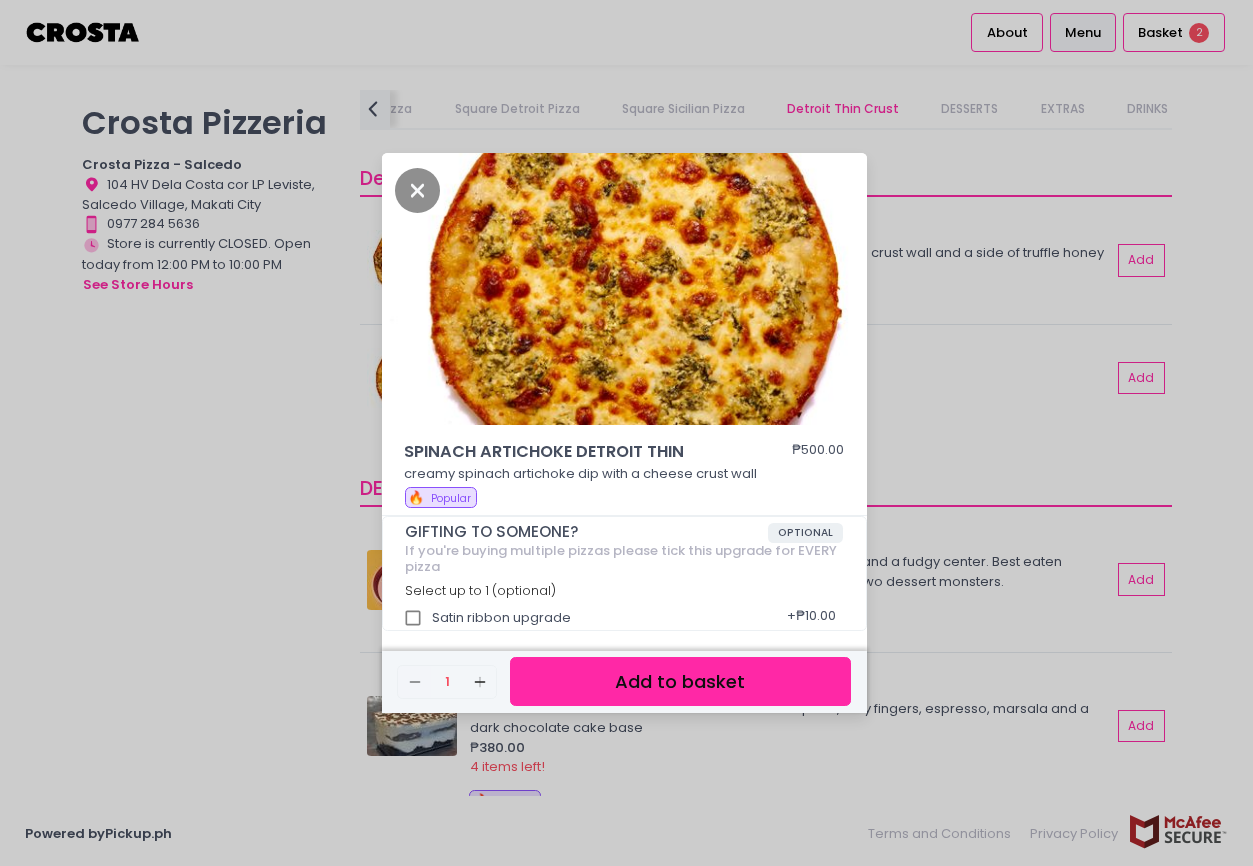click on "SPINACH ARTICHOKE DETROIT THIN   ₱500.00 creamy spinach artichoke dip with a cheese crust wall 🔥 Popular GIFTING TO SOMEONE? OPTIONAL If you're buying multiple pizzas please tick this upgrade for EVERY pizza  Select up to    1 (optional) Satin ribbon upgrade    +  ₱10.00 Remove Created with Sketch. 1 Add Created with Sketch. Add to basket" at bounding box center [626, 433] 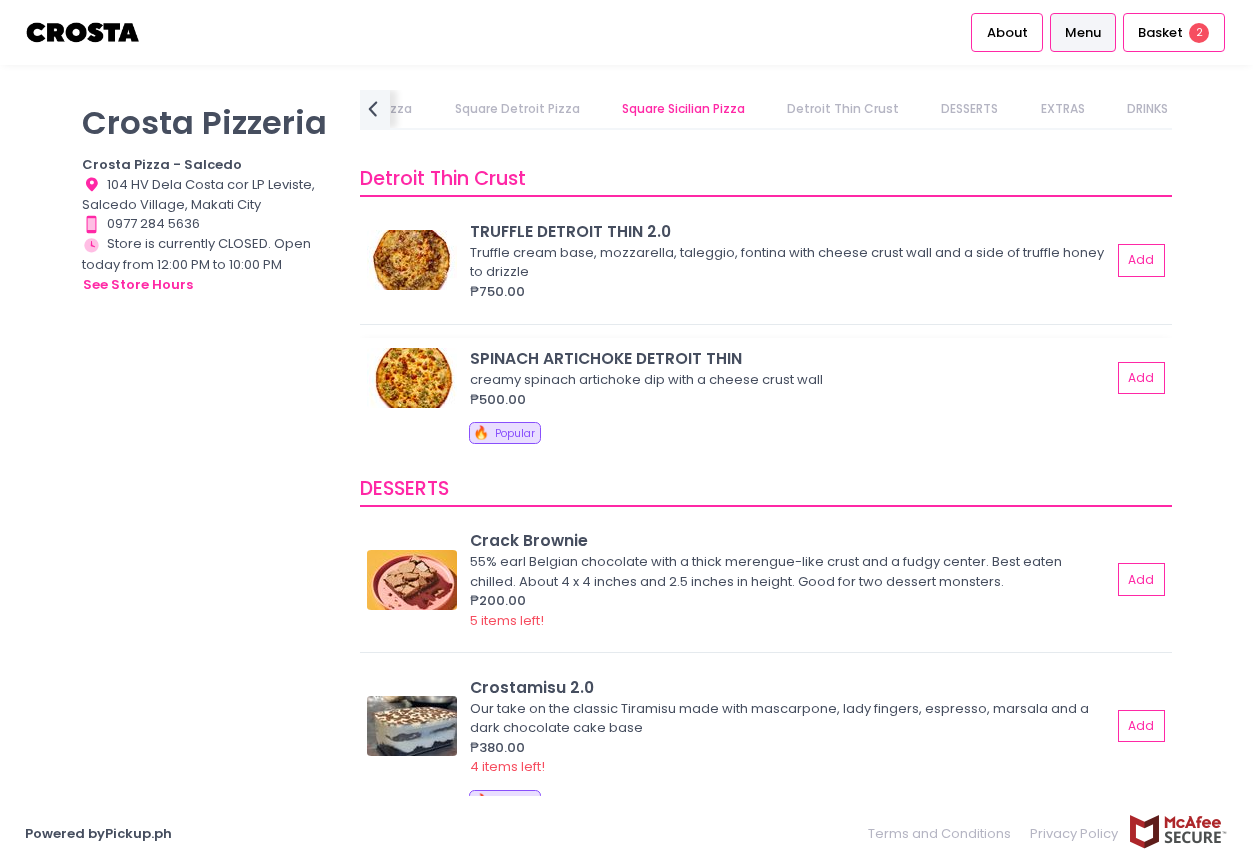 scroll, scrollTop: 1916, scrollLeft: 0, axis: vertical 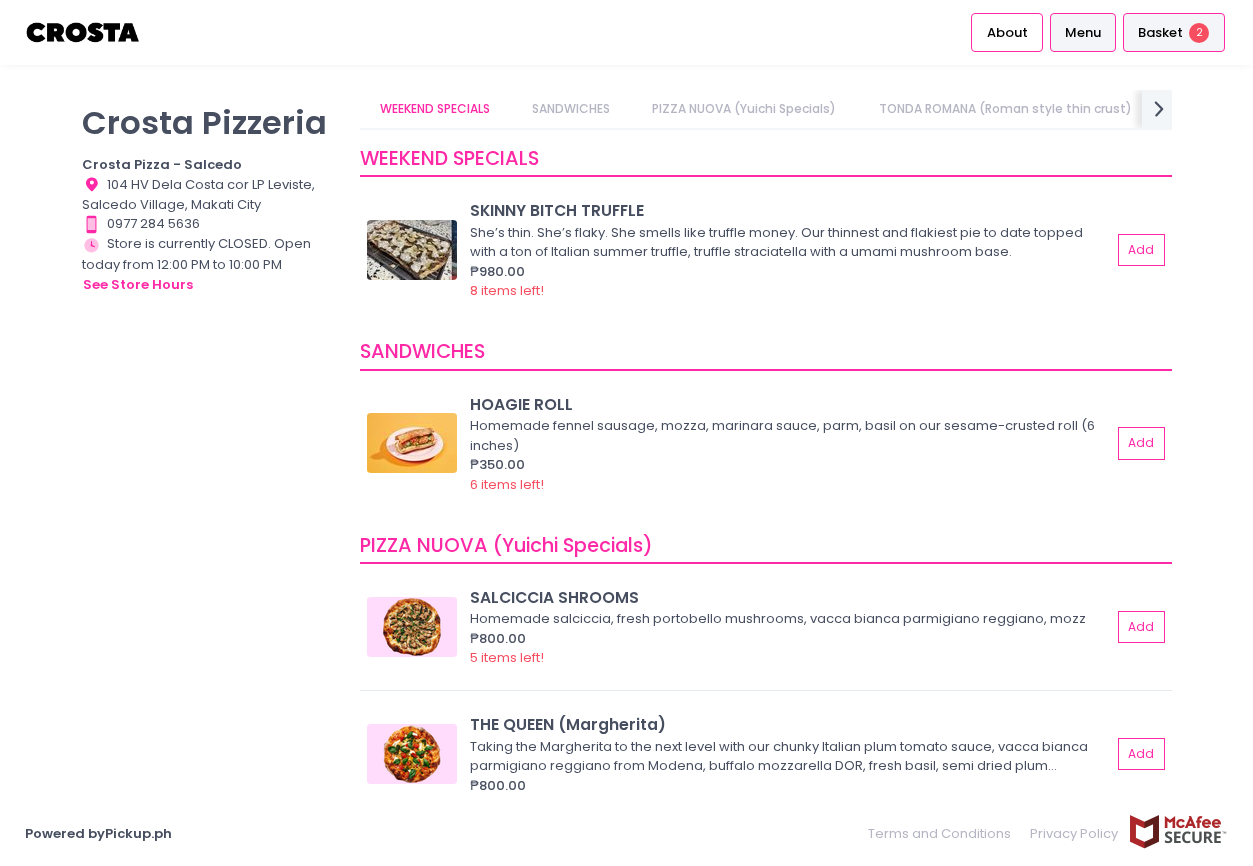 click on "Basket 2" at bounding box center [1174, 32] 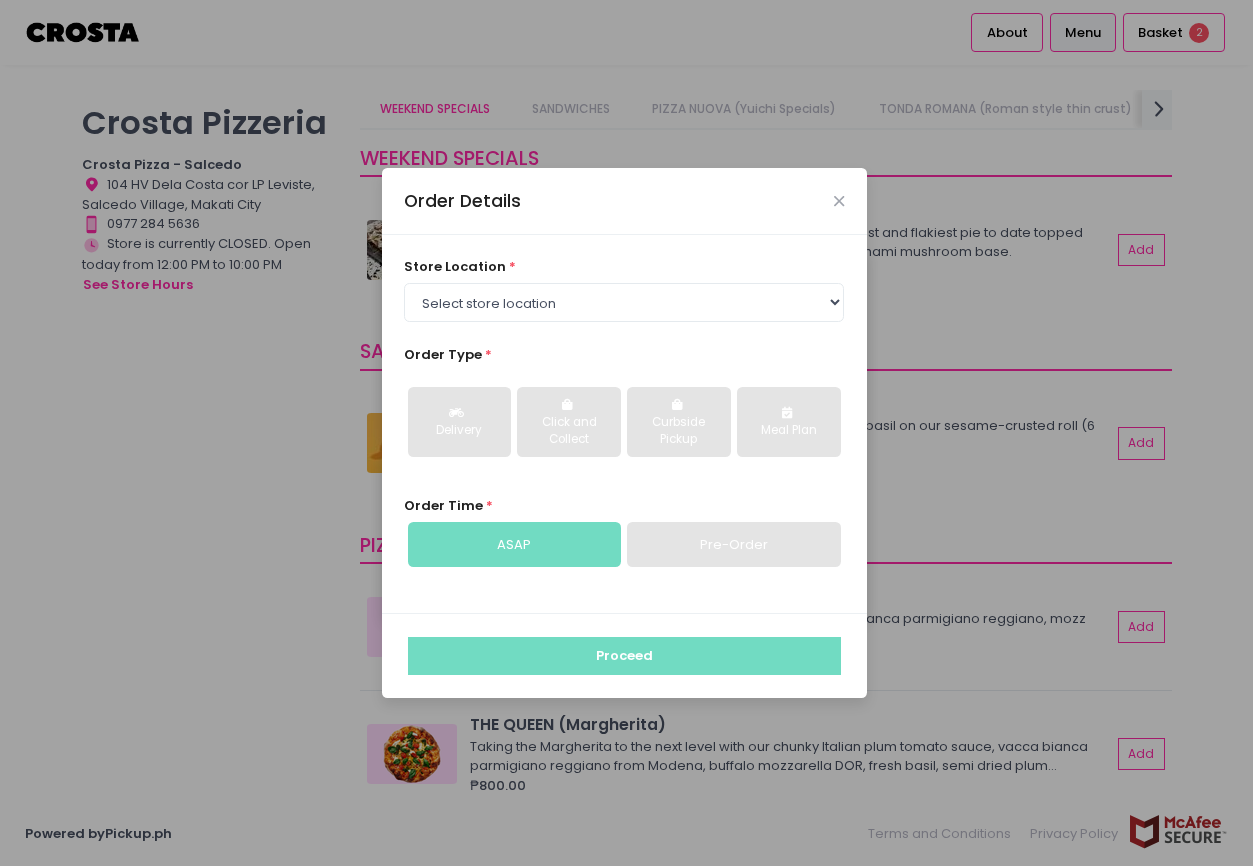 click on "Pre-Order" at bounding box center [733, 545] 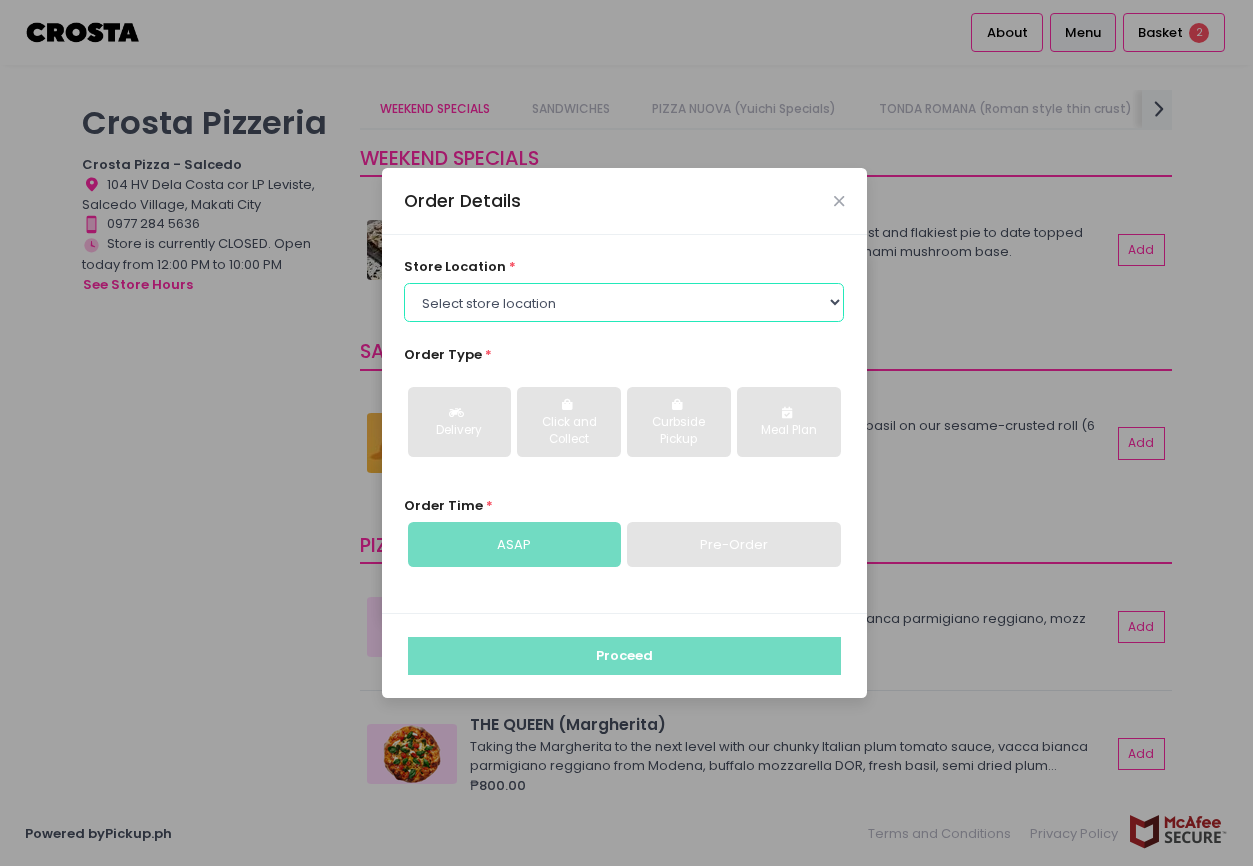 click on "Select store location Crosta Pizza - Salcedo  Crosta Pizza - San Juan" at bounding box center (624, 302) 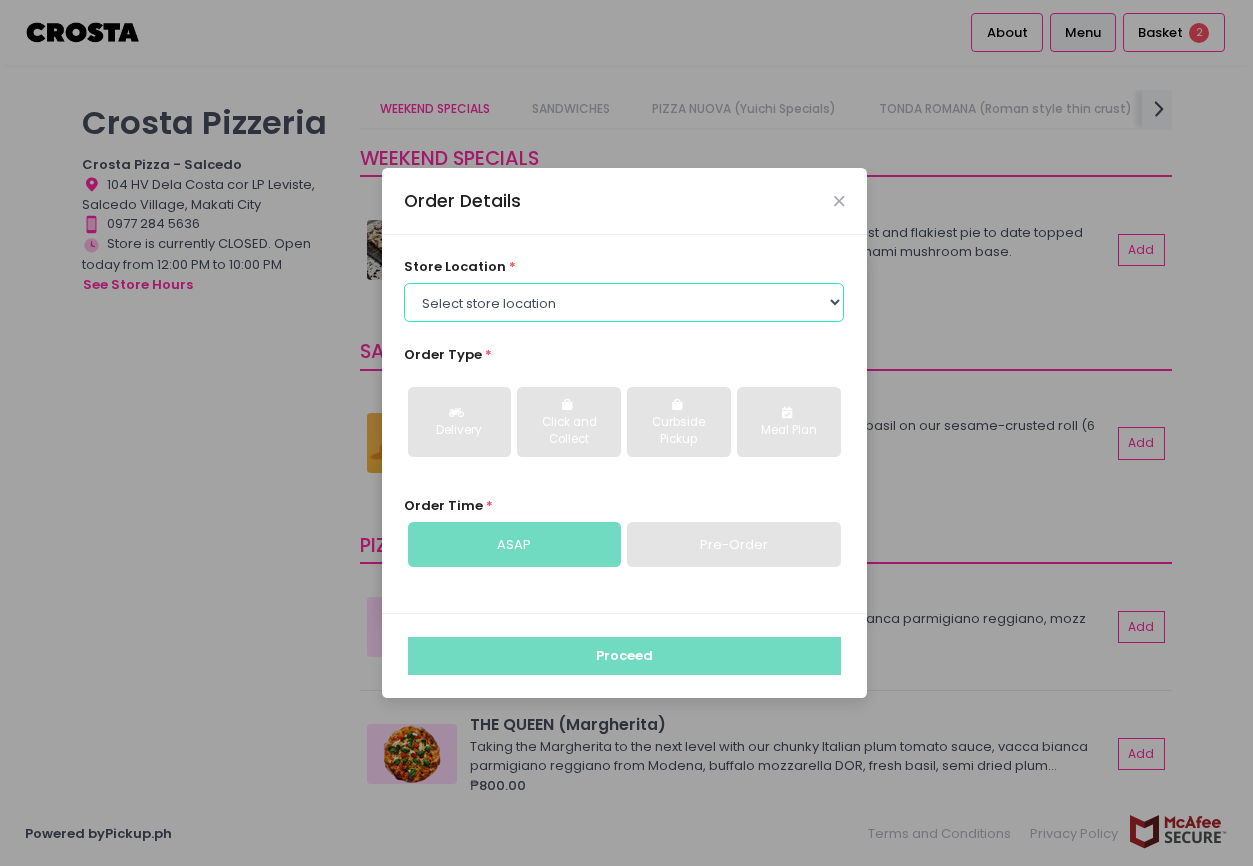 select on "5fabb2e53664a8677beaeb89" 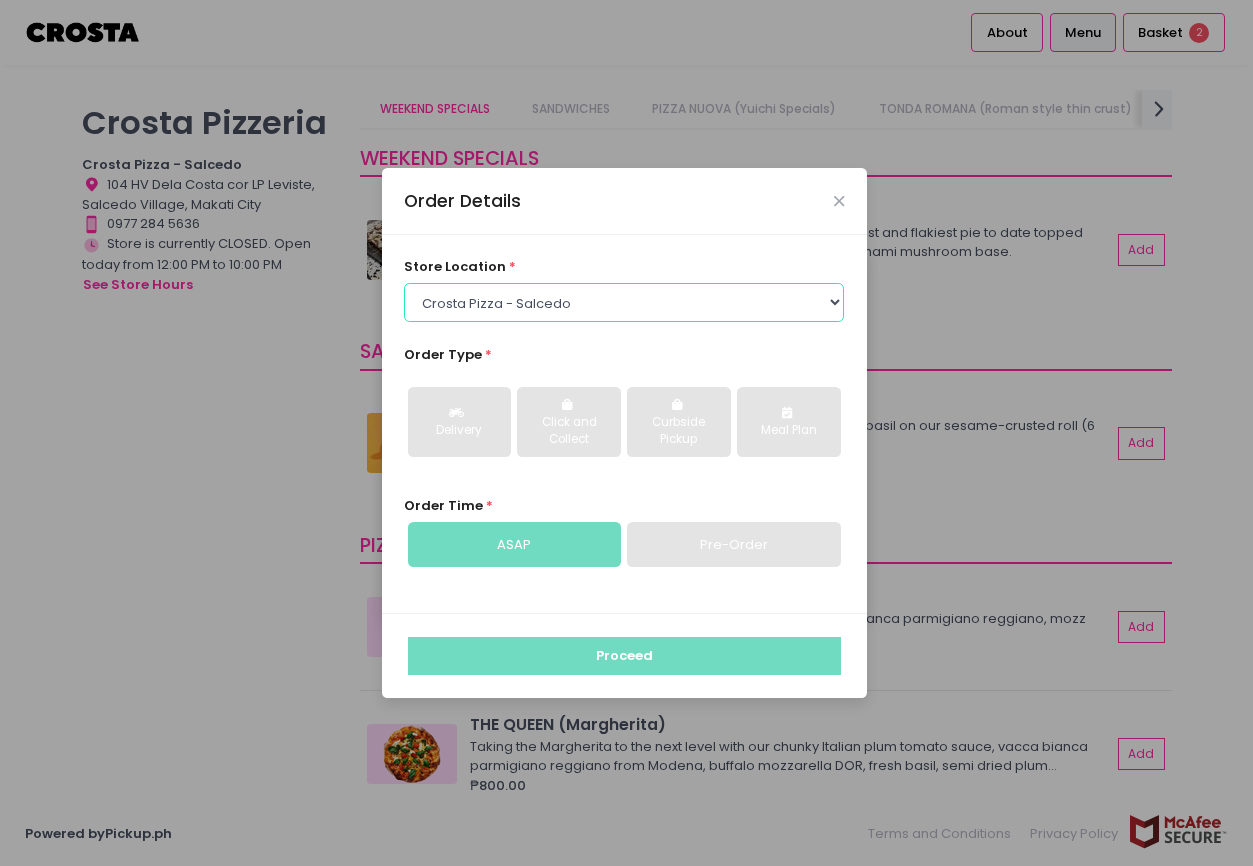 click on "Select store location Crosta Pizza - Salcedo  Crosta Pizza - San Juan" at bounding box center [624, 302] 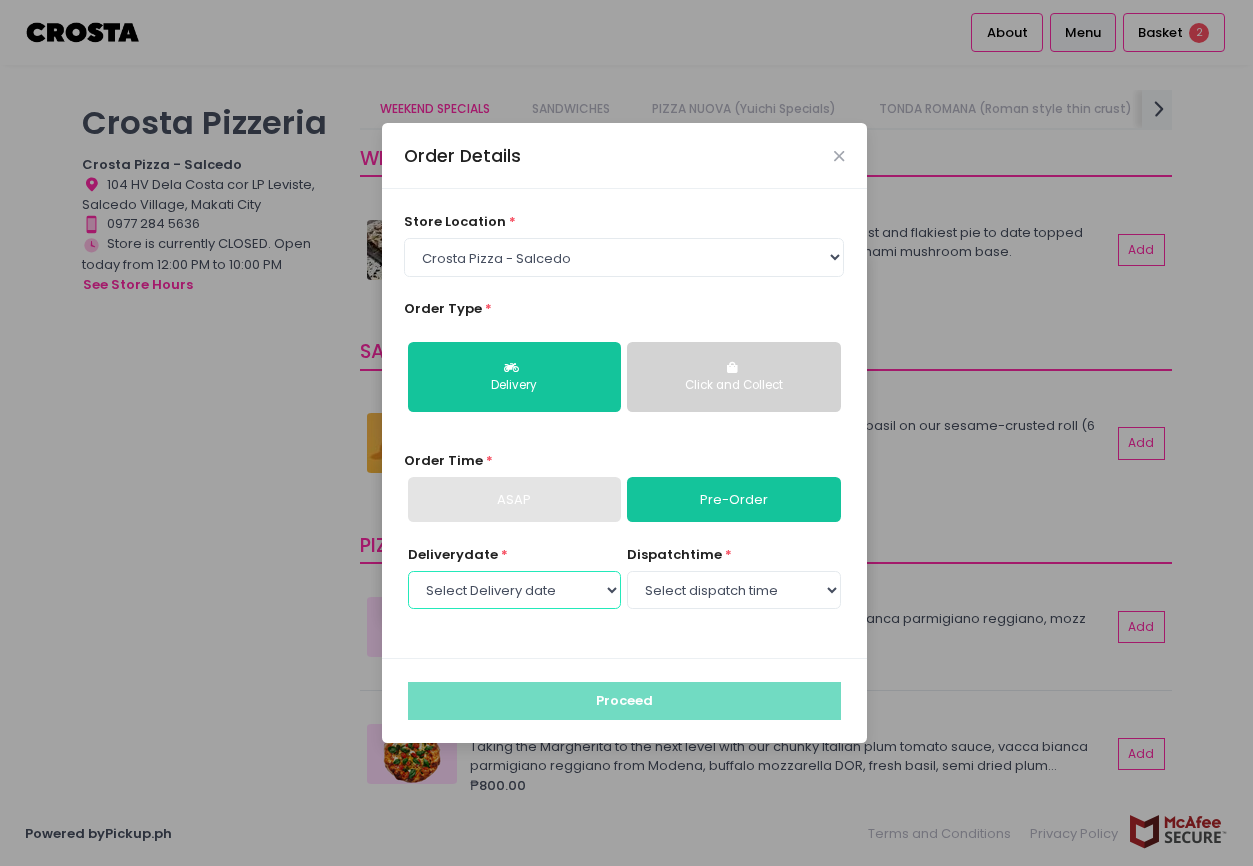 click on "Select Delivery date Saturday, Aug 9th Sunday, Aug 10th Monday, Aug 11th" at bounding box center [514, 590] 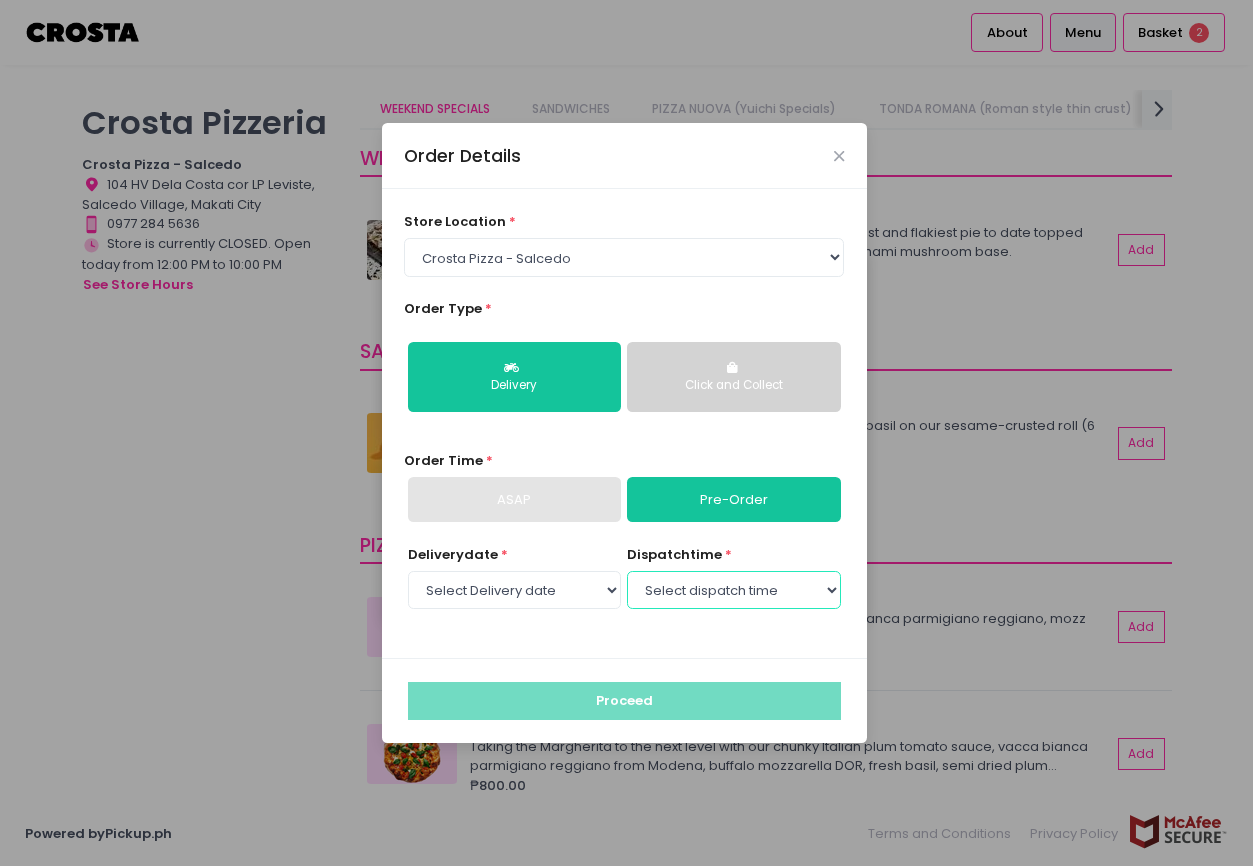 click on "Select dispatch time" at bounding box center [733, 590] 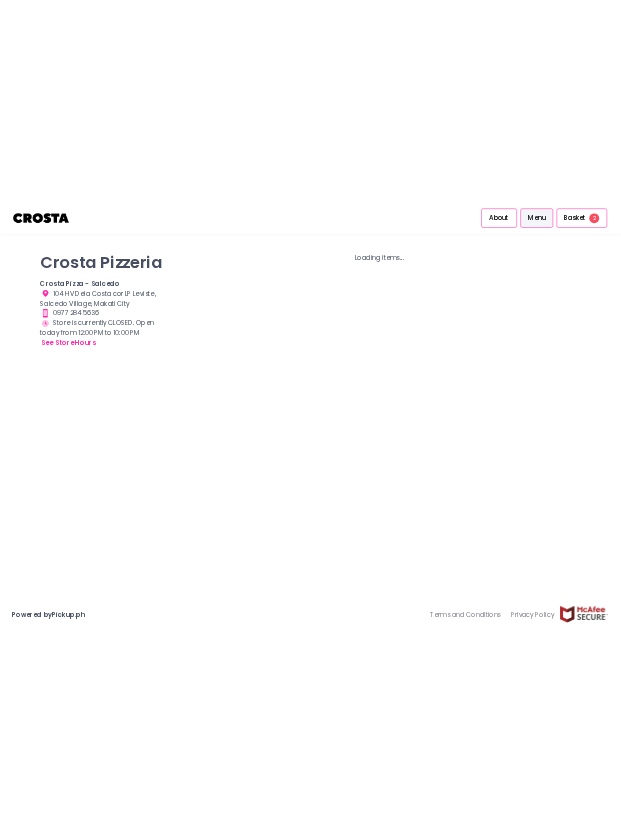 scroll, scrollTop: 0, scrollLeft: 0, axis: both 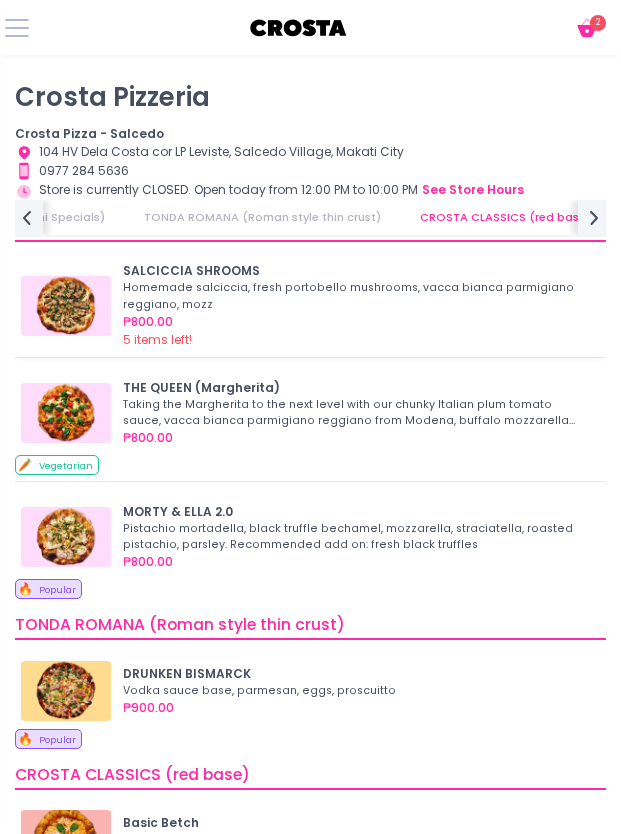 click at bounding box center [66, 306] 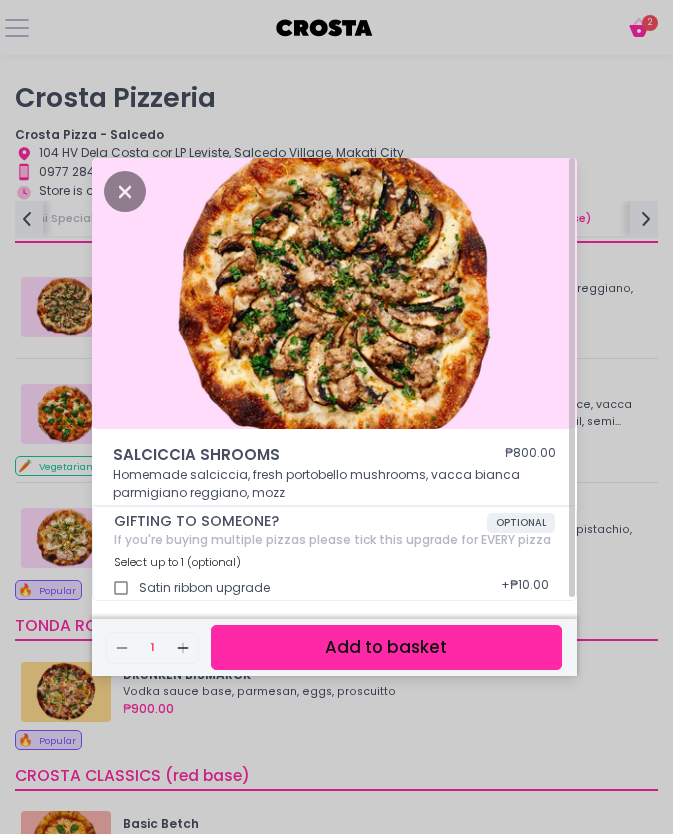 click on "SALCICCIA SHROOMS   ₱800.00 Homemade salciccia, fresh portobello mushrooms, vacca bianca parmigiano reggiano, mozz GIFTING TO SOMEONE? OPTIONAL If you're buying multiple pizzas please tick this upgrade for EVERY pizza  Select up to    1 (optional) Satin ribbon upgrade    +  ₱10.00" at bounding box center (334, 380) 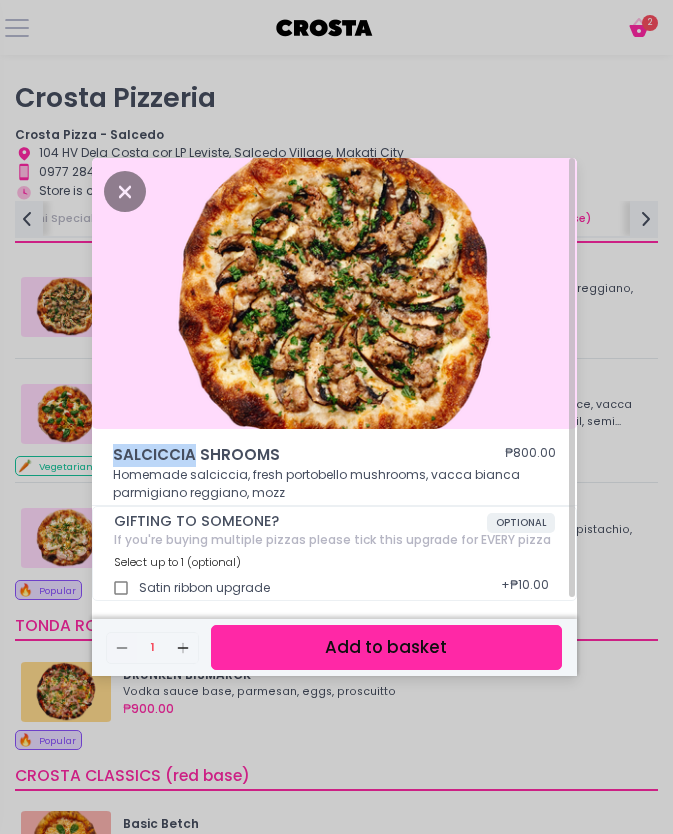 click on "SALCICCIA SHROOMS   ₱800.00 Homemade salciccia, fresh portobello mushrooms, vacca bianca parmigiano reggiano, mozz GIFTING TO SOMEONE? OPTIONAL If you're buying multiple pizzas please tick this upgrade for EVERY pizza  Select up to    1 (optional) Satin ribbon upgrade    +  ₱10.00" at bounding box center [334, 380] 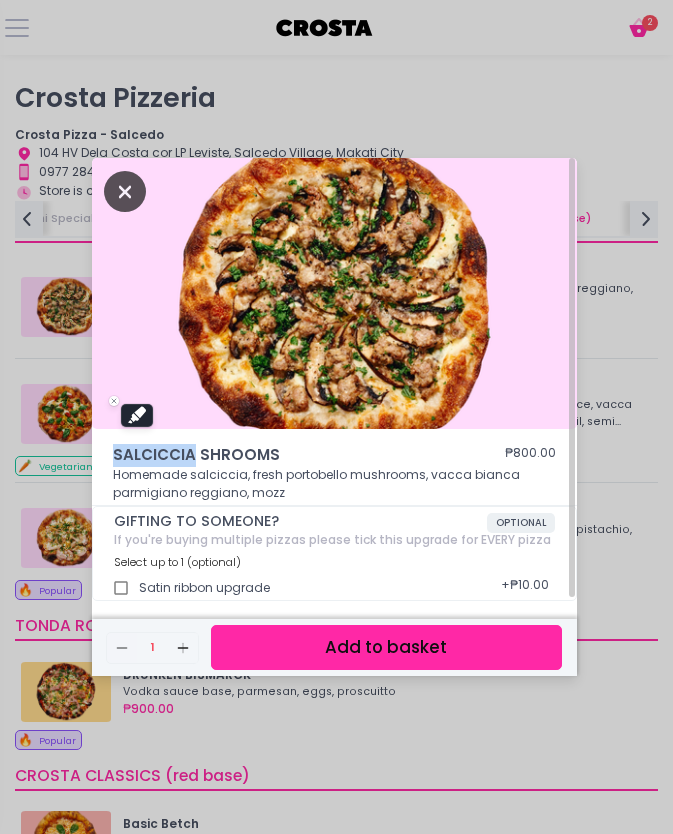 click at bounding box center [125, 191] 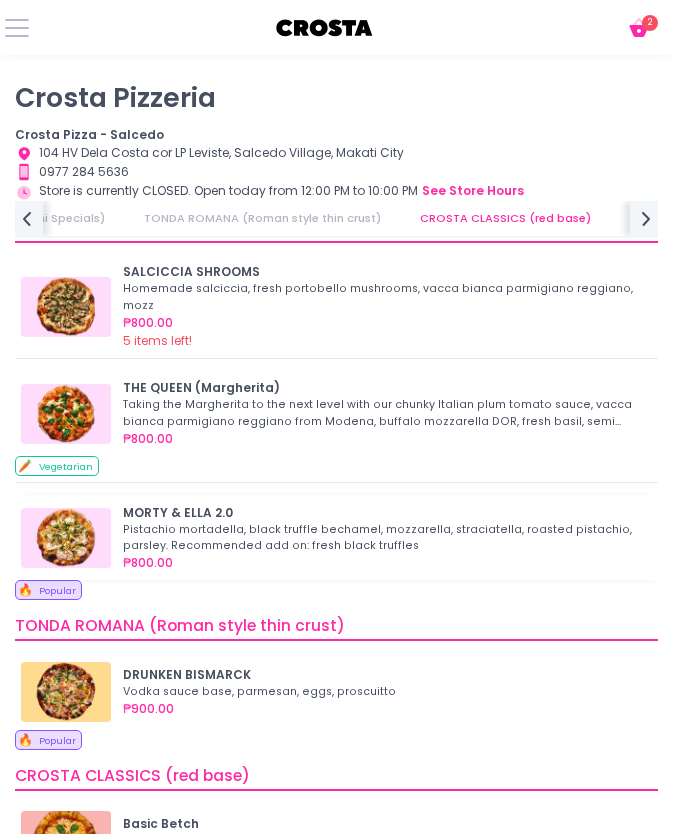 scroll, scrollTop: 38, scrollLeft: 0, axis: vertical 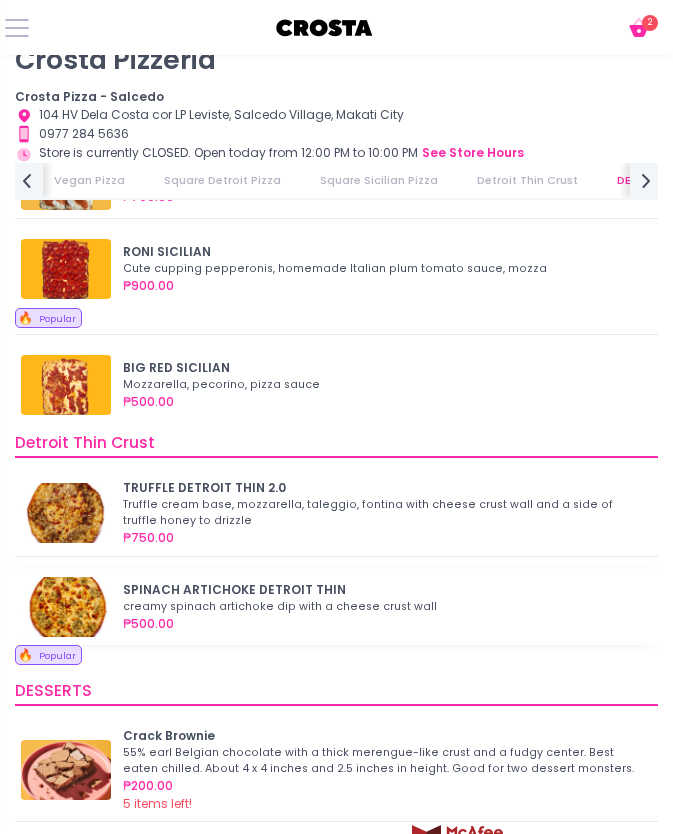 click at bounding box center (66, 607) 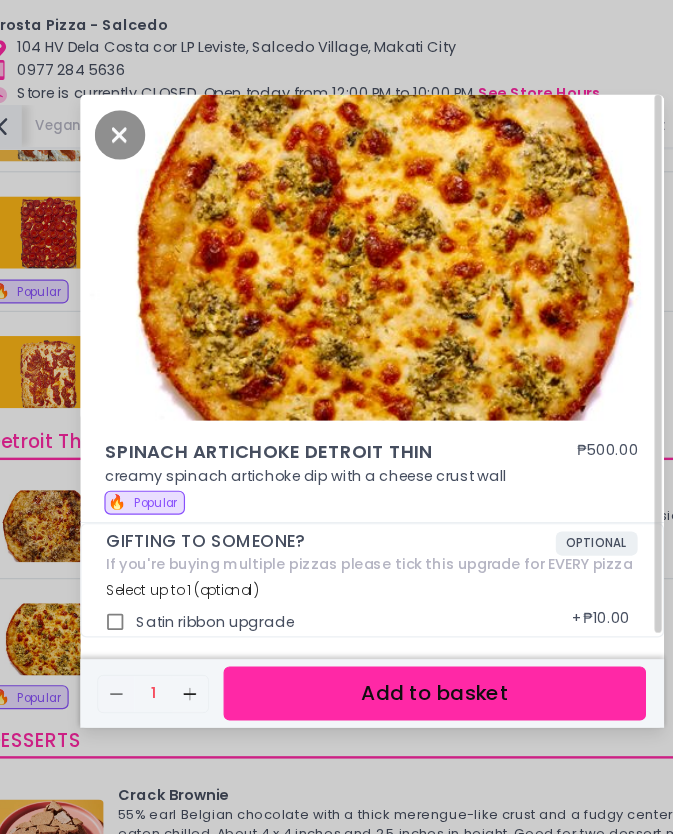 scroll, scrollTop: 5, scrollLeft: 0, axis: vertical 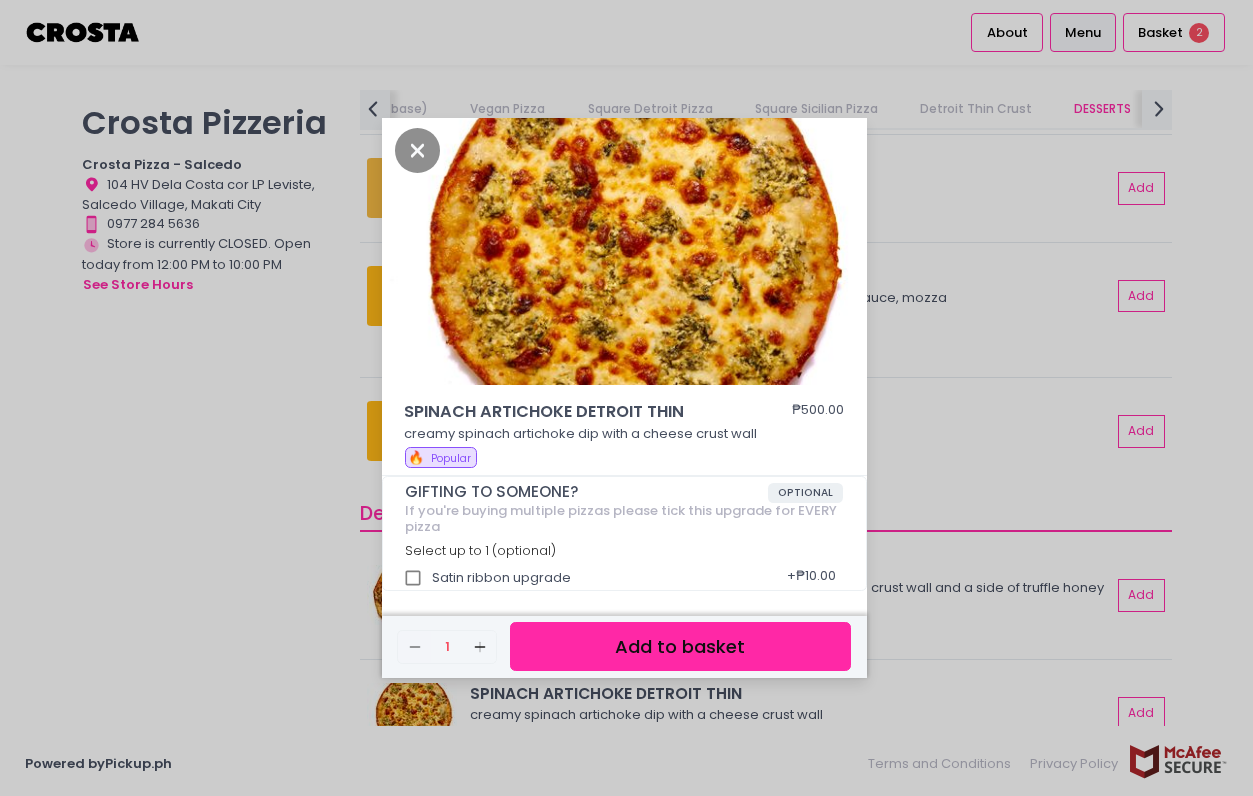 click on "SPINACH ARTICHOKE DETROIT THIN   ₱500.00 creamy spinach artichoke dip with a cheese crust wall 🔥 Popular GIFTING TO SOMEONE? OPTIONAL If you're buying multiple pizzas please tick this upgrade for EVERY pizza  Select up to    1 (optional) Satin ribbon upgrade    +  ₱10.00 Remove Created with Sketch. 1 Add Created with Sketch. Add to basket" at bounding box center [626, 398] 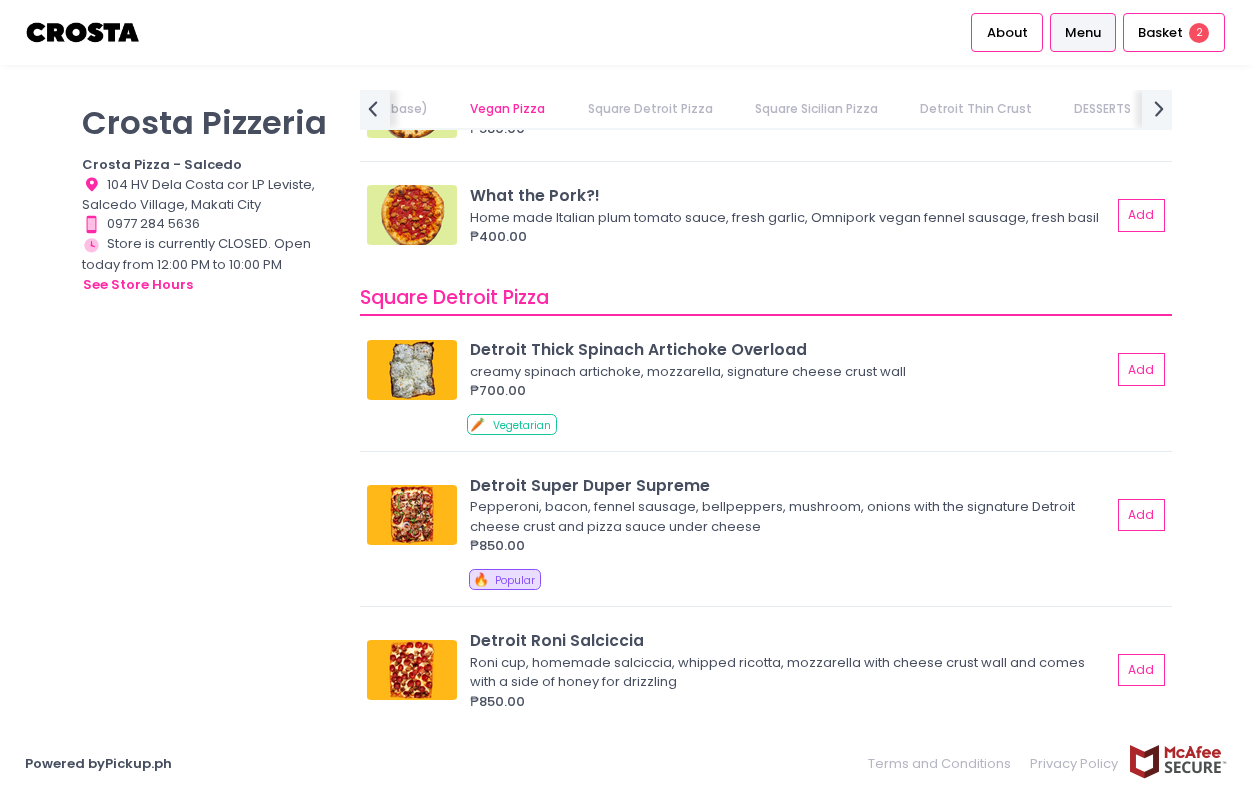 scroll, scrollTop: 1437, scrollLeft: 0, axis: vertical 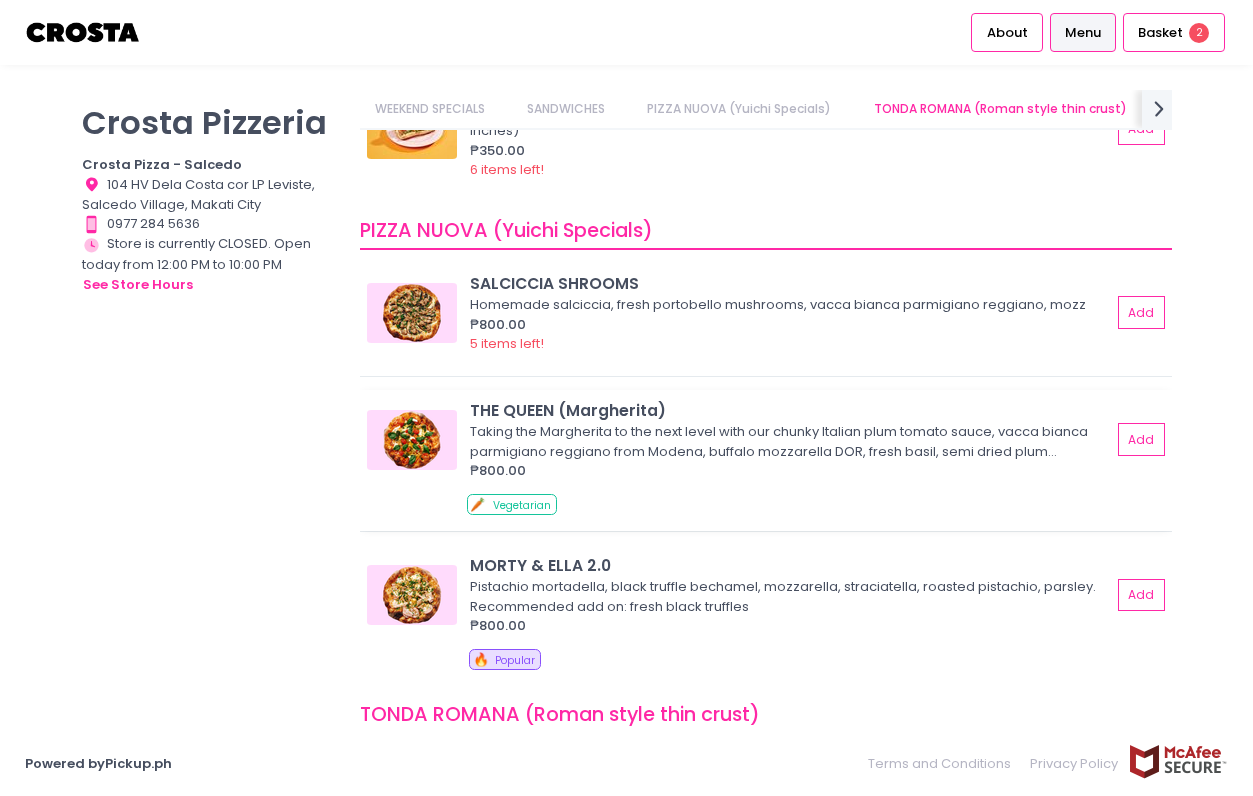 click at bounding box center (412, 440) 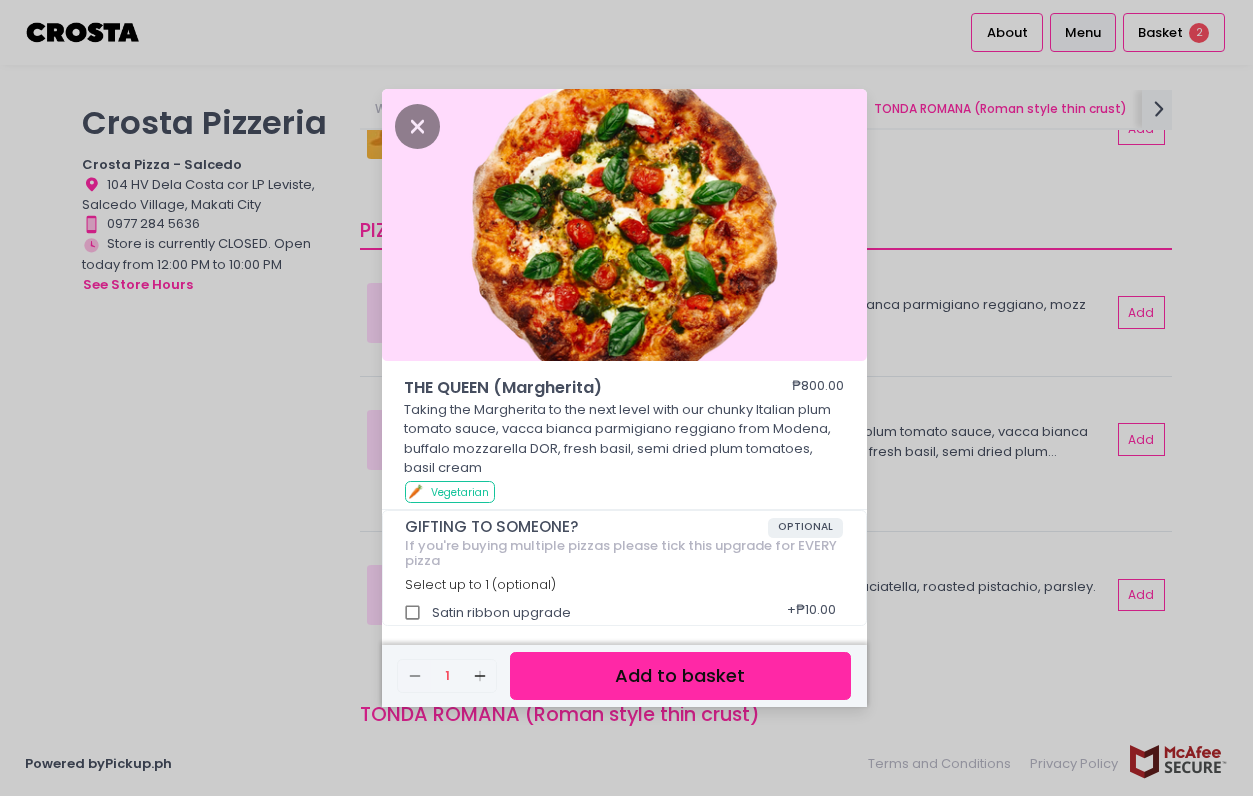 click on "THE QUEEN (Margherita)   ₱800.00 Taking the Margherita to the next level with our chunky Italian plum tomato sauce,  vacca bianca parmigiano reggiano from Modena, buffalo mozzarella DOR, fresh basil, semi dried plum tomatoes, basil cream 🥕 Vegetarian GIFTING TO SOMEONE? OPTIONAL If you're buying multiple pizzas please tick this upgrade for EVERY pizza  Select up to    1 (optional) Satin ribbon upgrade    +  ₱10.00 Remove Created with Sketch. 1 Add Created with Sketch. Add to basket" at bounding box center (626, 398) 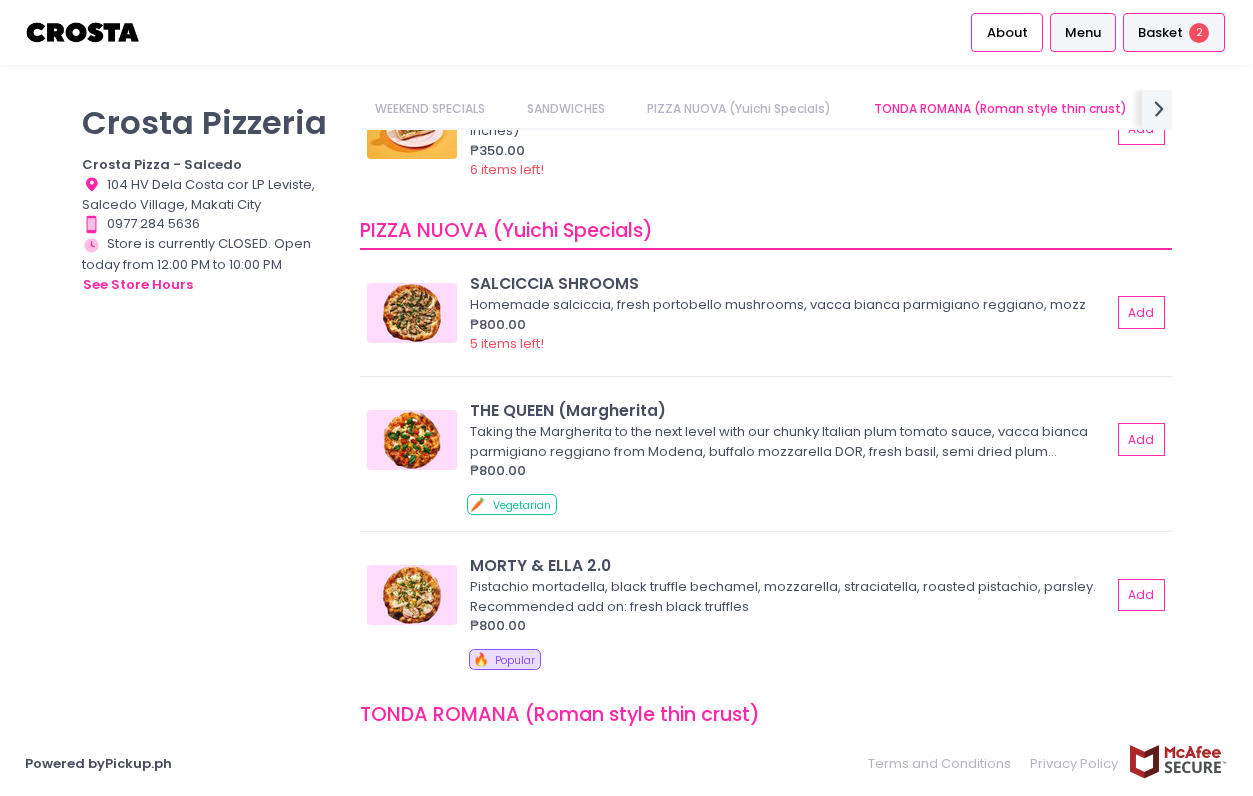 click on "2" at bounding box center (1199, 33) 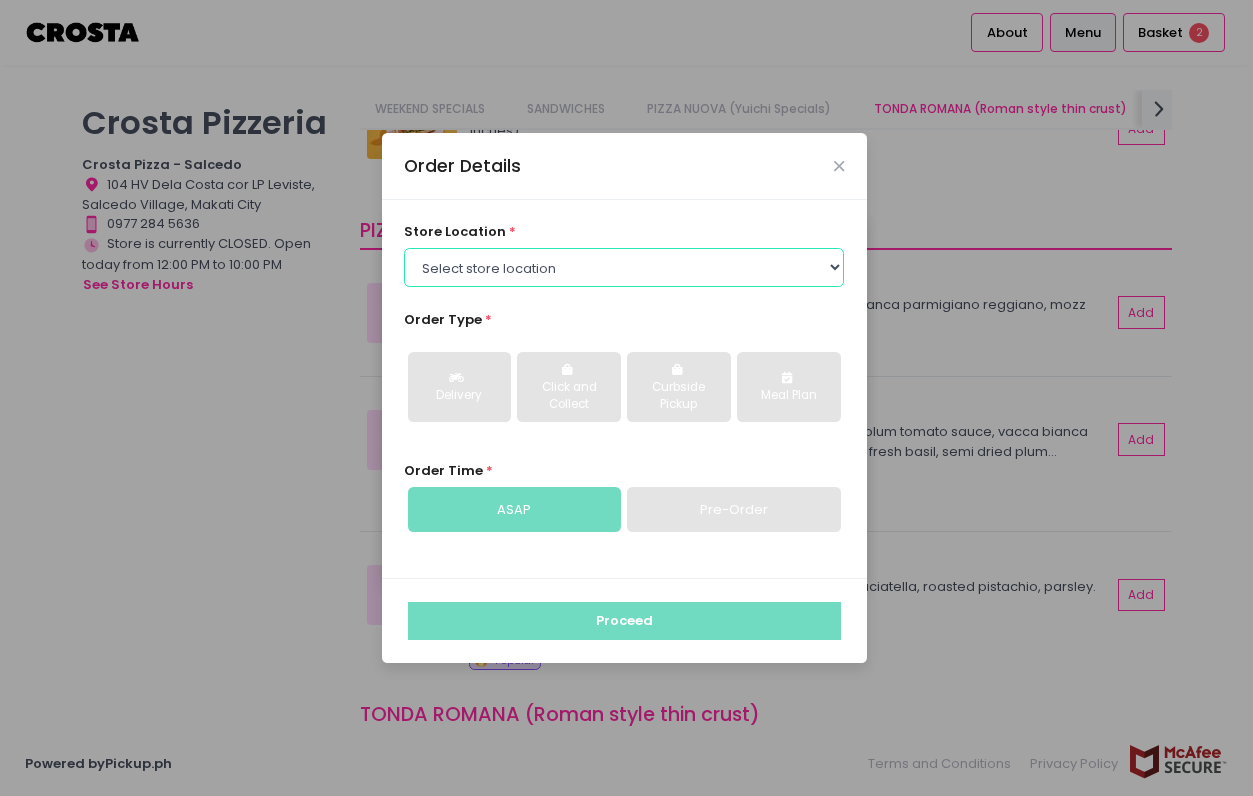 click on "Select store location Crosta Pizza - Salcedo  Crosta Pizza - San Juan" at bounding box center [624, 267] 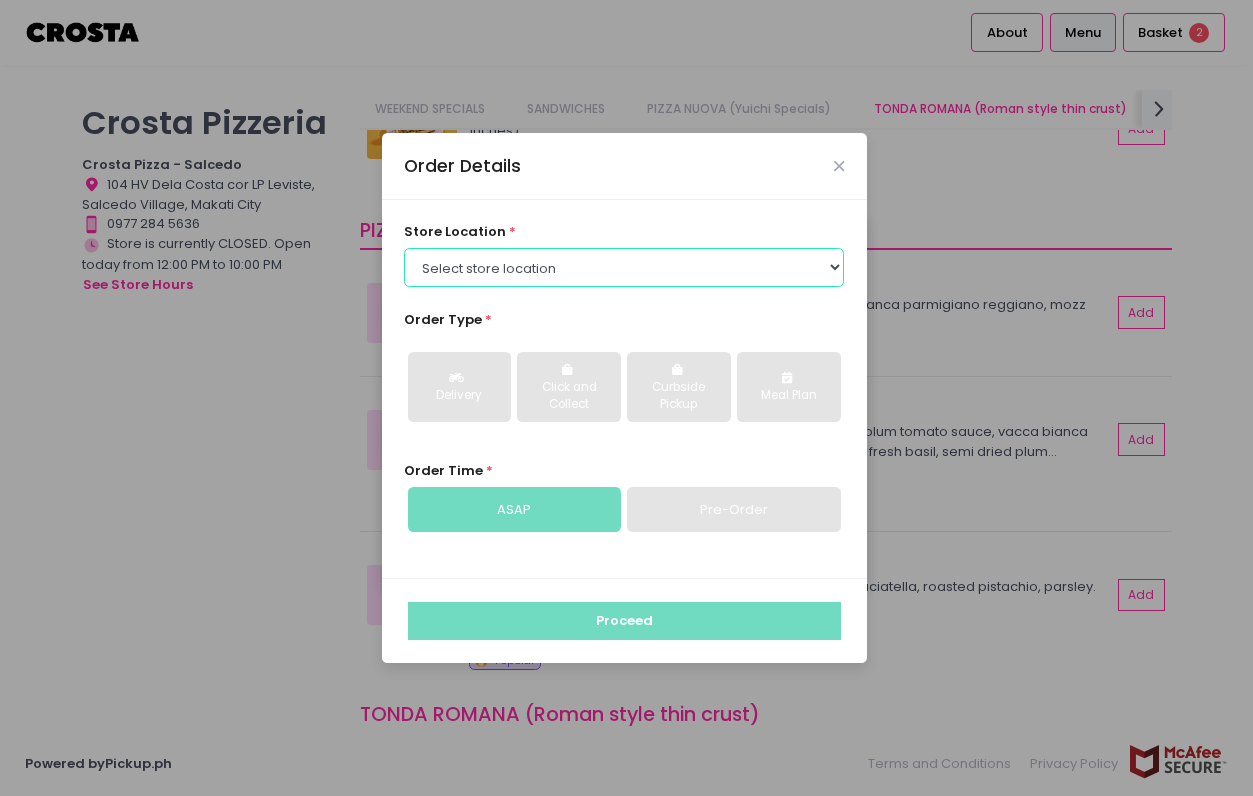 select on "5fabb2e53664a8677beaeb89" 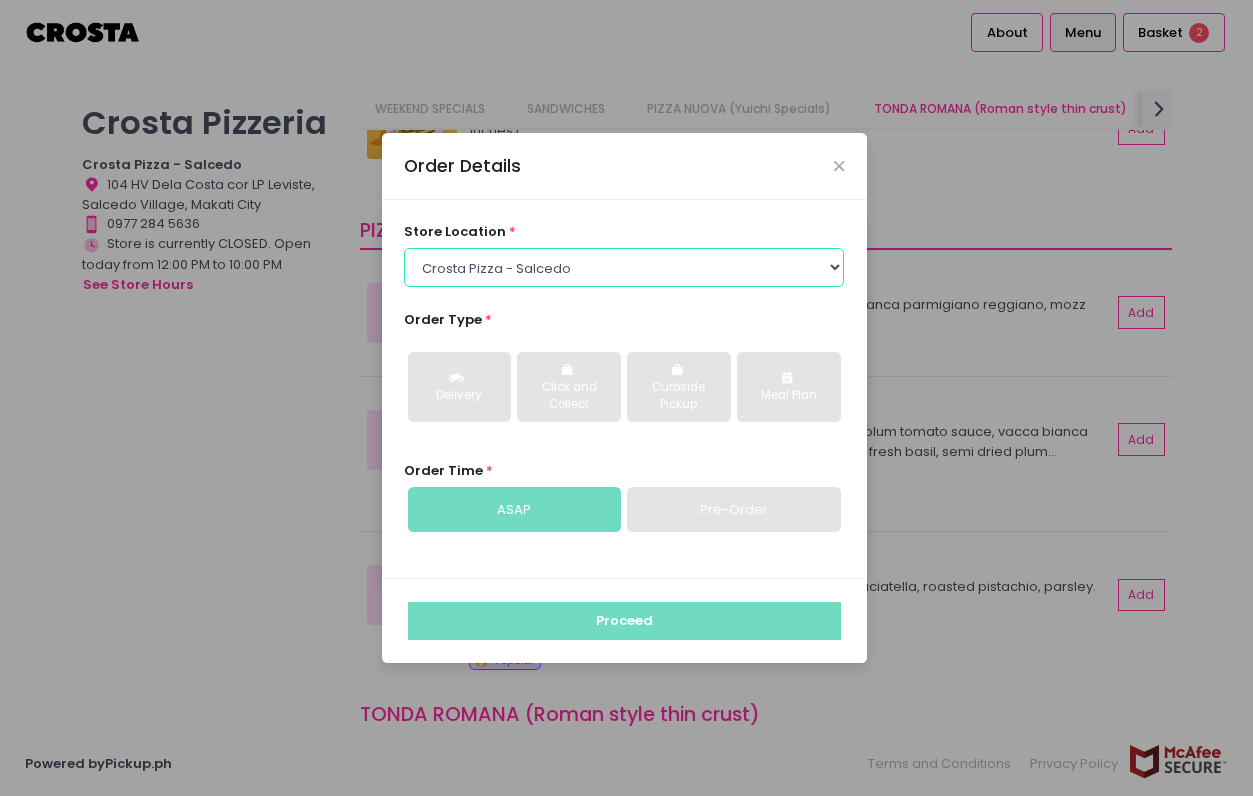 click on "Select store location Crosta Pizza - Salcedo  Crosta Pizza - San Juan" at bounding box center [624, 267] 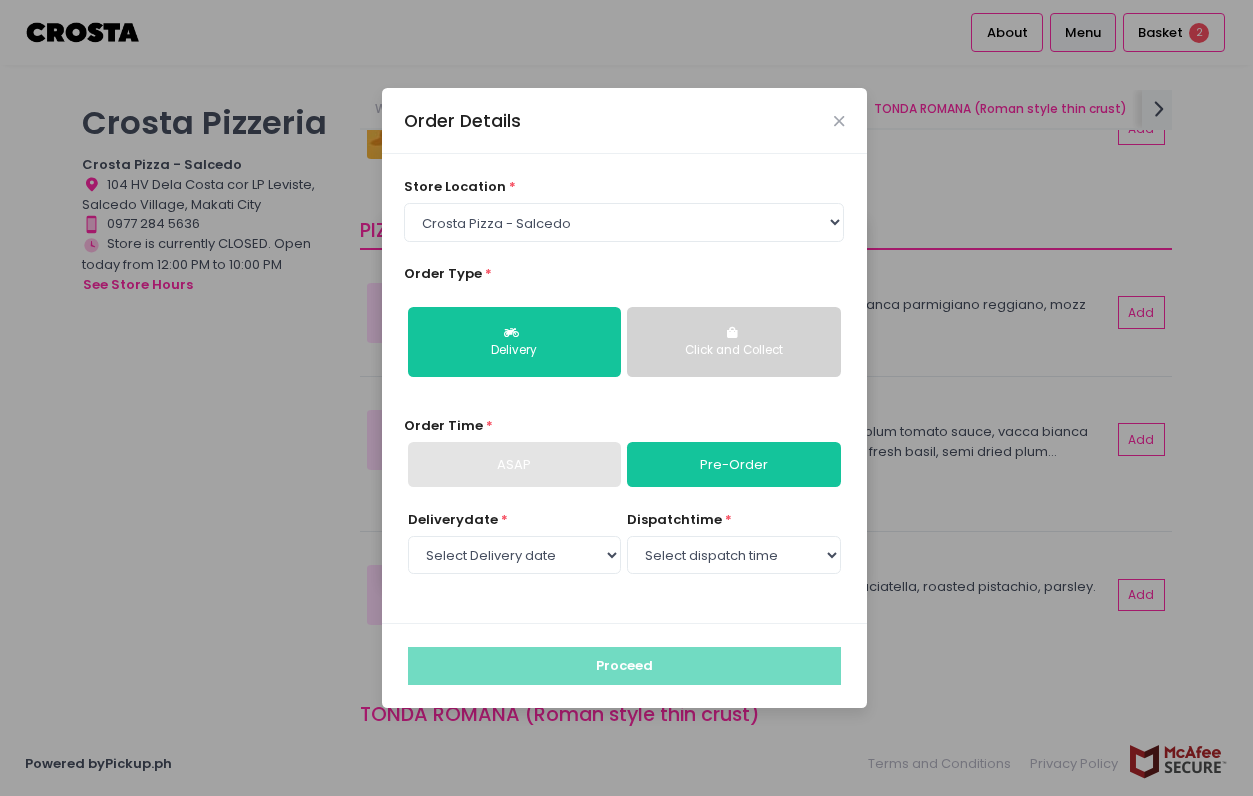 click on "Order Details" at bounding box center (624, 121) 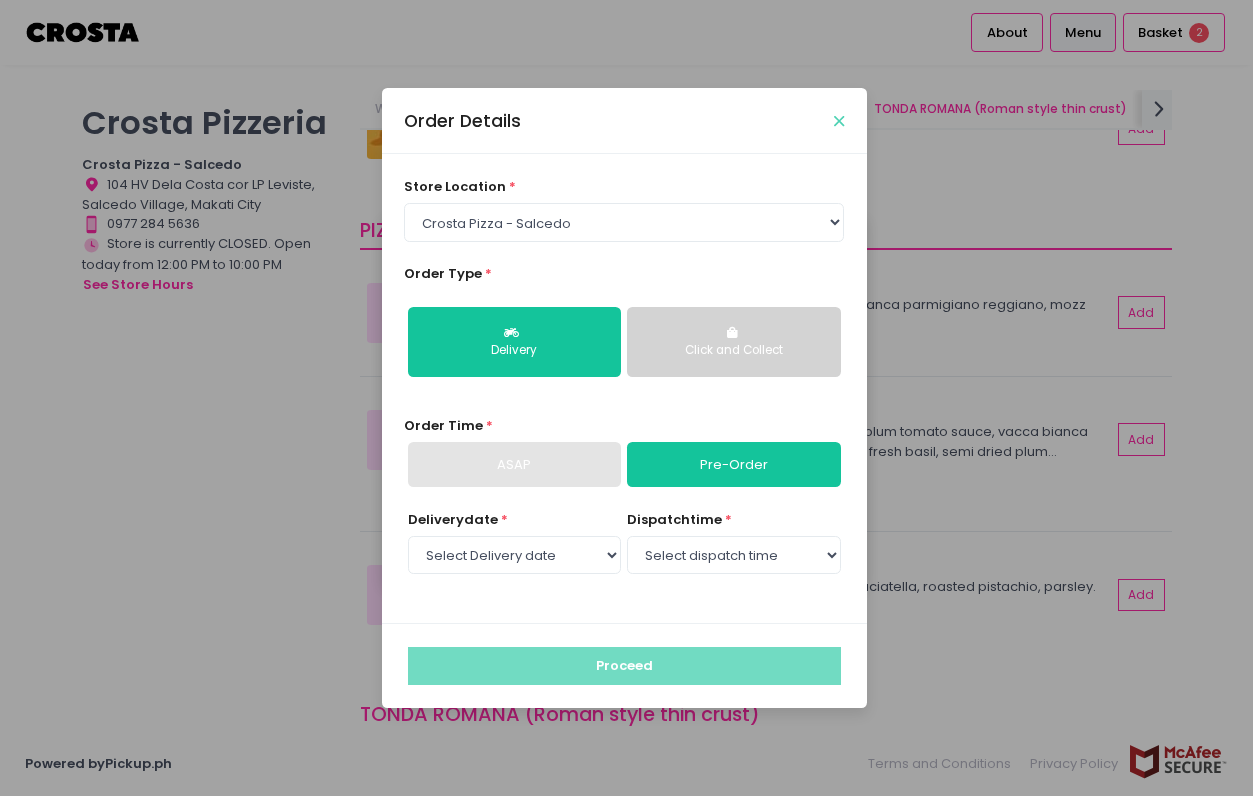 click at bounding box center [839, 121] 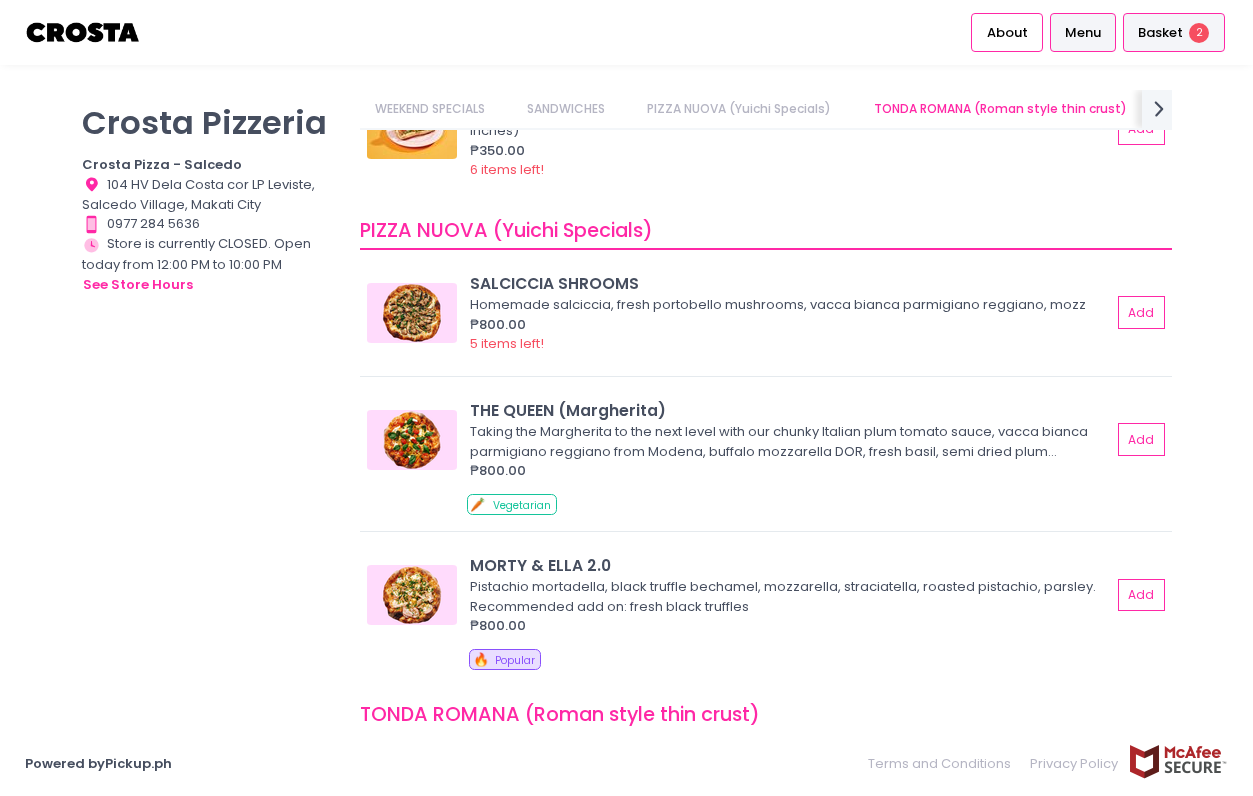 click on "Basket" at bounding box center (1160, 33) 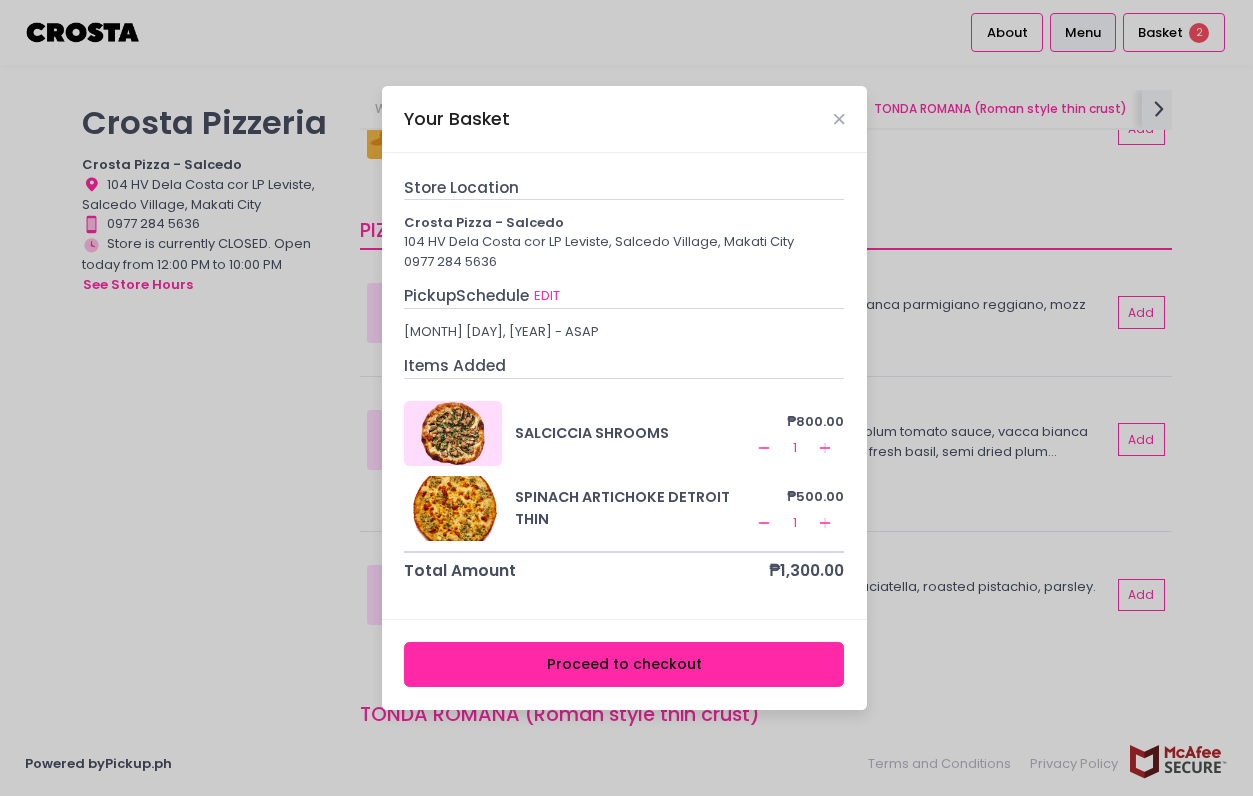 click on "Remove Created with Sketch." 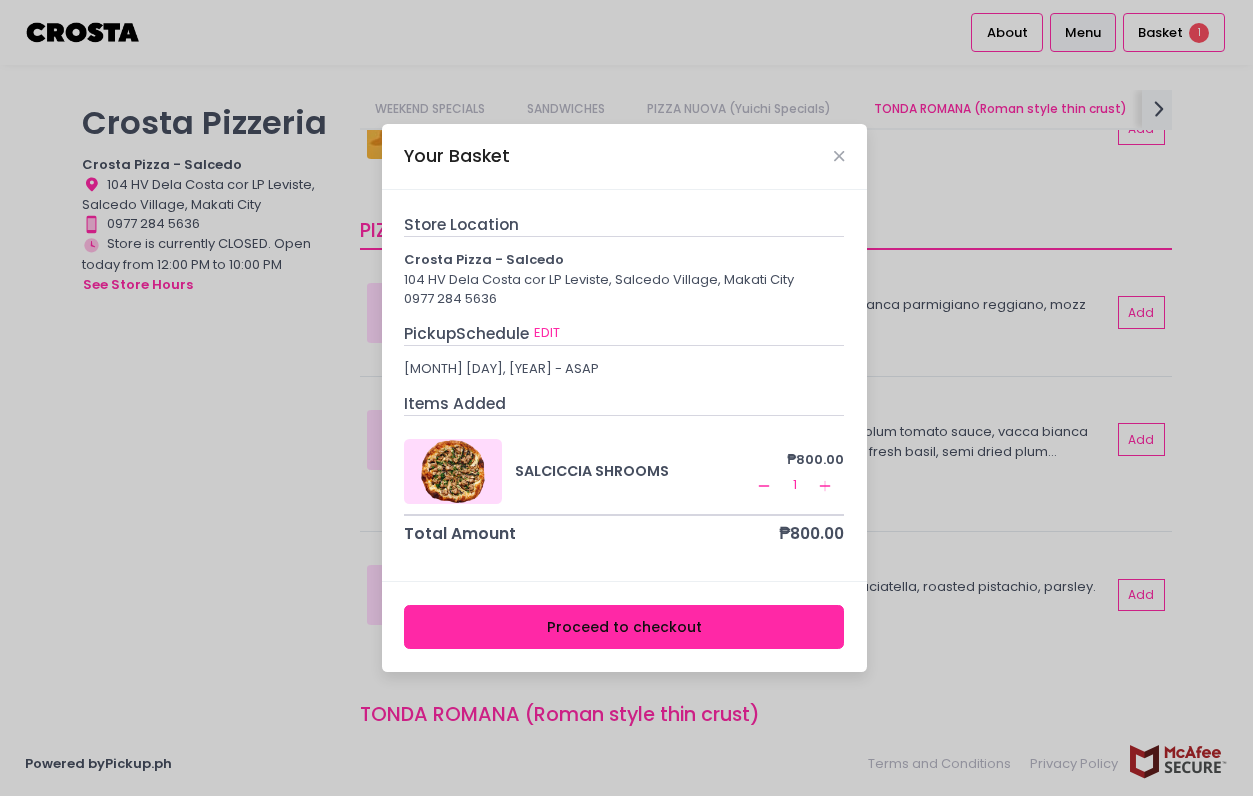 click on "Your Basket Store Location Crosta Pizza - Salcedo 104 HV Dela Costa cor LP Leviste, Salcedo Village, Makati City 0977 284 5636 Pickup  Schedule EDIT   August 9, 2025    - ASAP    Items Added SALCICCIA SHROOMS   ₱800.00 Remove Created with Sketch. 1 Add Created with Sketch. Total Amount ₱800.00 Proceed to checkout" at bounding box center (626, 398) 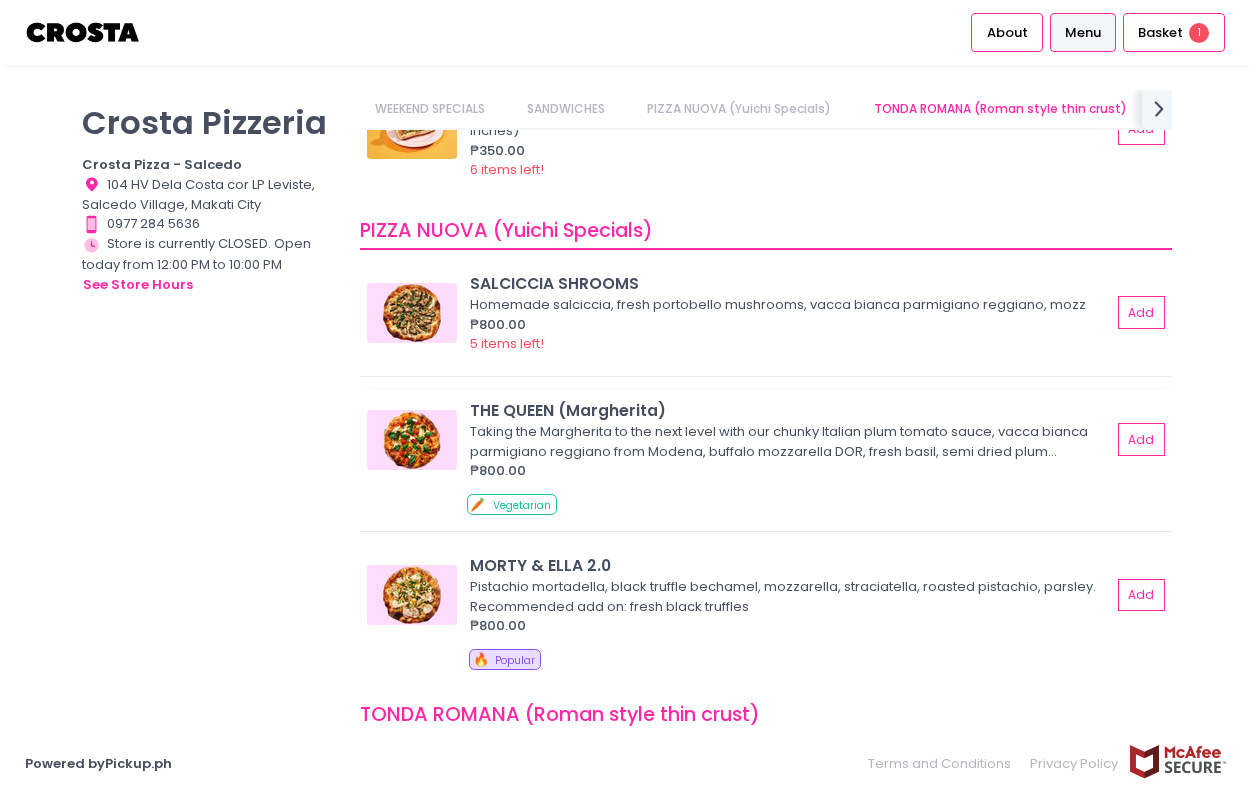 click on "THE QUEEN (Margherita) Taking the Margherita to the next level with our chunky Italian plum tomato sauce,  vacca bianca parmigiano reggiano from Modena, buffalo mozzarella DOR, fresh basil, semi dried plum tomatoes, basil cream ₱800.00     Add" at bounding box center (766, 440) 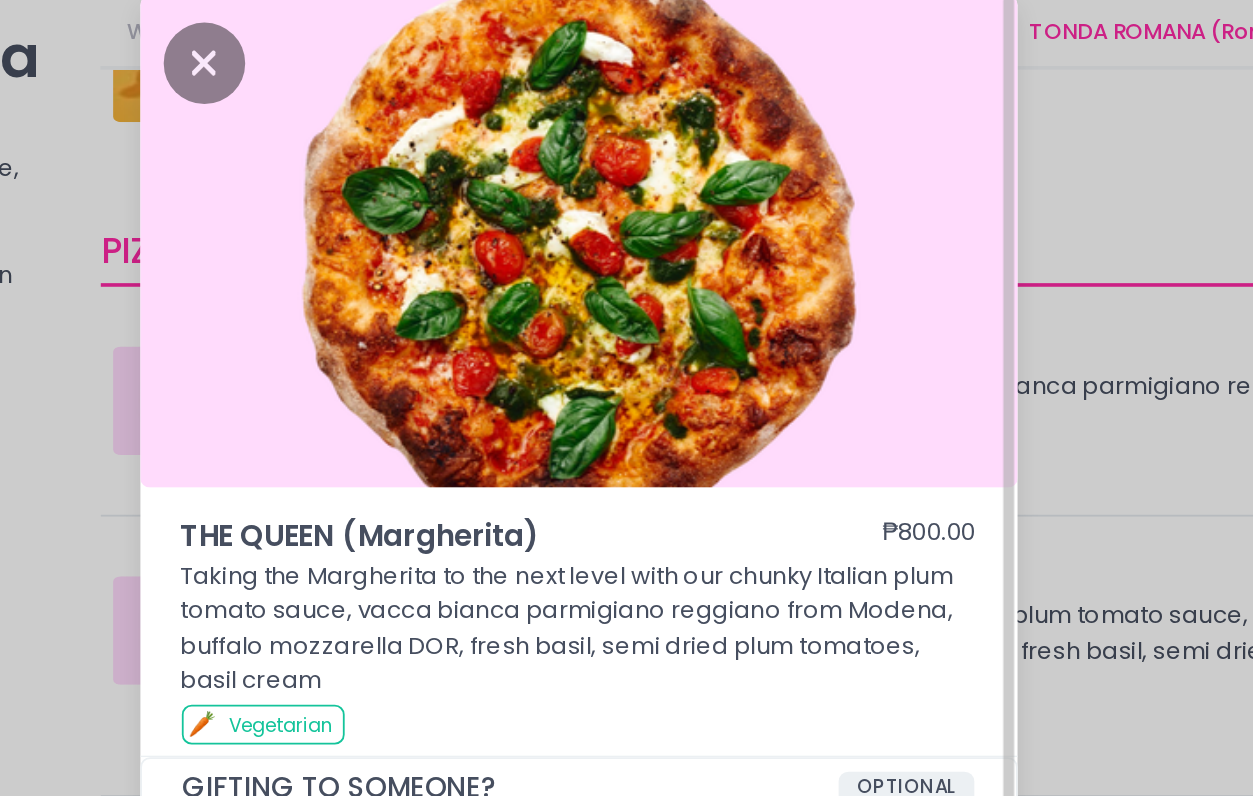 scroll, scrollTop: 5, scrollLeft: 0, axis: vertical 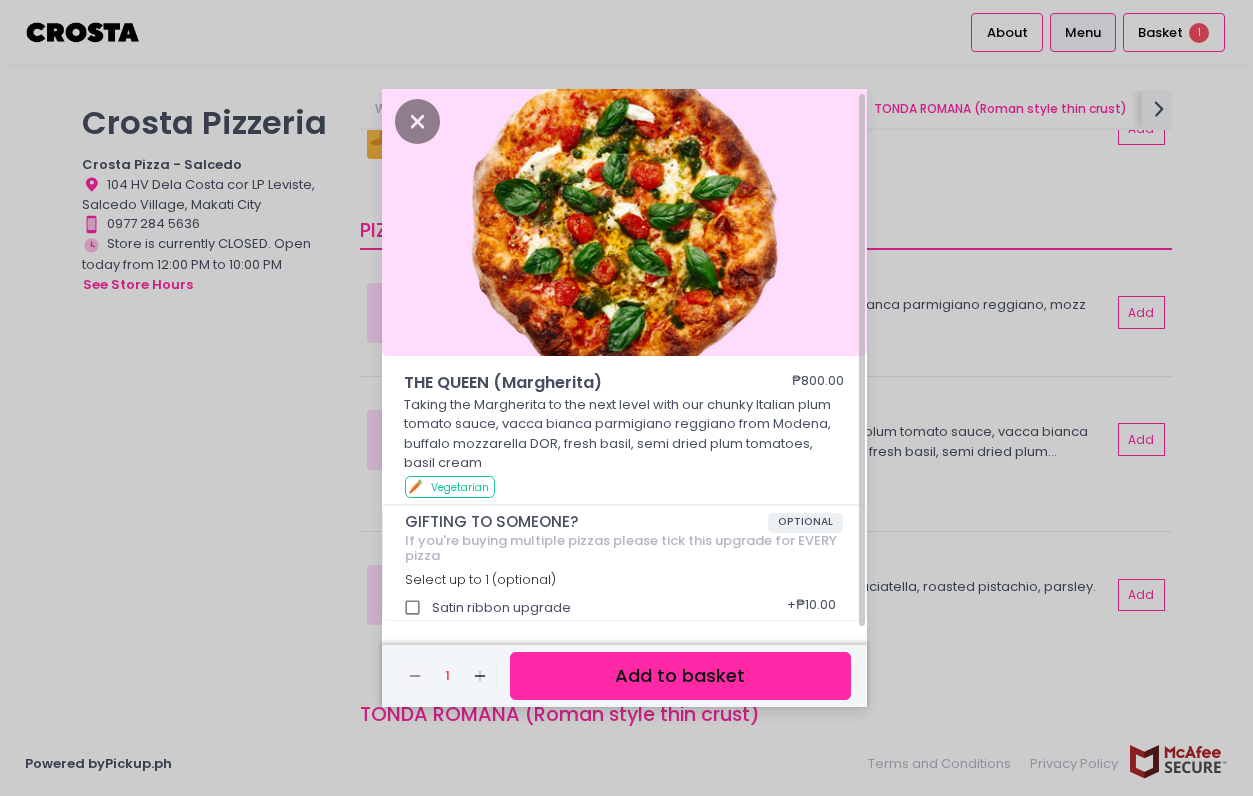 click on "THE QUEEN (Margherita)   ₱800.00 Taking the Margherita to the next level with our chunky Italian plum tomato sauce,  vacca bianca parmigiano reggiano from Modena, buffalo mozzarella DOR, fresh basil, semi dried plum tomatoes, basil cream 🥕 Vegetarian GIFTING TO SOMEONE? OPTIONAL If you're buying multiple pizzas please tick this upgrade for EVERY pizza  Select up to    1 (optional) Satin ribbon upgrade    +  ₱10.00 Remove Created with Sketch. 1 Add Created with Sketch. Add to basket" at bounding box center [626, 398] 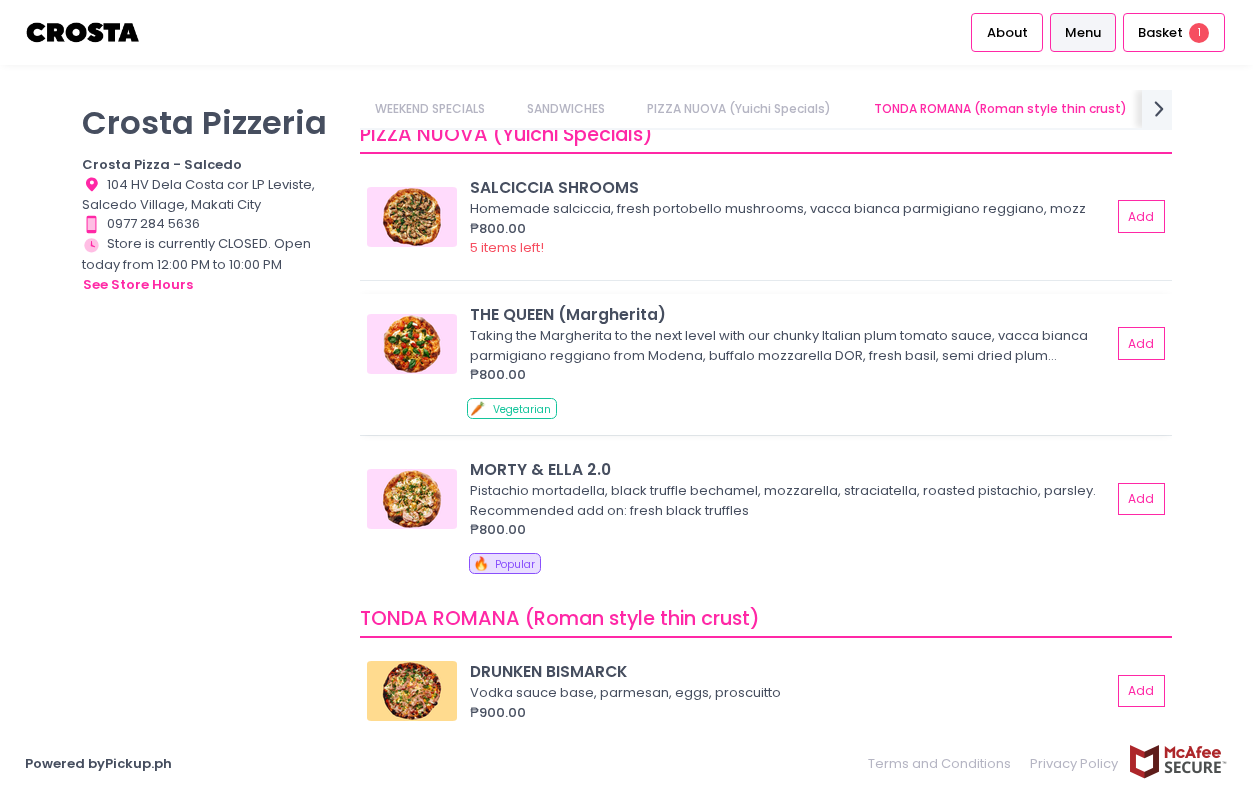 scroll, scrollTop: 612, scrollLeft: 0, axis: vertical 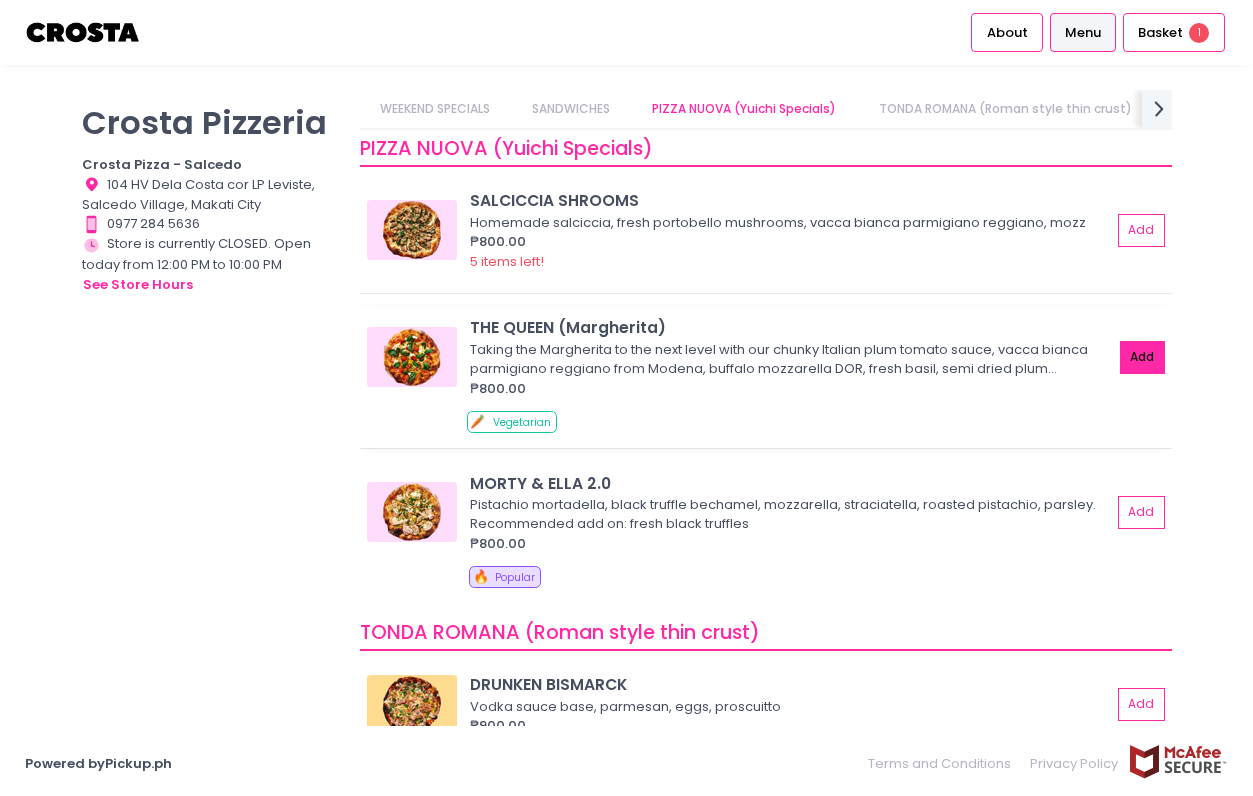 click on "Add" at bounding box center (1143, 357) 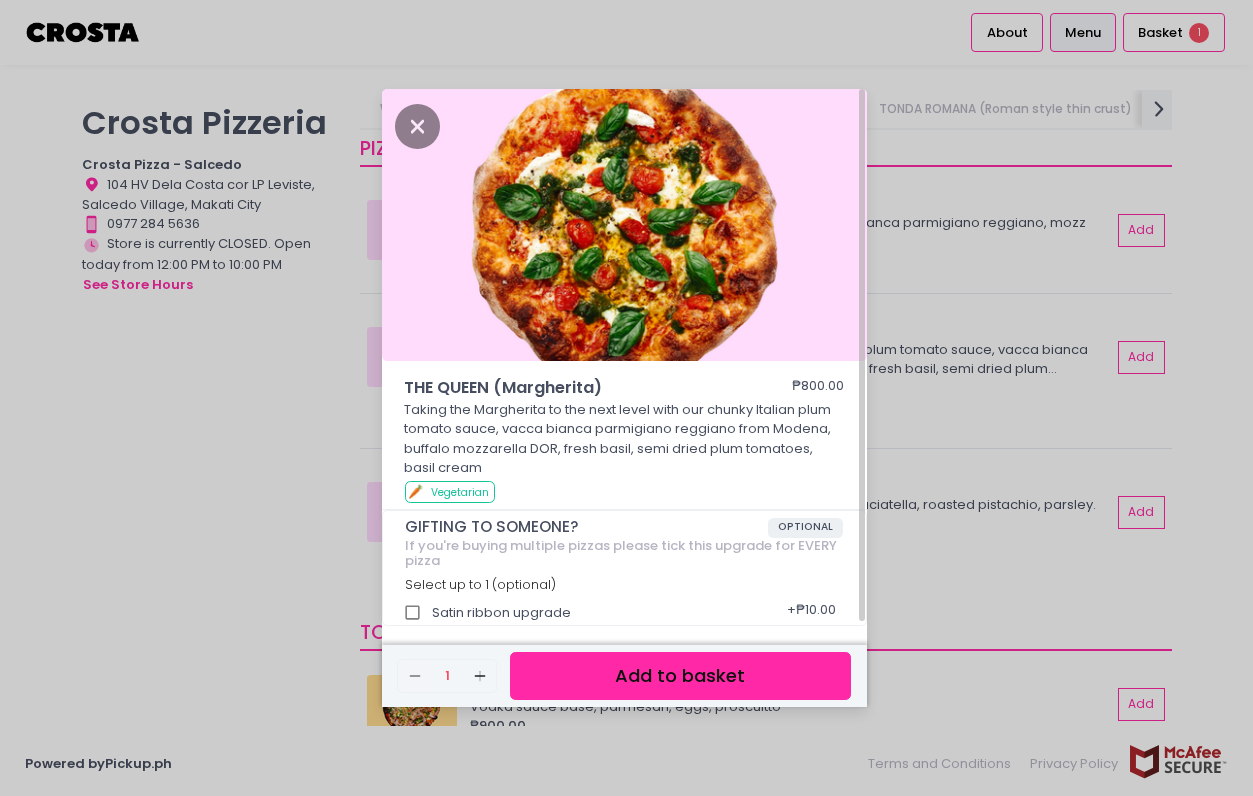 scroll, scrollTop: 5, scrollLeft: 0, axis: vertical 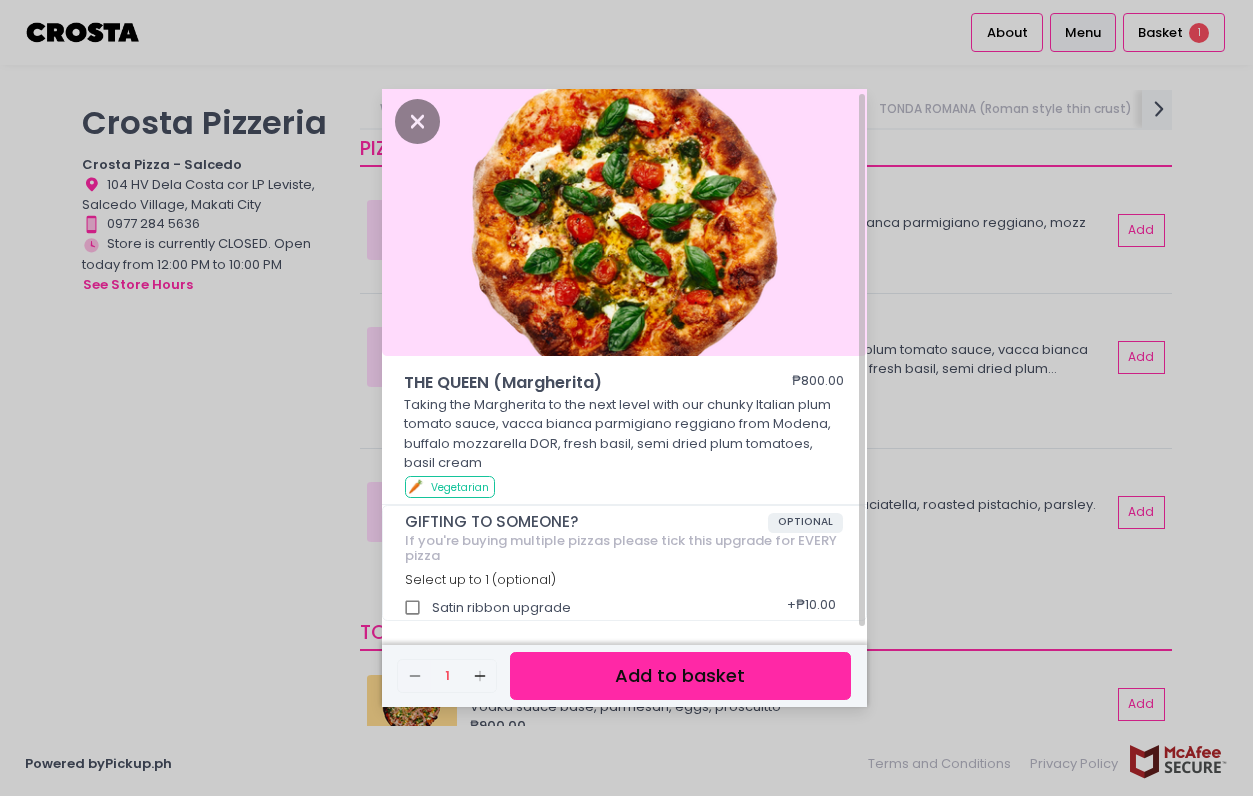 click on "Add to basket" at bounding box center (680, 676) 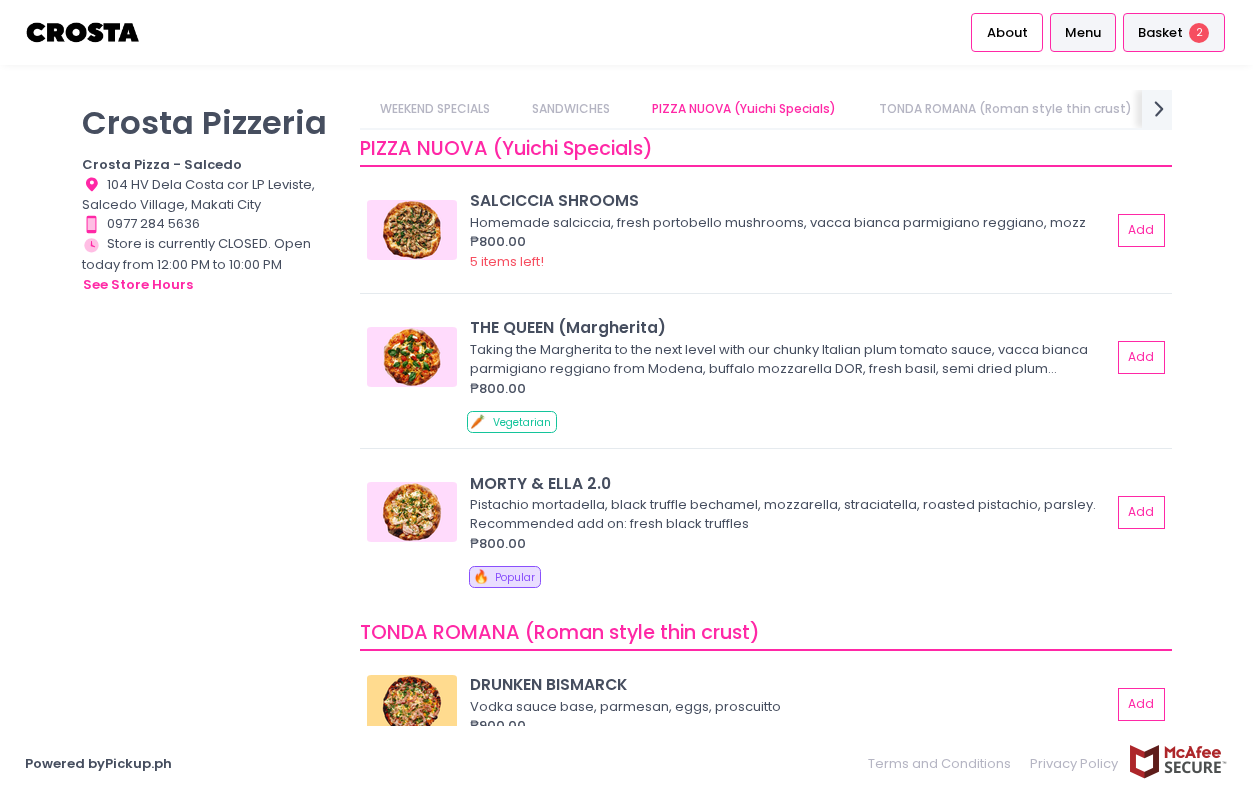 click on "Basket 2" at bounding box center [1174, 32] 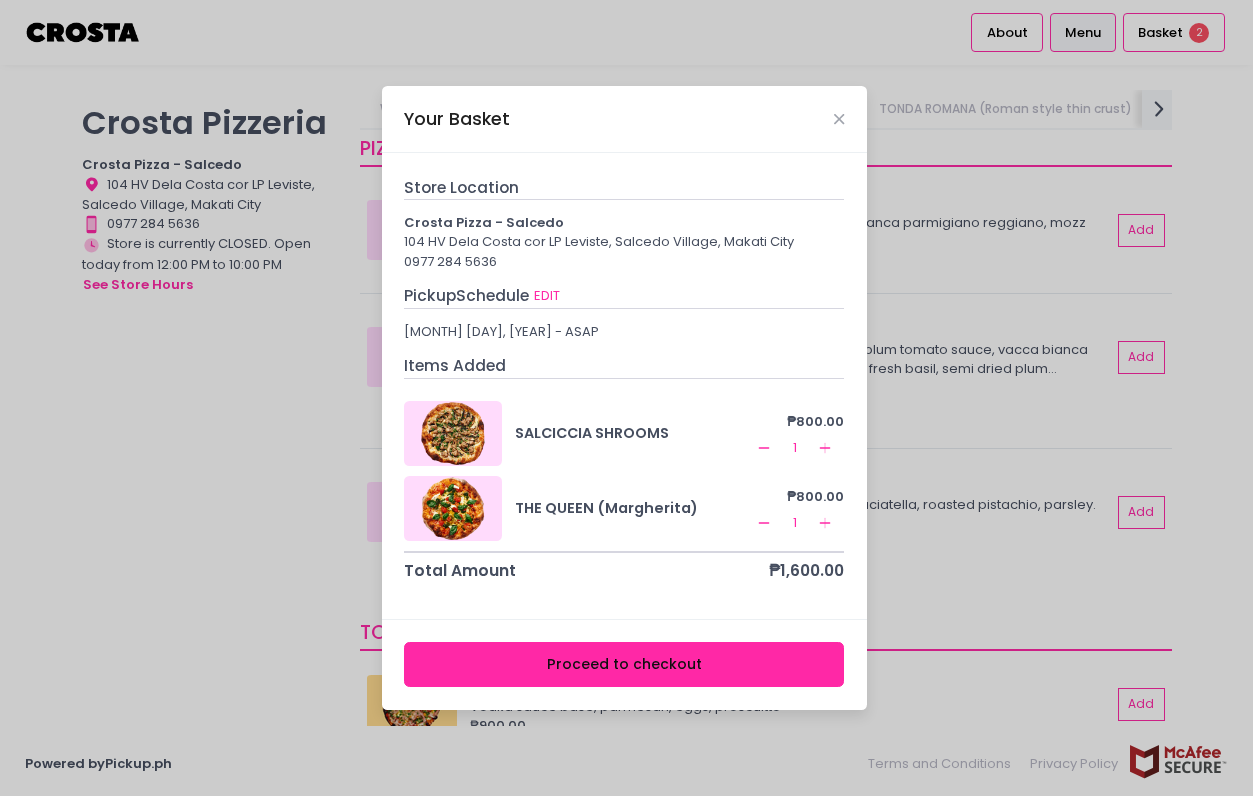 click on "Your Basket Store Location Crosta Pizza - Salcedo 104 HV Dela Costa cor LP Leviste, Salcedo Village, Makati City 0977 284 5636 Pickup  Schedule EDIT   August 9, 2025    - ASAP    Items Added SALCICCIA SHROOMS   ₱800.00 Remove Created with Sketch. 1 Add Created with Sketch. THE QUEEN (Margherita)   ₱800.00 Remove Created with Sketch. 1 Add Created with Sketch. Total Amount ₱1,600.00 Proceed to checkout" at bounding box center [626, 398] 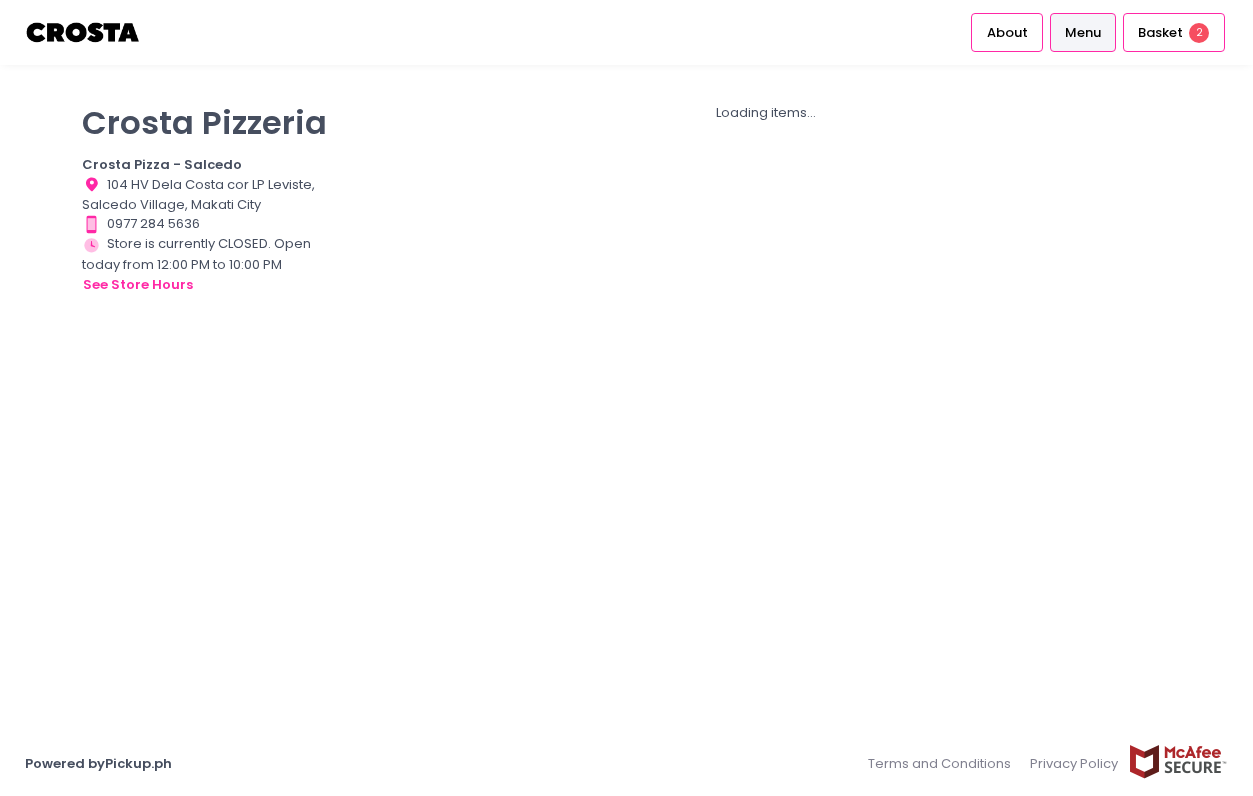 scroll, scrollTop: 0, scrollLeft: 0, axis: both 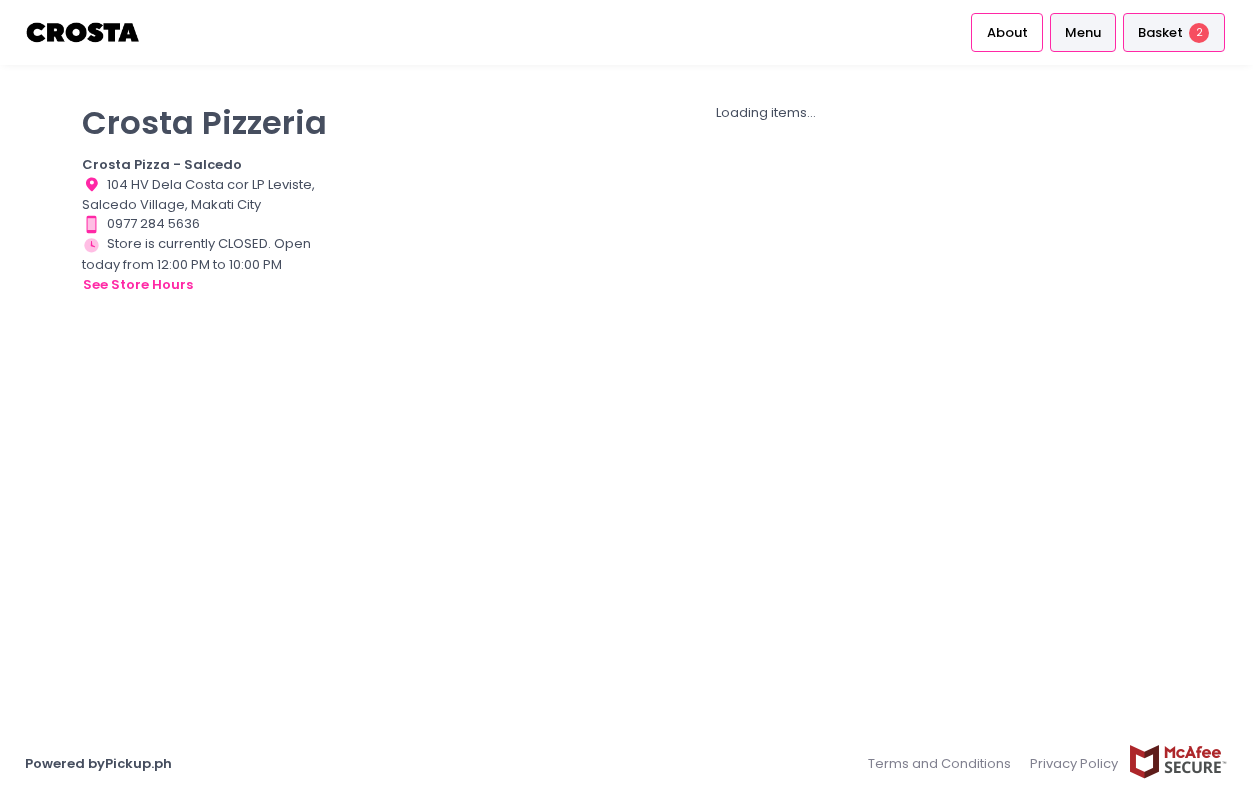click on "Basket" at bounding box center (1160, 33) 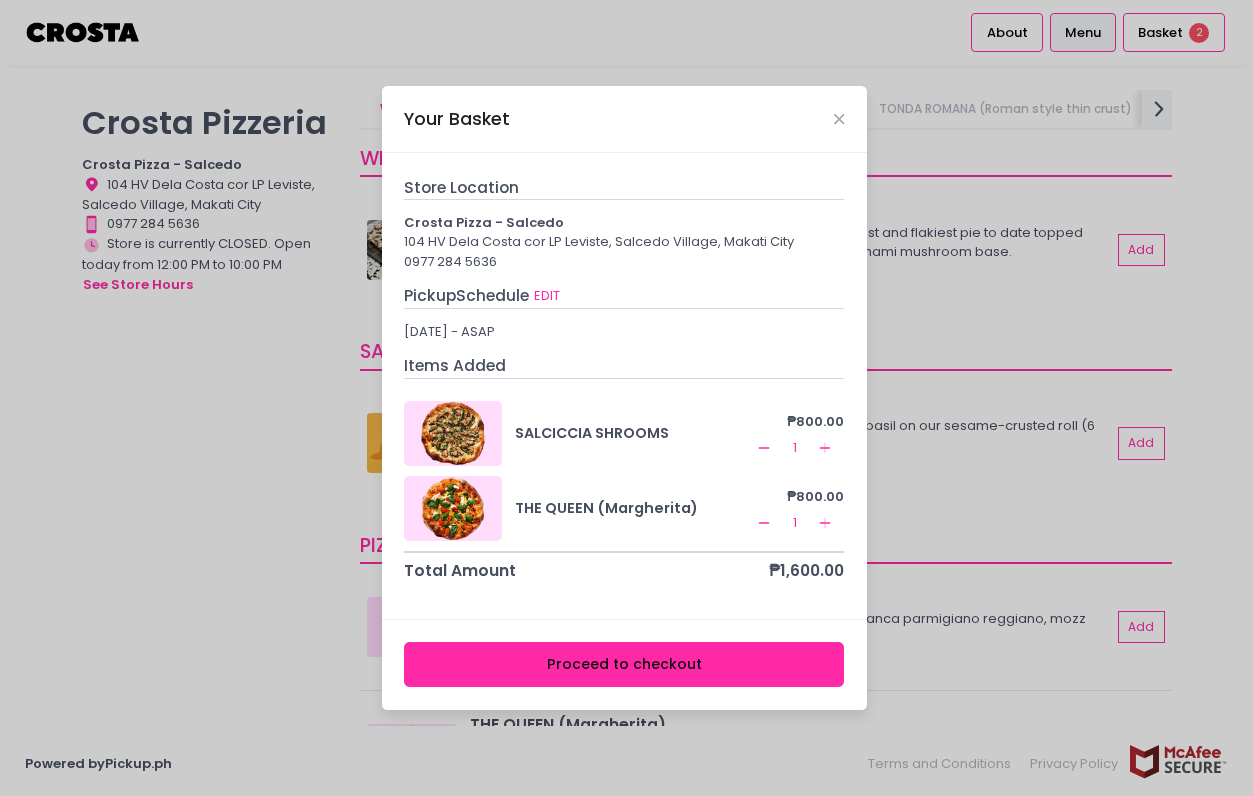 click on "Proceed to checkout" at bounding box center (624, 664) 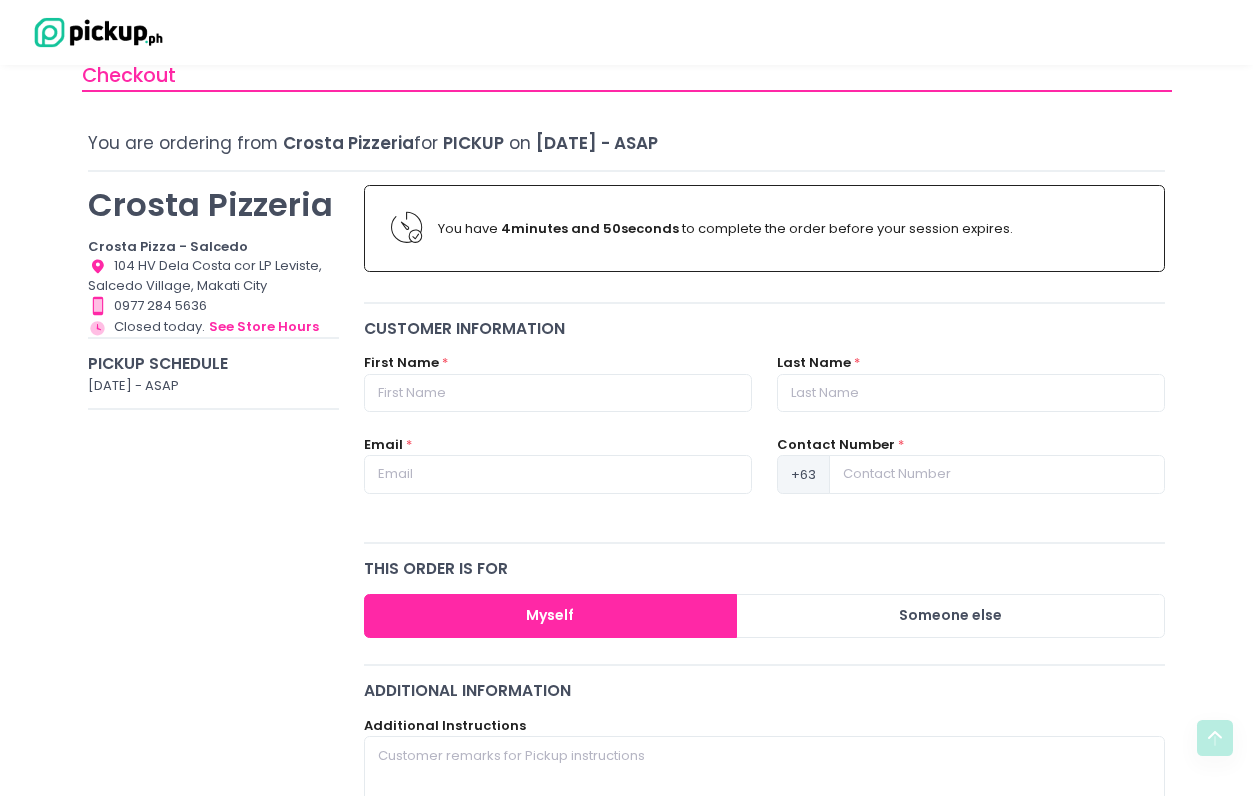 scroll, scrollTop: 0, scrollLeft: 0, axis: both 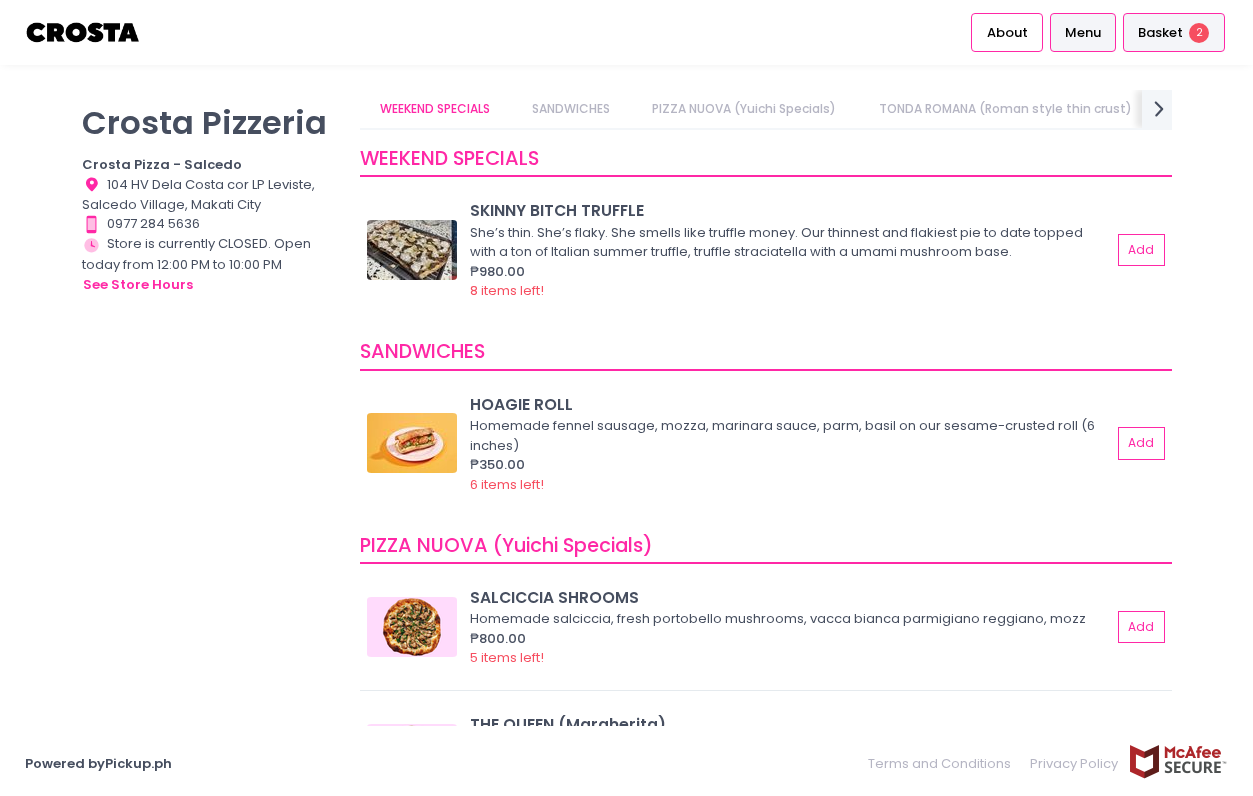 click on "Basket 2" at bounding box center (1174, 32) 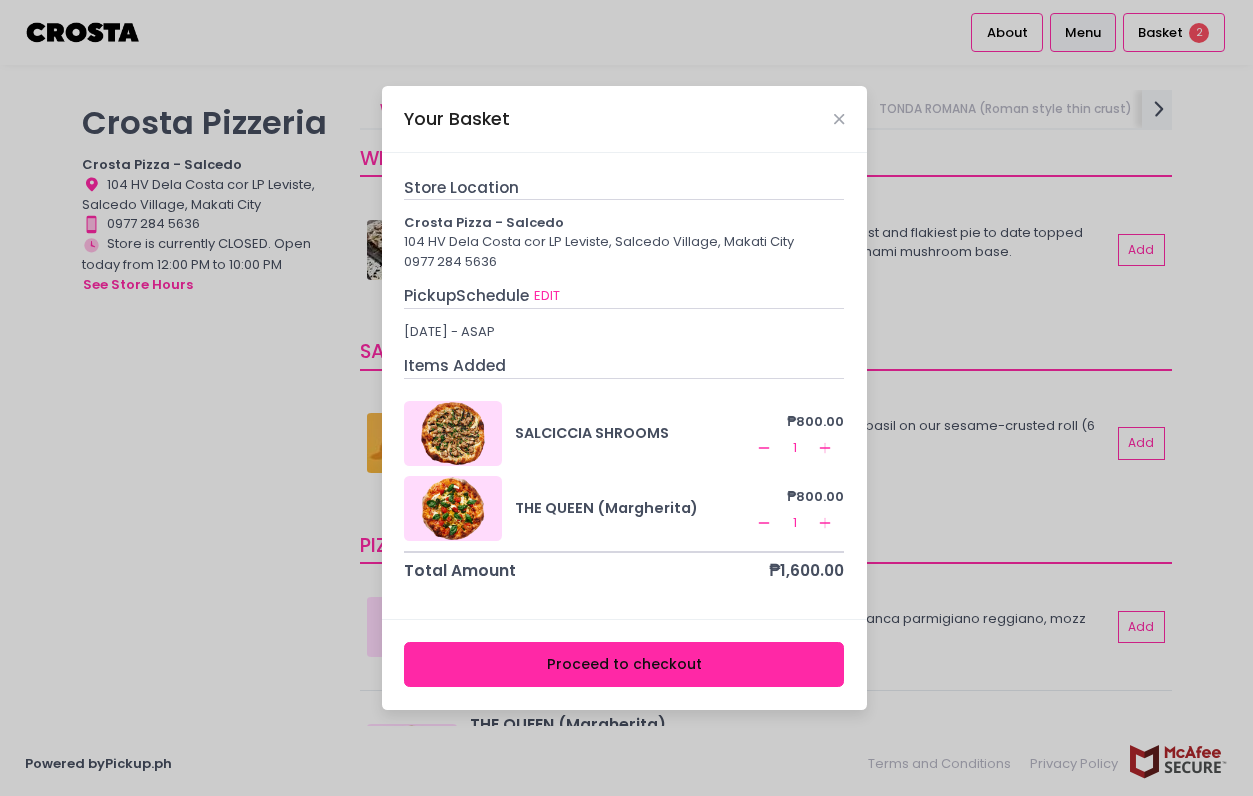 click on "Remove Created with Sketch." 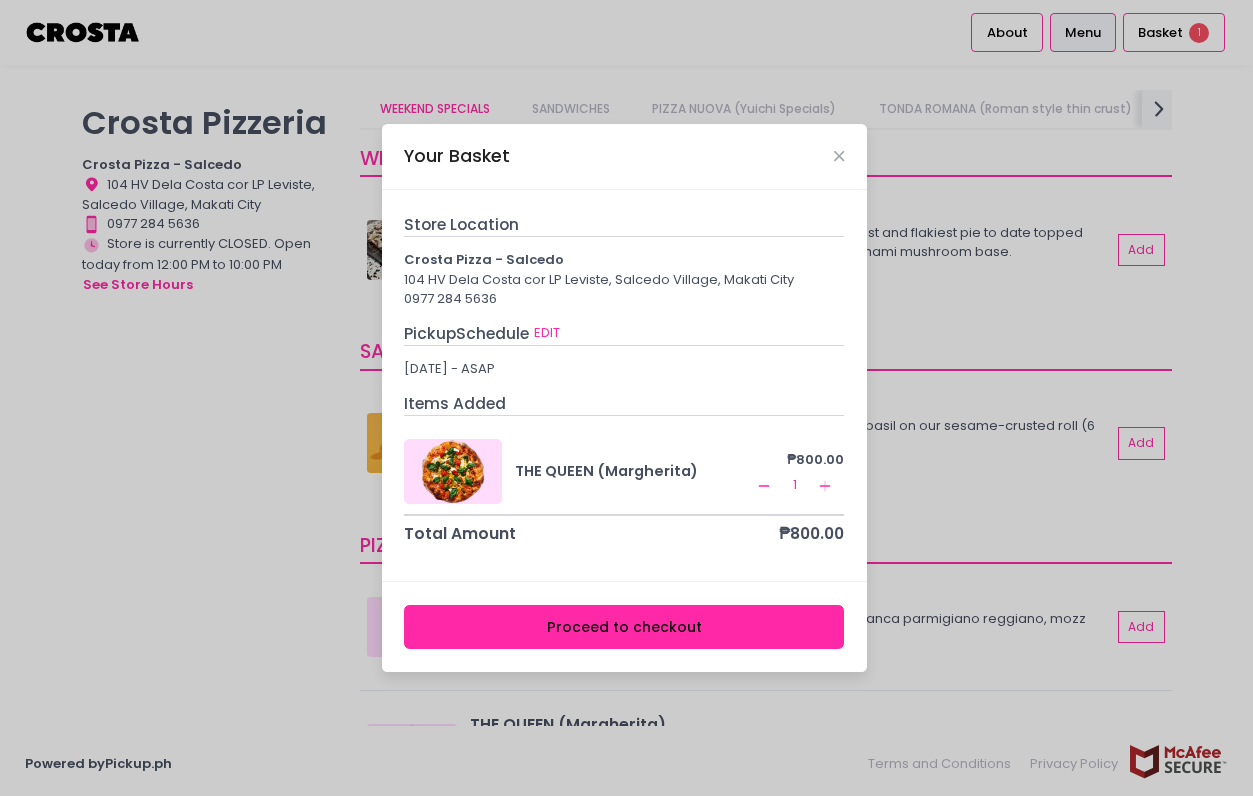 click on "Remove Created with Sketch." 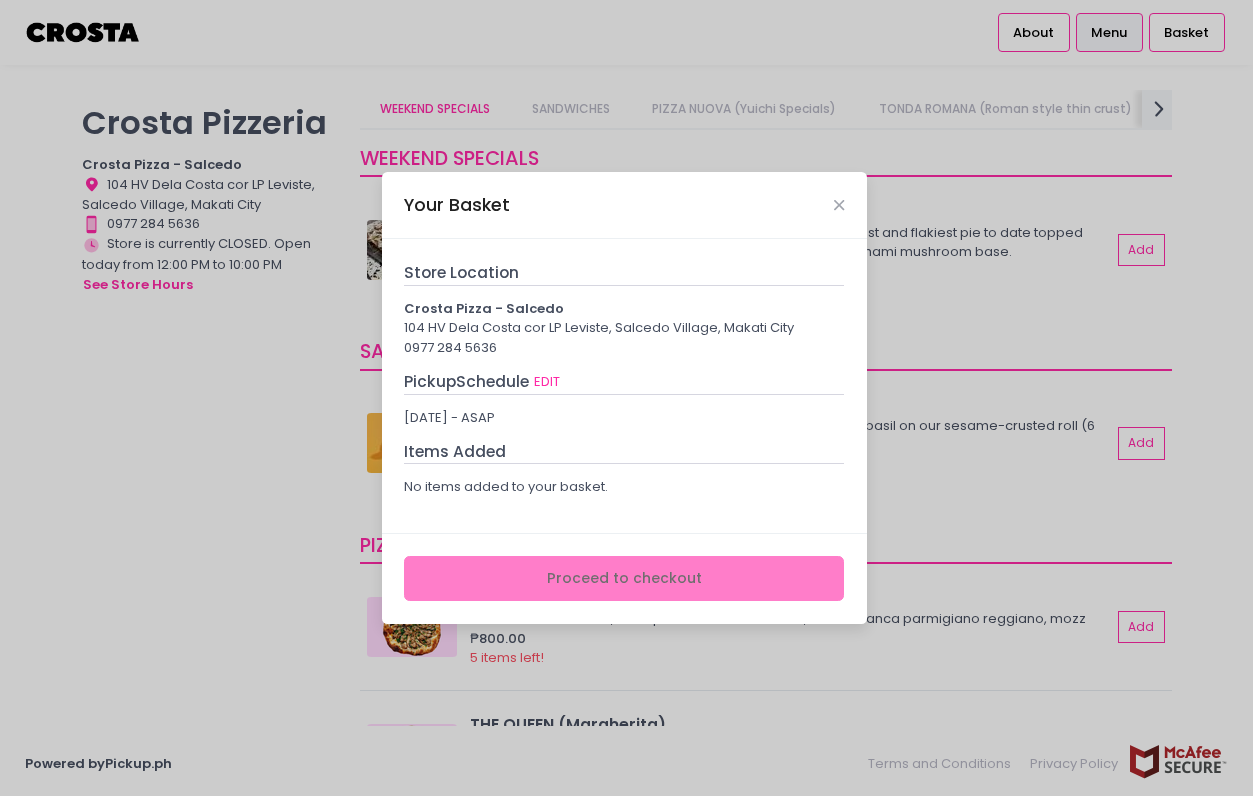 click on "Your Basket Store Location Crosta Pizza - Salcedo 104 HV Dela Costa cor LP Leviste, Salcedo Village, Makati City 0977 284 5636 Pickup  Schedule EDIT   August 9, 2025    - ASAP    Items Added No items added to your basket. Proceed to checkout" at bounding box center [626, 398] 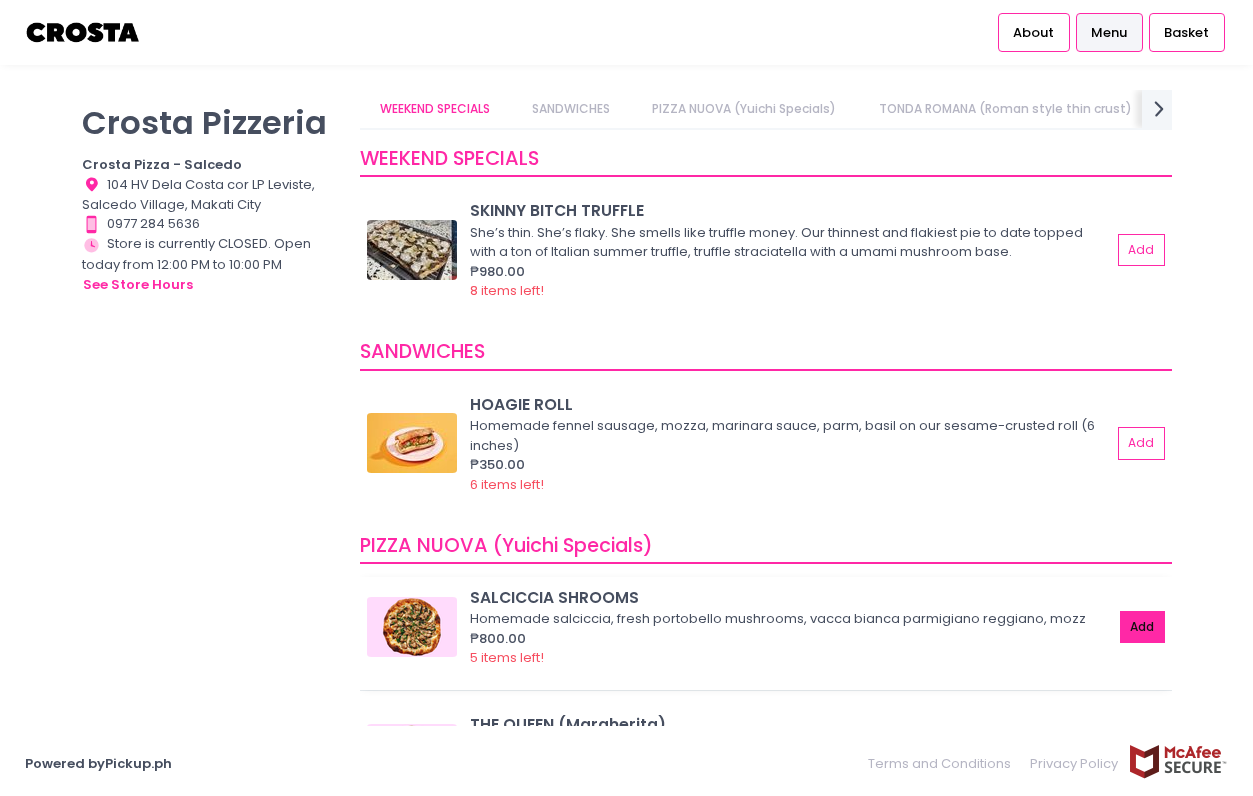click on "Add" at bounding box center (1143, 627) 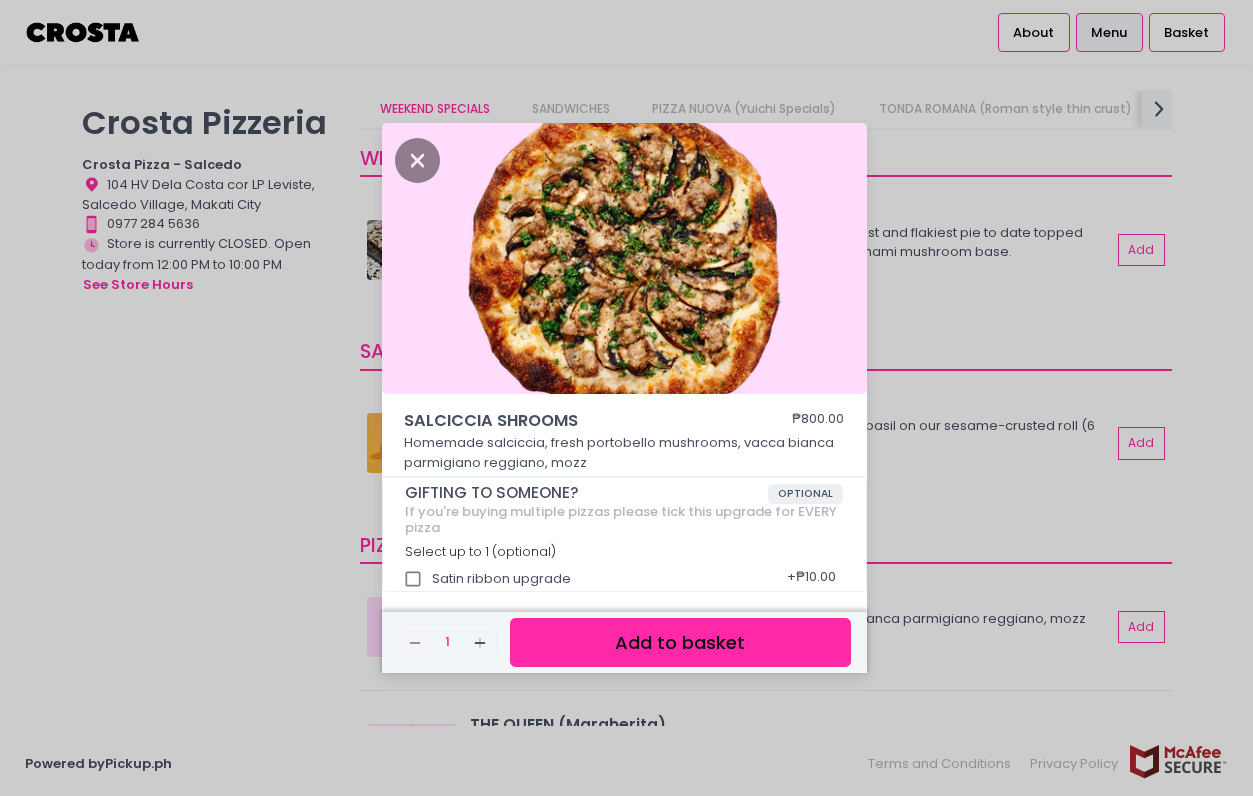 click on "Add to basket" at bounding box center [680, 642] 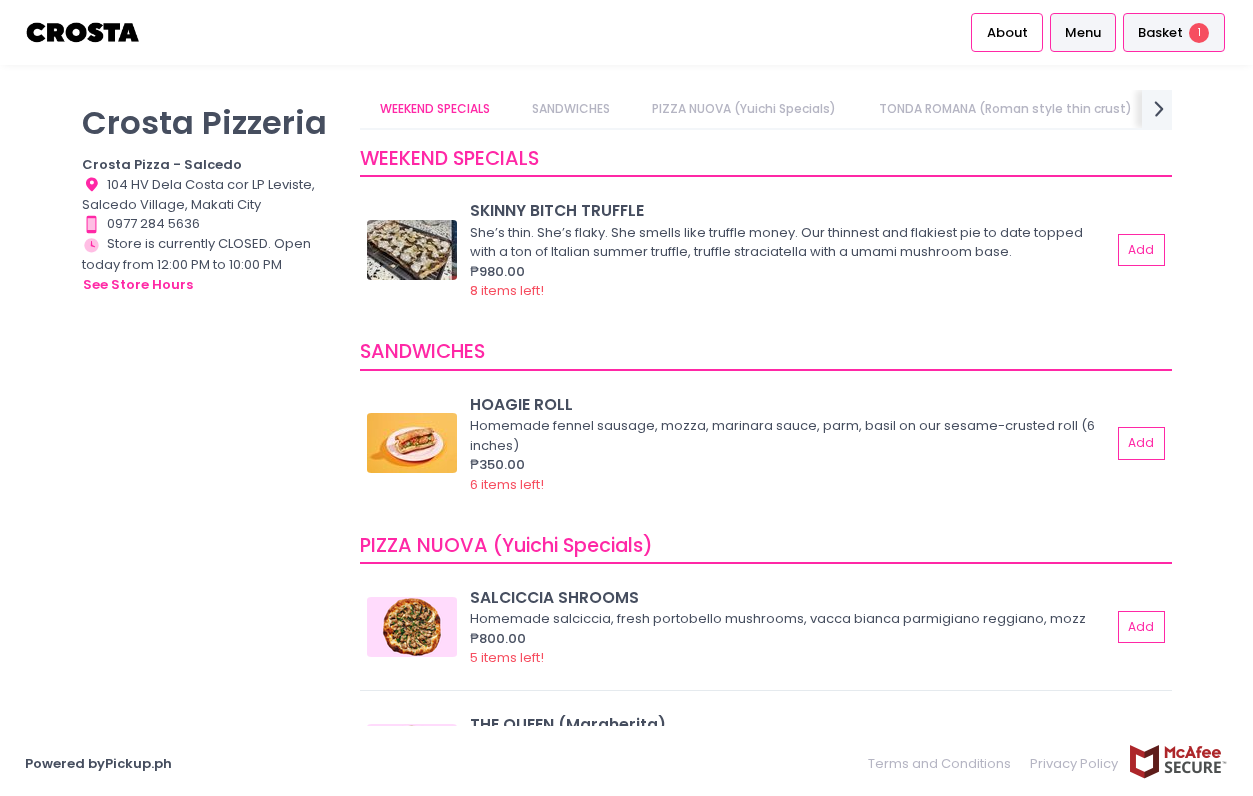 click on "1" at bounding box center (1199, 33) 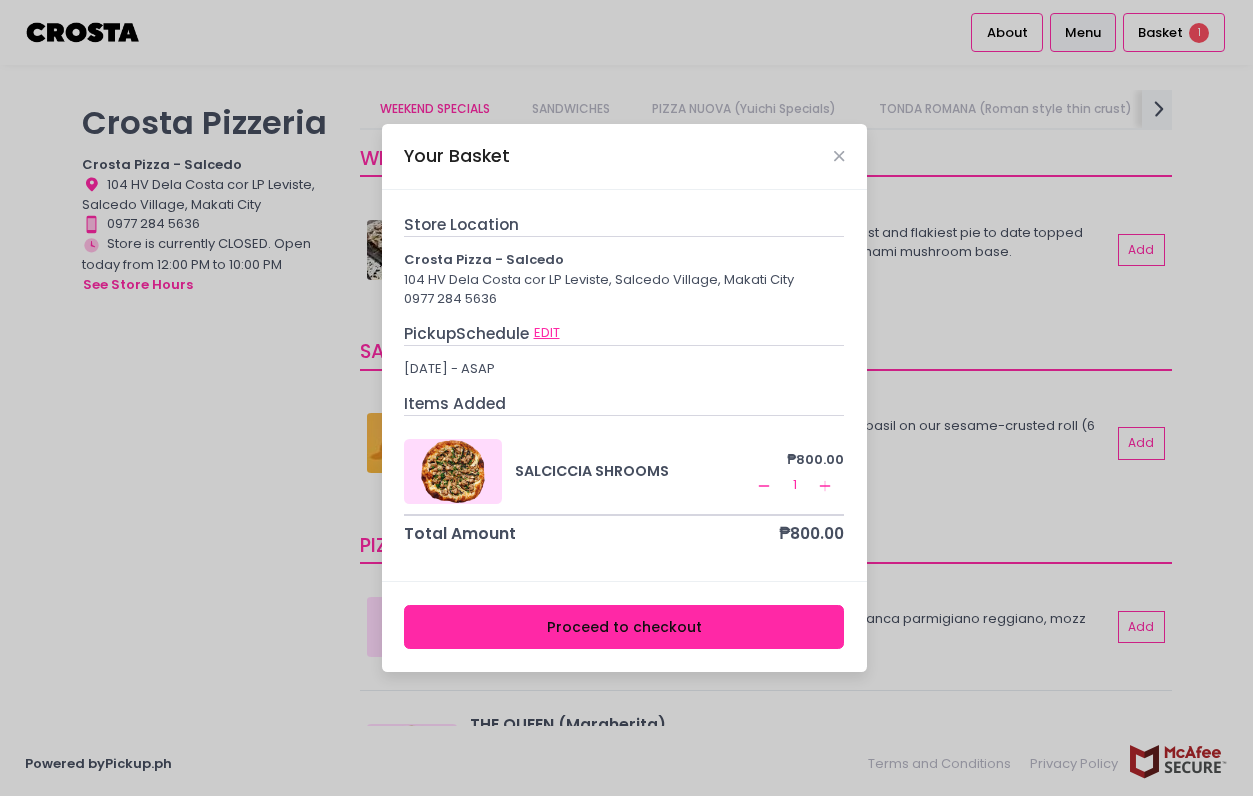 click on "EDIT" at bounding box center (547, 333) 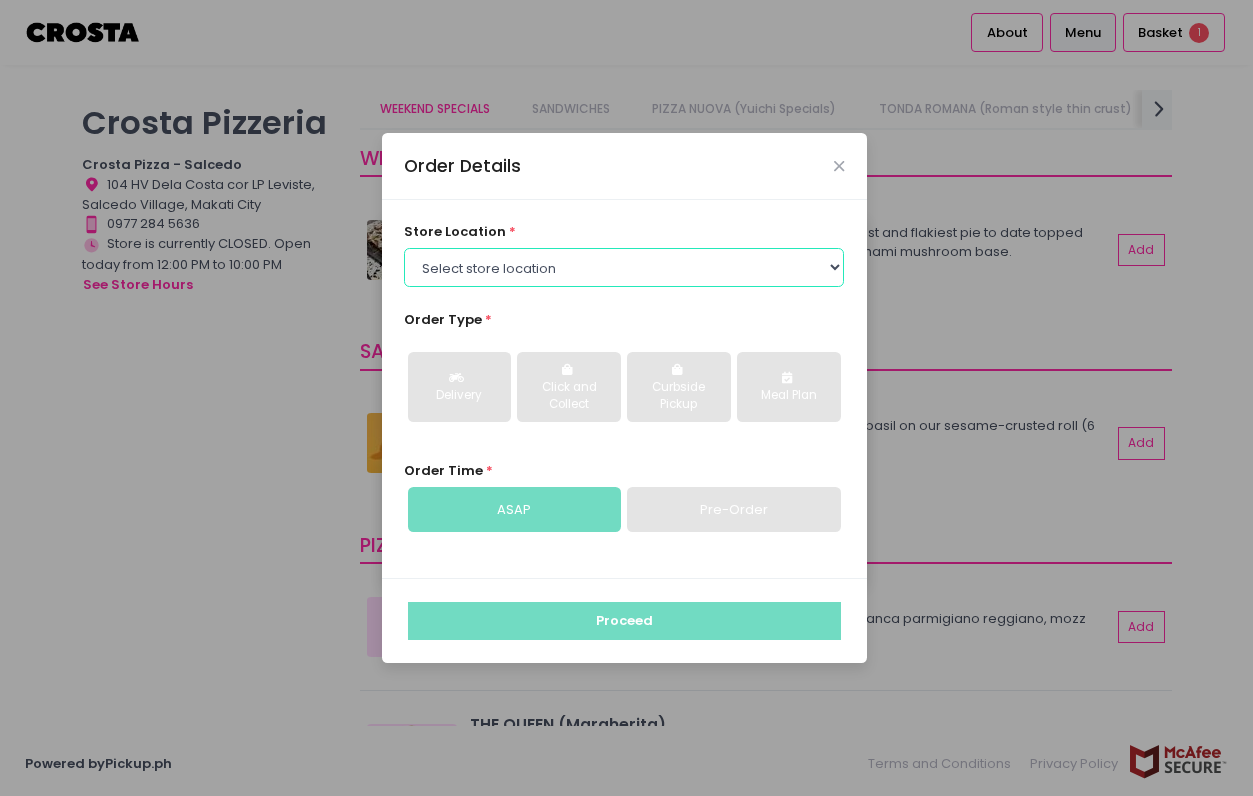click on "Select store location Crosta Pizza - Salcedo  Crosta Pizza - San Juan" at bounding box center [624, 267] 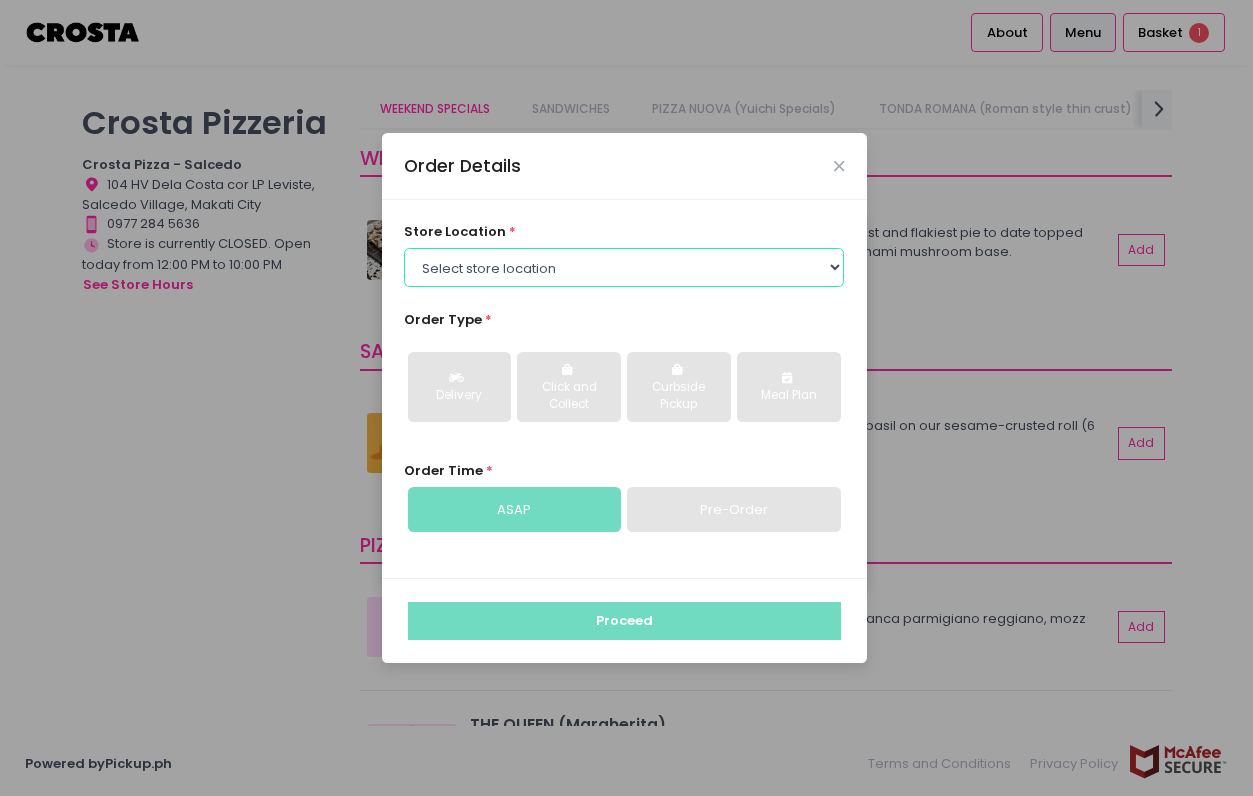 select on "5fabb2e53664a8677beaeb89" 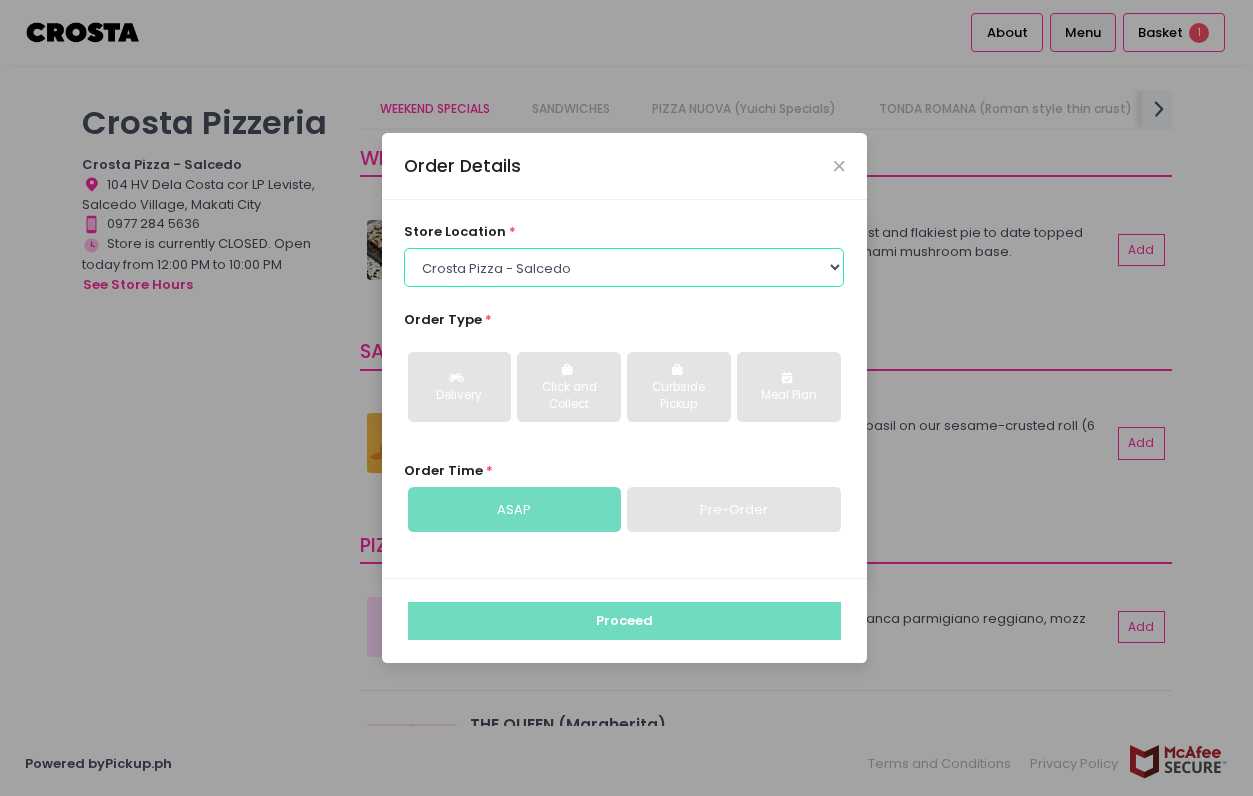click on "Select store location Crosta Pizza - Salcedo  Crosta Pizza - San Juan" at bounding box center [624, 267] 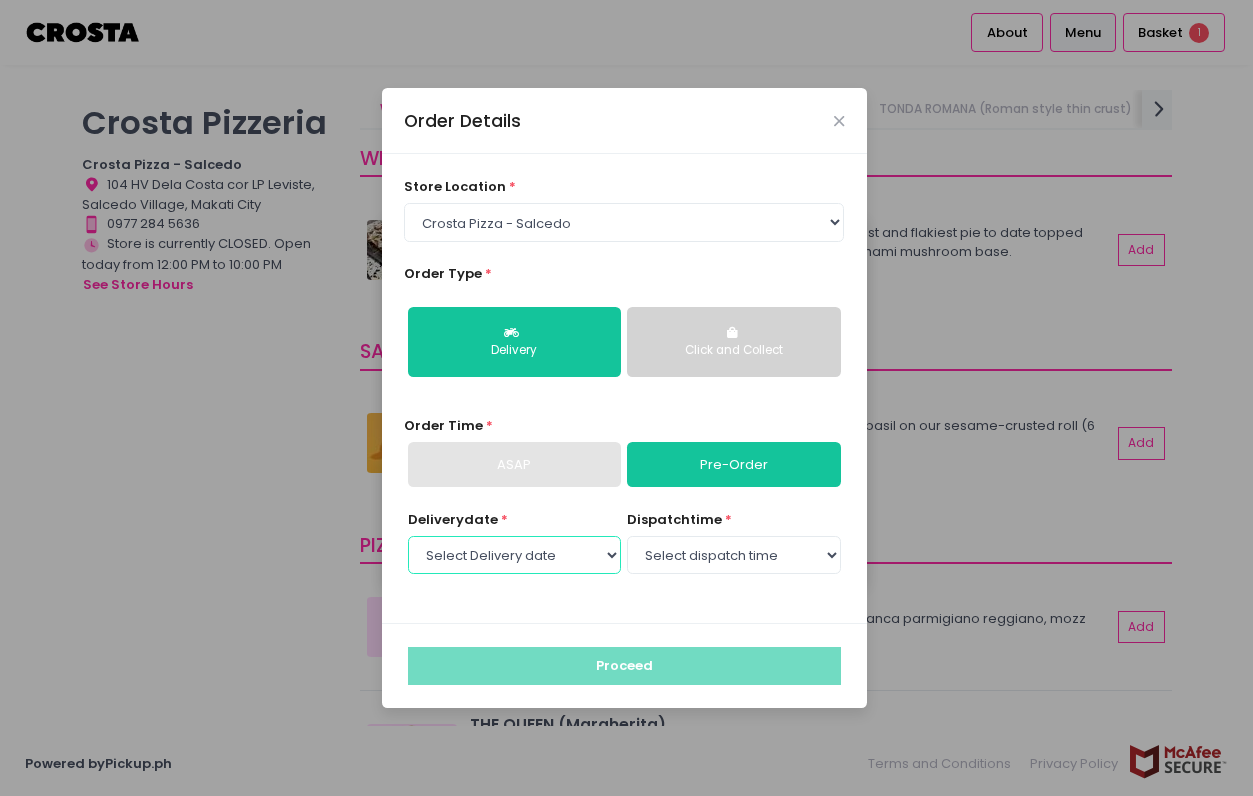 click on "Select Delivery date Saturday, Aug 9th Sunday, Aug 10th Monday, Aug 11th" at bounding box center (514, 555) 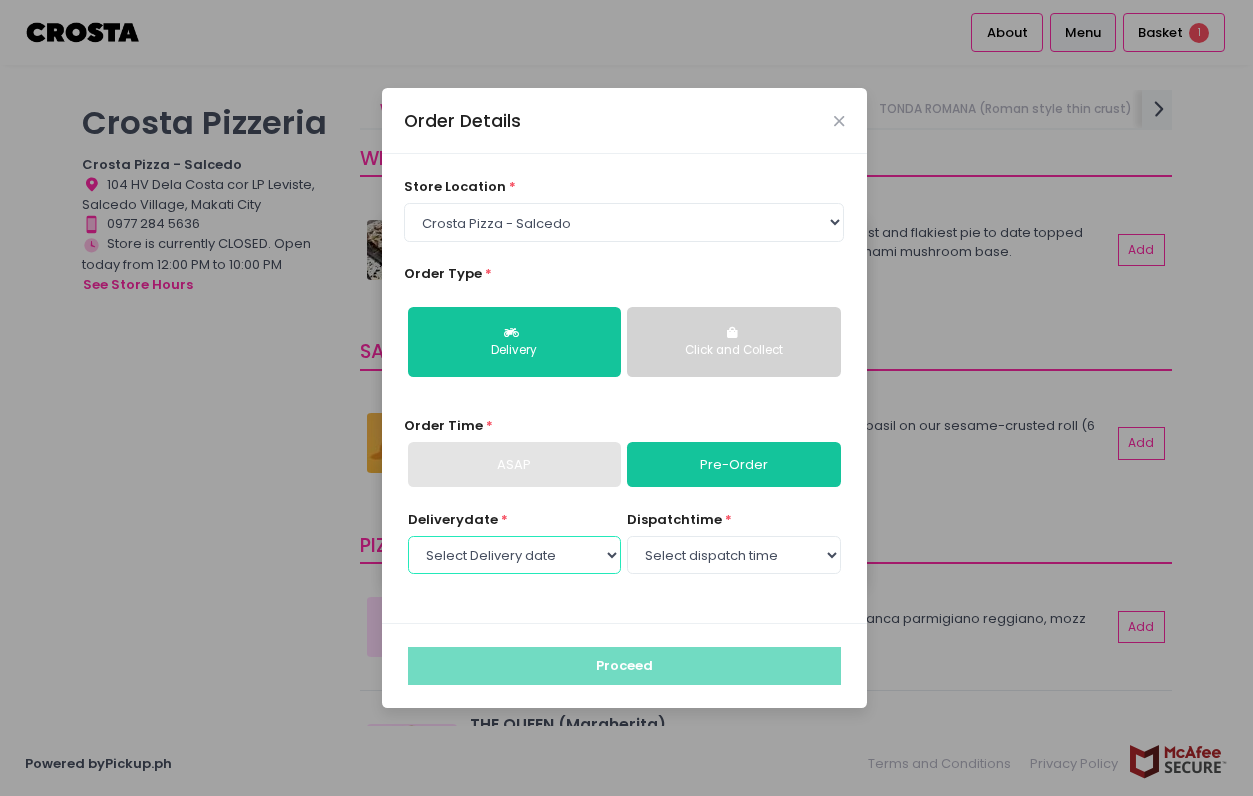 select on "2025-08-09" 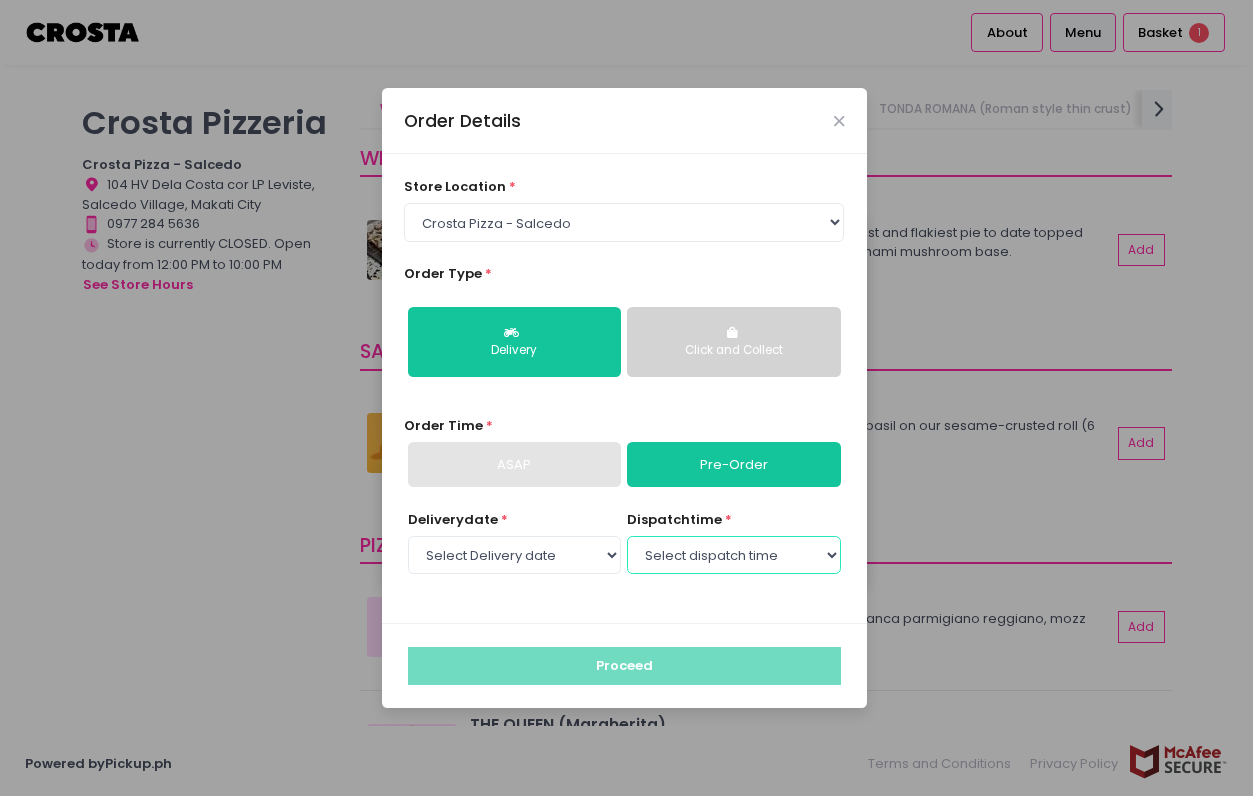 click on "Select dispatch time 12:00 PM - 12:30 PM 12:30 PM - 01:00 PM 01:00 PM - 01:30 PM 01:30 PM - 02:00 PM 02:00 PM - 02:30 PM 02:30 PM - 03:00 PM 03:00 PM - 03:30 PM 03:30 PM - 04:00 PM 04:00 PM - 04:30 PM 04:30 PM - 05:00 PM 05:00 PM - 05:30 PM 05:30 PM - 06:00 PM 06:00 PM - 06:30 PM 06:30 PM - 07:00 PM 07:00 PM - 07:30 PM 07:30 PM - 08:00 PM 08:00 PM - 08:30 PM 08:30 PM - 09:00 PM 09:00 PM - 09:30 PM 09:30 PM - 10:00 PM" at bounding box center [733, 555] 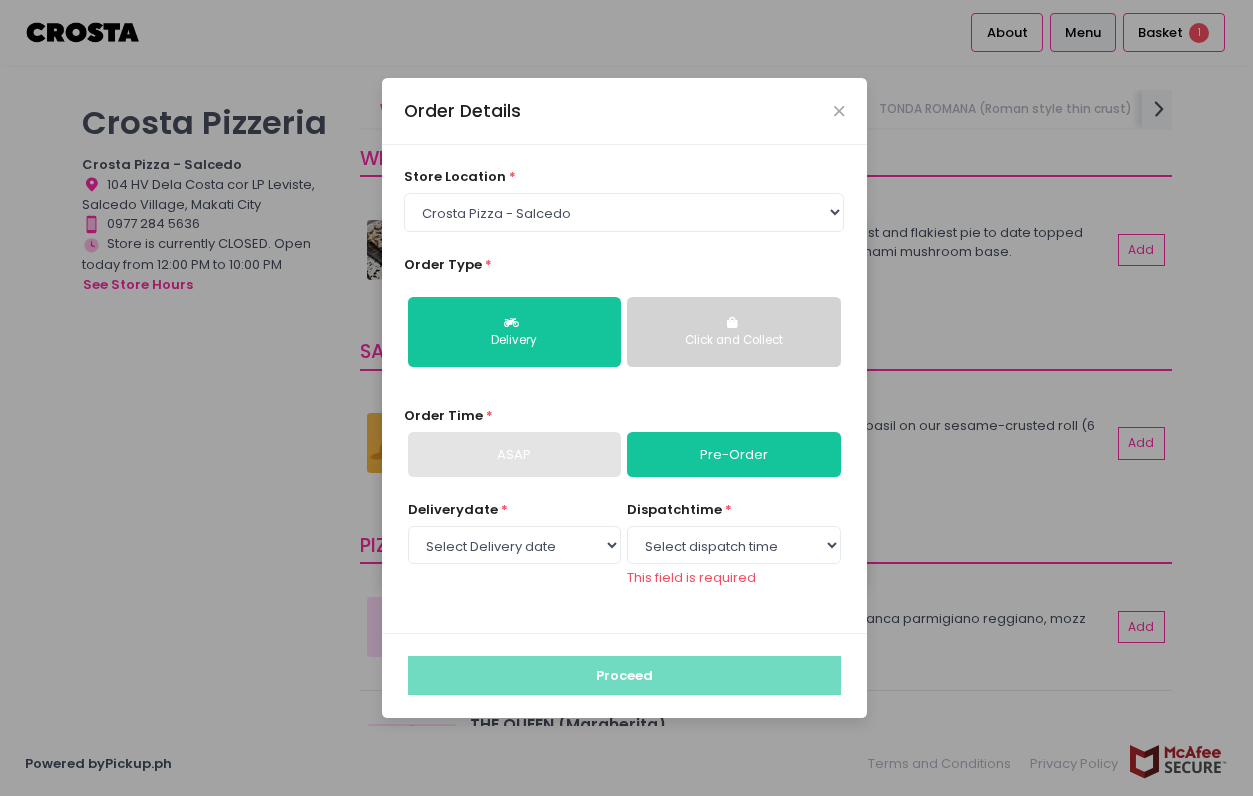 click on "Order Details store location   * Select store location Crosta Pizza - Salcedo  Crosta Pizza - San Juan  Order Type   *  Delivery   Click and Collect  Order Time   * ASAP Pre-Order Delivery  date   *    Select Delivery date Saturday, Aug 9th Sunday, Aug 10th Monday, Aug 11th dispatch  time   *    Select dispatch time 12:00 PM - 12:30 PM 12:30 PM - 01:00 PM 01:00 PM - 01:30 PM 01:30 PM - 02:00 PM 02:00 PM - 02:30 PM 02:30 PM - 03:00 PM 03:00 PM - 03:30 PM 03:30 PM - 04:00 PM 04:00 PM - 04:30 PM 04:30 PM - 05:00 PM 05:00 PM - 05:30 PM 05:30 PM - 06:00 PM 06:00 PM - 06:30 PM 06:30 PM - 07:00 PM 07:00 PM - 07:30 PM 07:30 PM - 08:00 PM 08:00 PM - 08:30 PM 08:30 PM - 09:00 PM 09:00 PM - 09:30 PM 09:30 PM - 10:00 PM This field is required Proceed" at bounding box center [626, 398] 